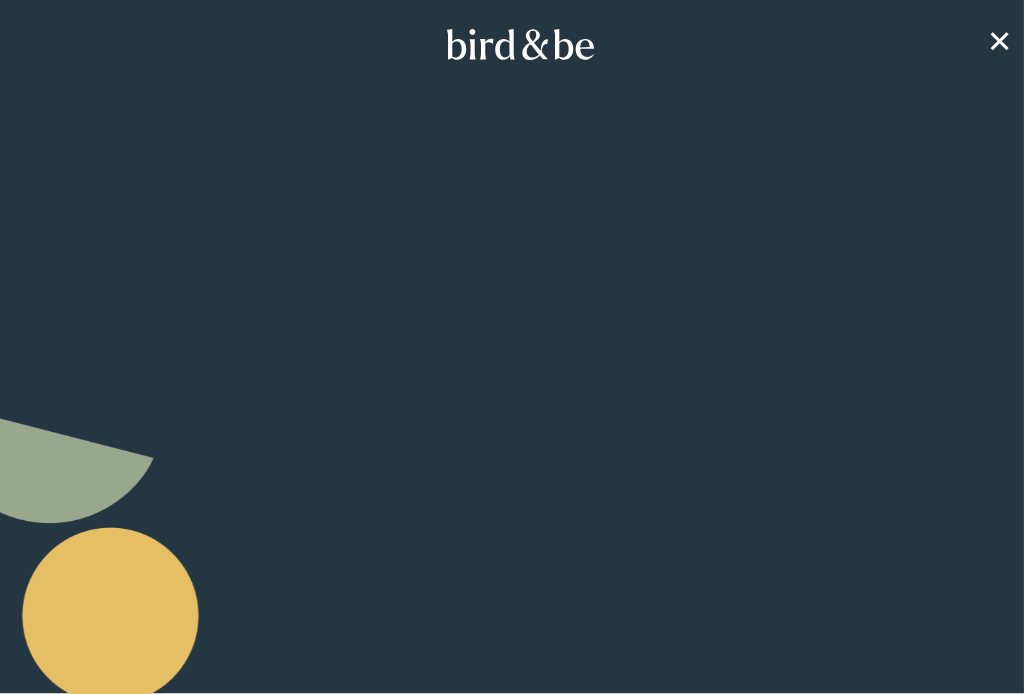 scroll, scrollTop: 0, scrollLeft: 0, axis: both 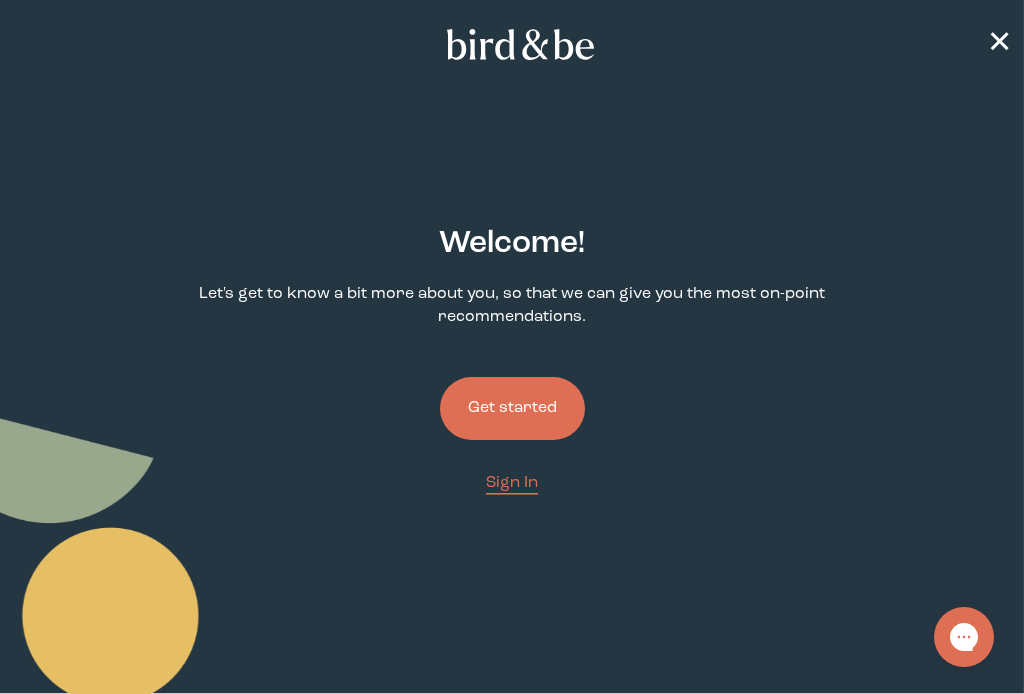 click on "Get started" at bounding box center [512, 408] 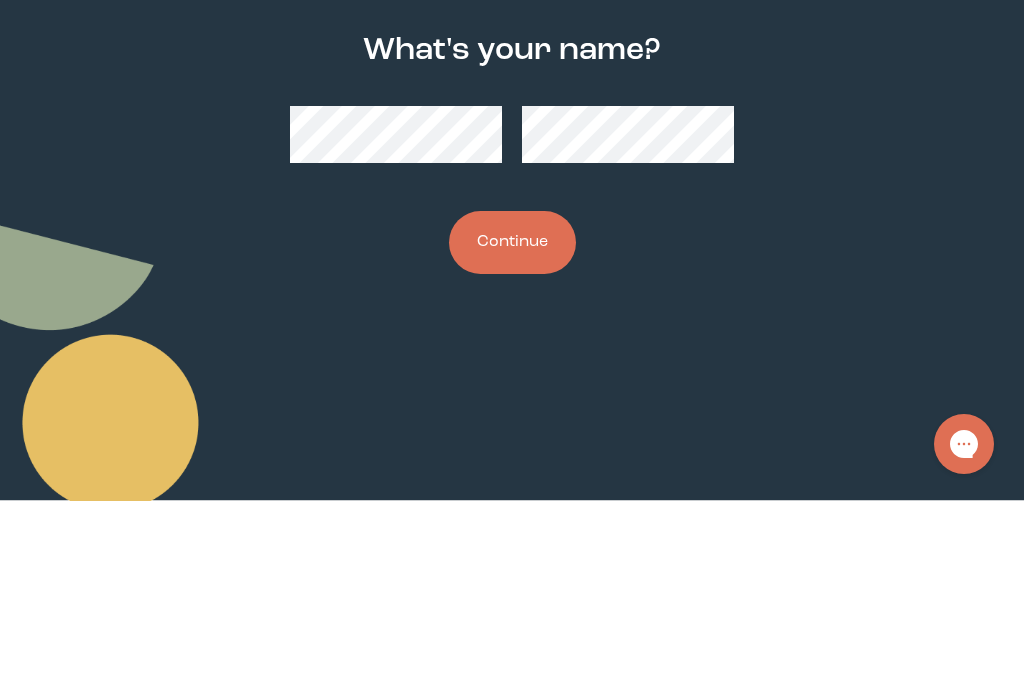 click on "Continue" at bounding box center [512, 435] 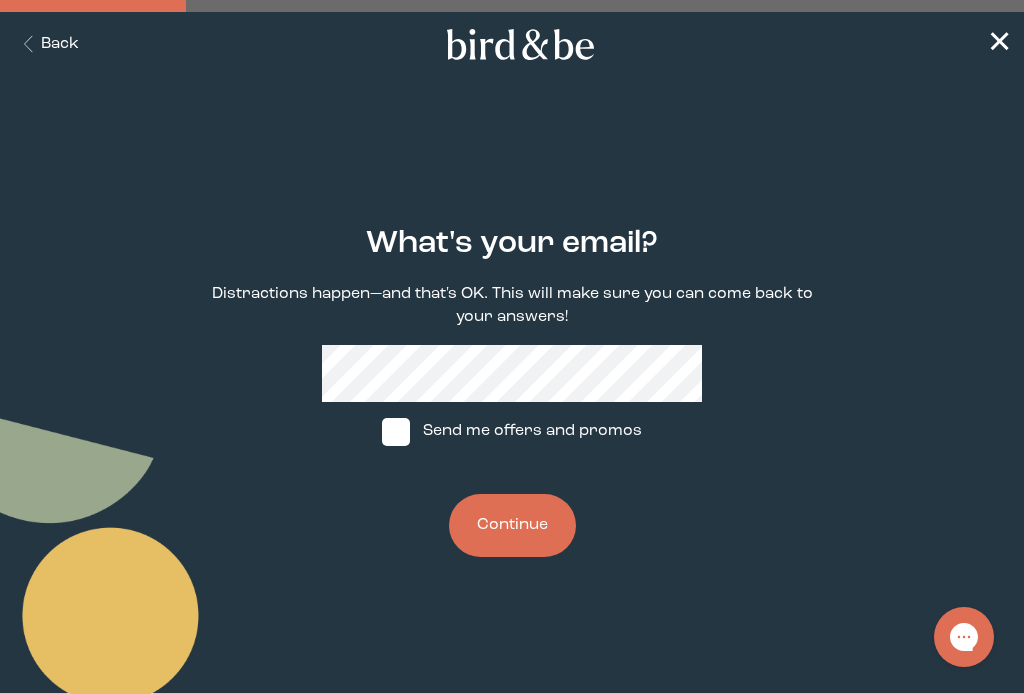 click on "Continue" at bounding box center [512, 525] 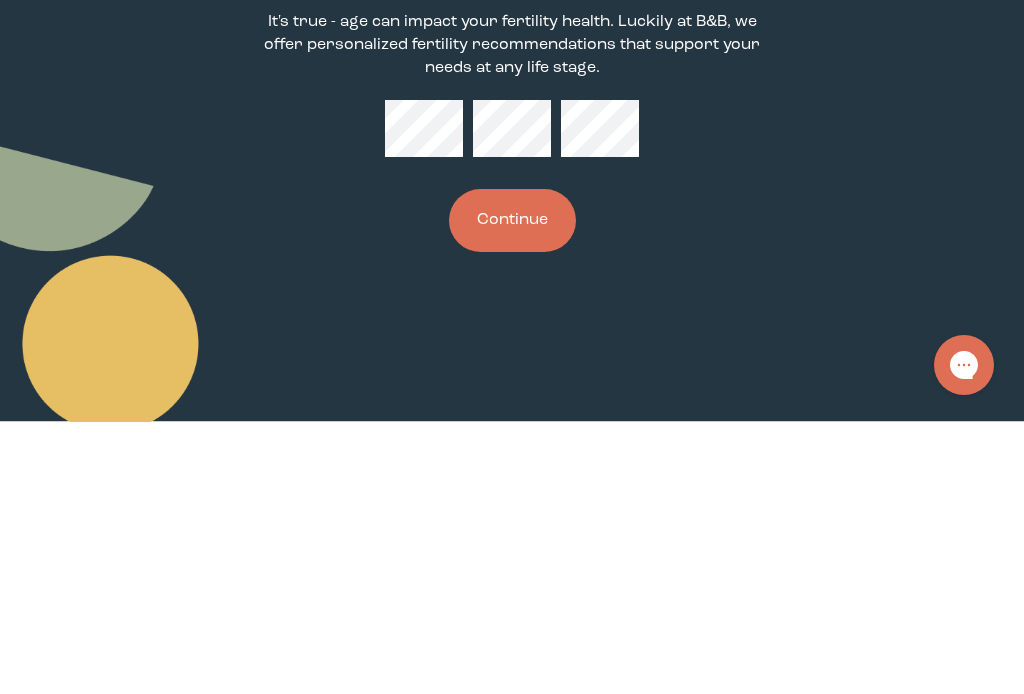 click on "Continue" at bounding box center (512, 492) 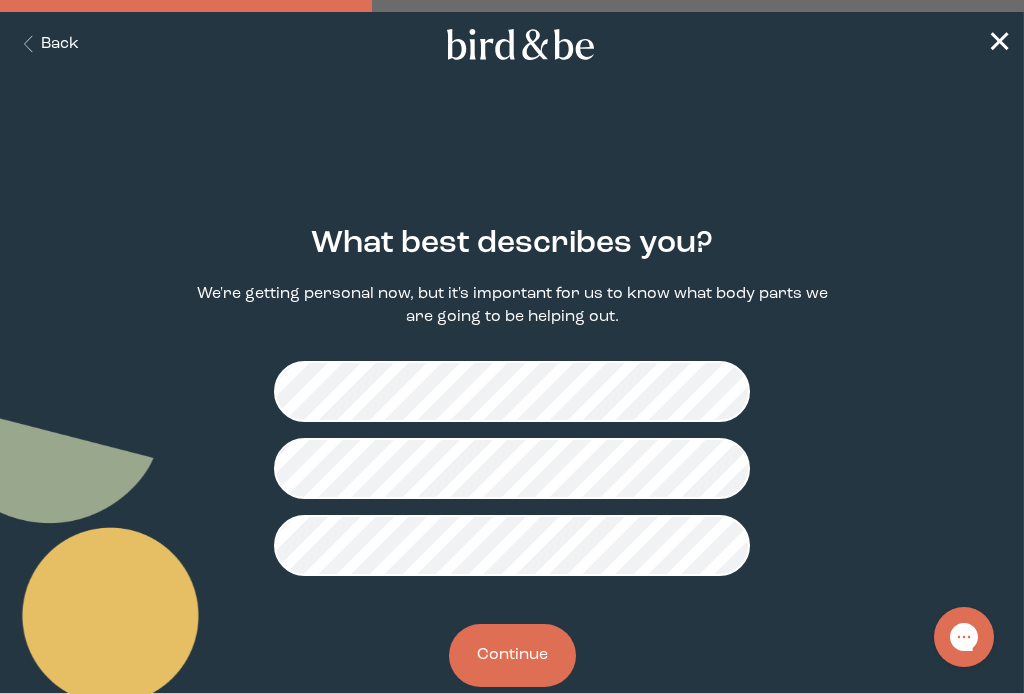 click on "Continue" at bounding box center [512, 655] 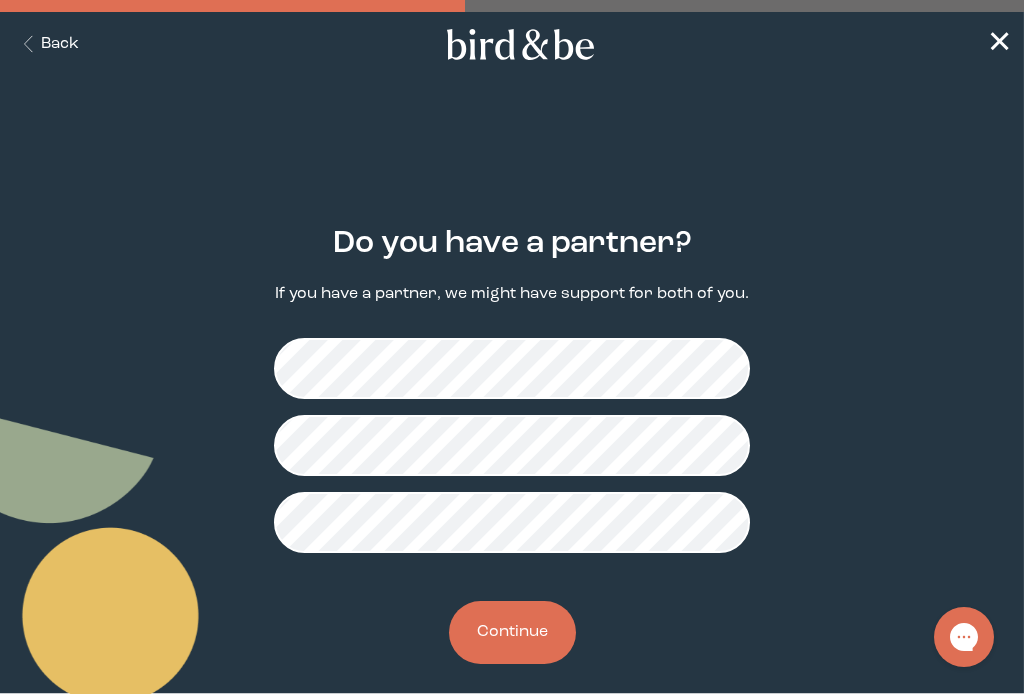 click on "Continue" at bounding box center (512, 632) 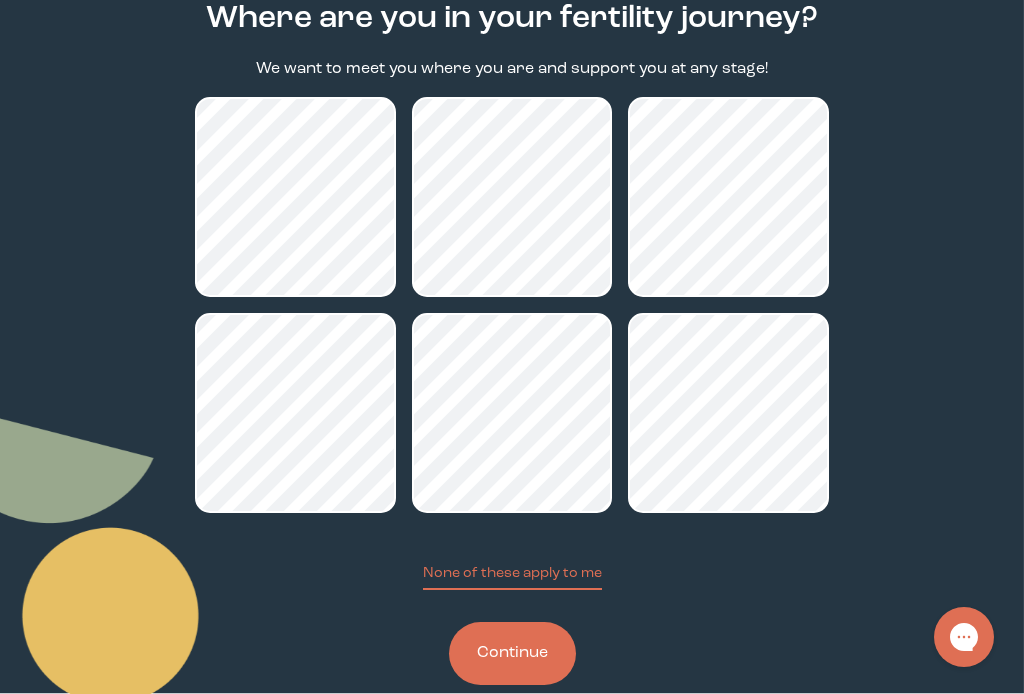 scroll, scrollTop: 223, scrollLeft: 0, axis: vertical 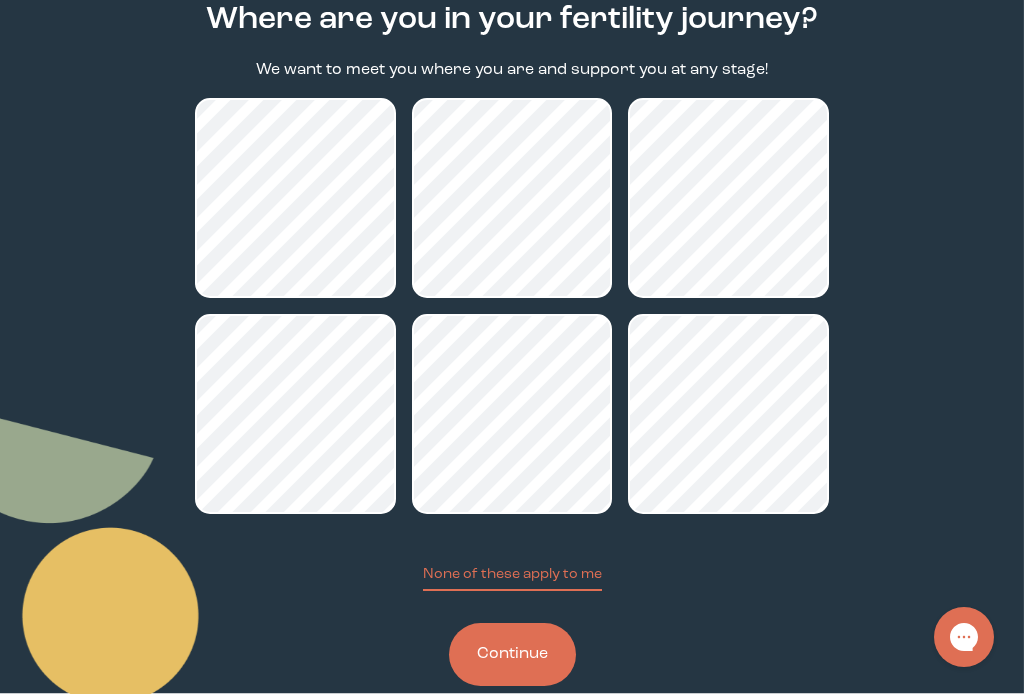 click on "Continue" at bounding box center [512, 654] 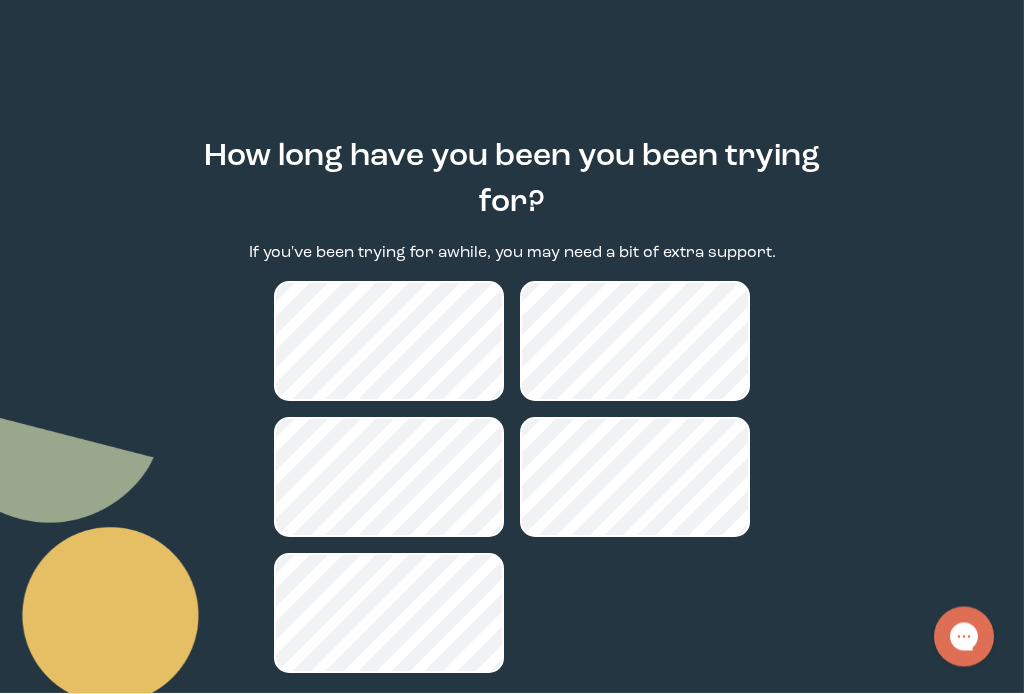 scroll, scrollTop: 186, scrollLeft: 0, axis: vertical 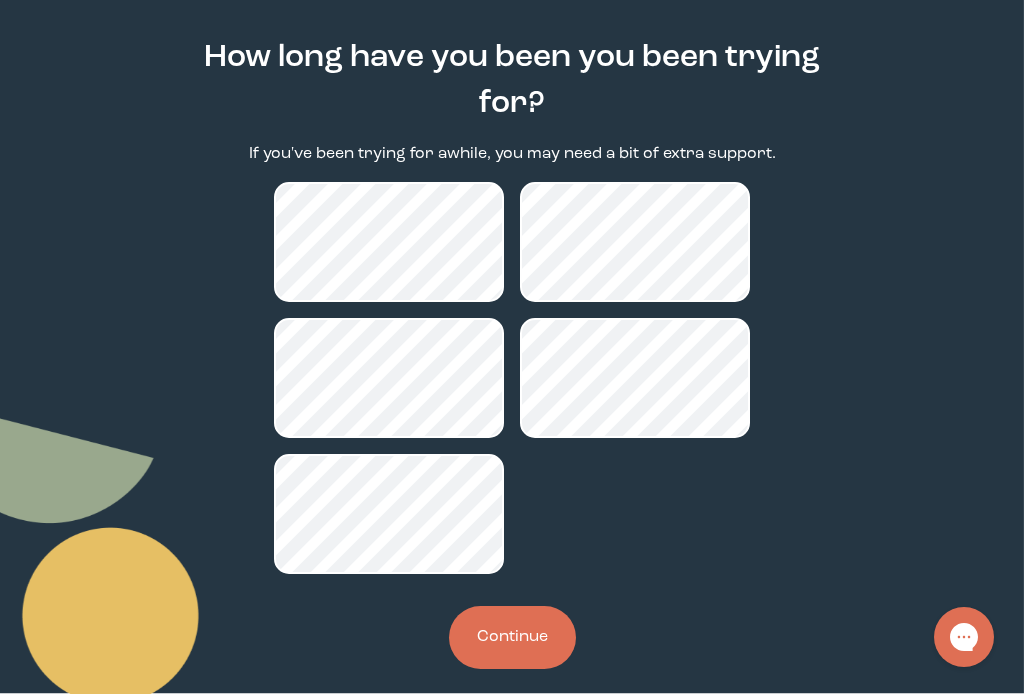 click on "Continue" at bounding box center (512, 637) 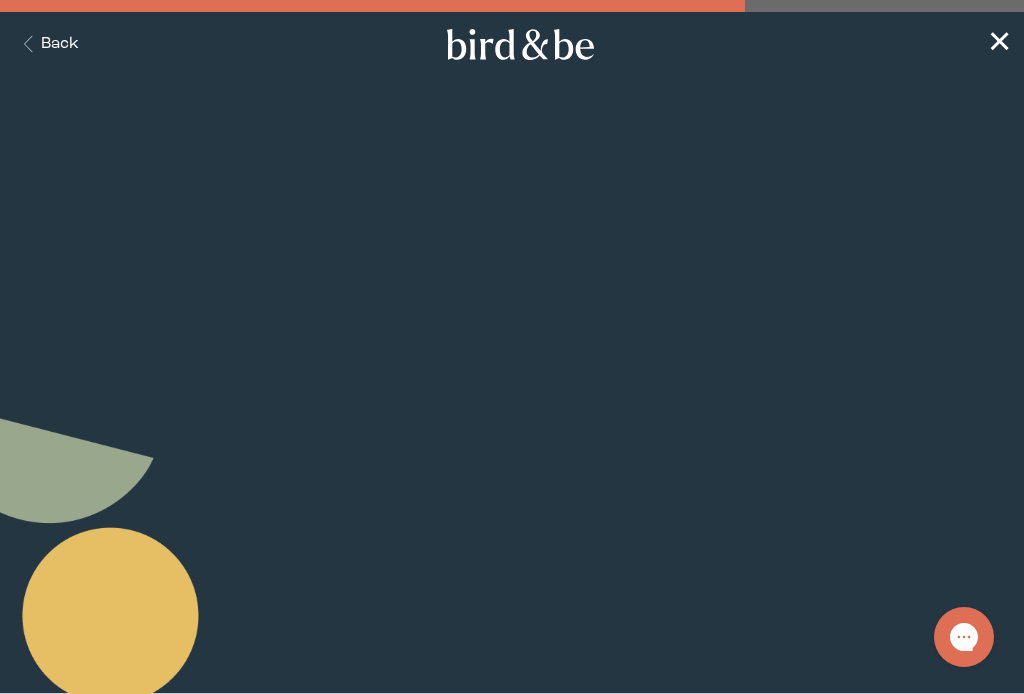 scroll, scrollTop: 0, scrollLeft: 0, axis: both 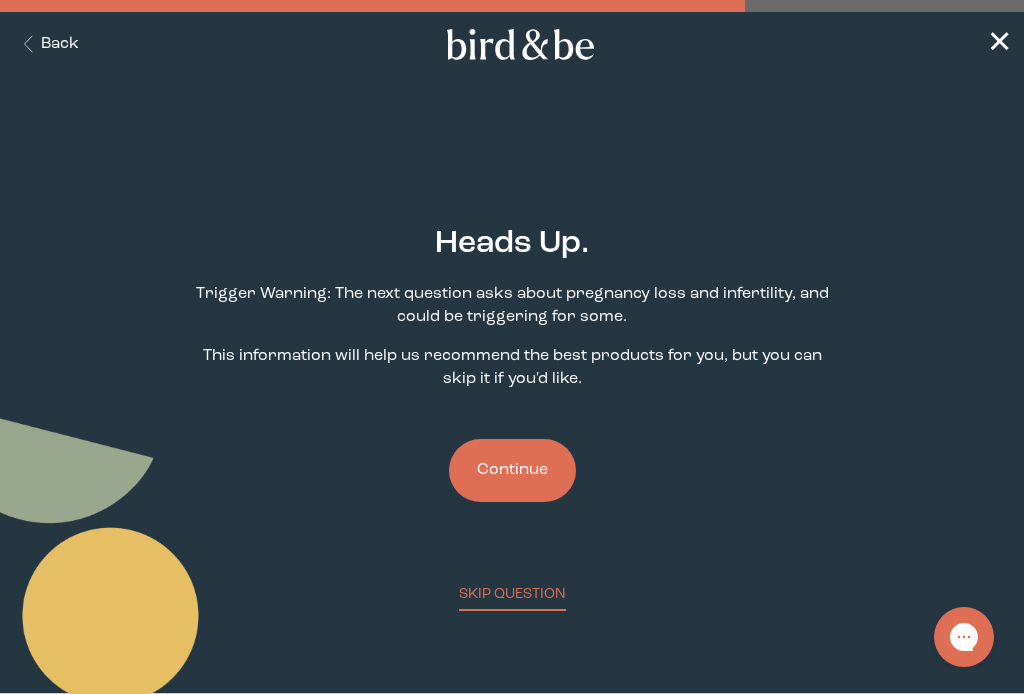 click on "Continue" at bounding box center (512, 470) 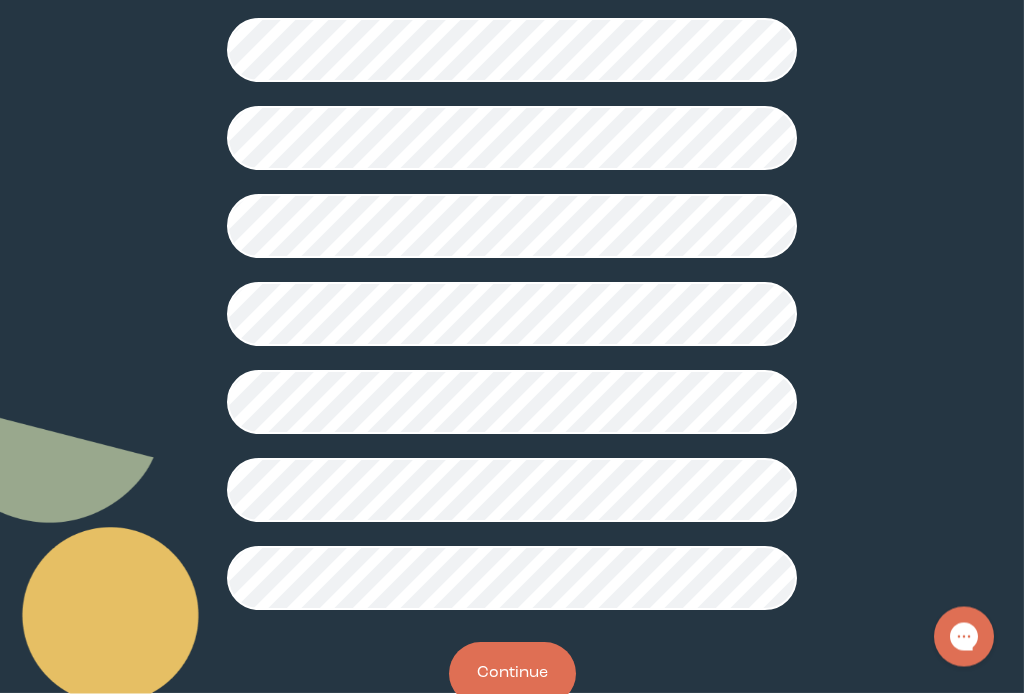 scroll, scrollTop: 572, scrollLeft: 0, axis: vertical 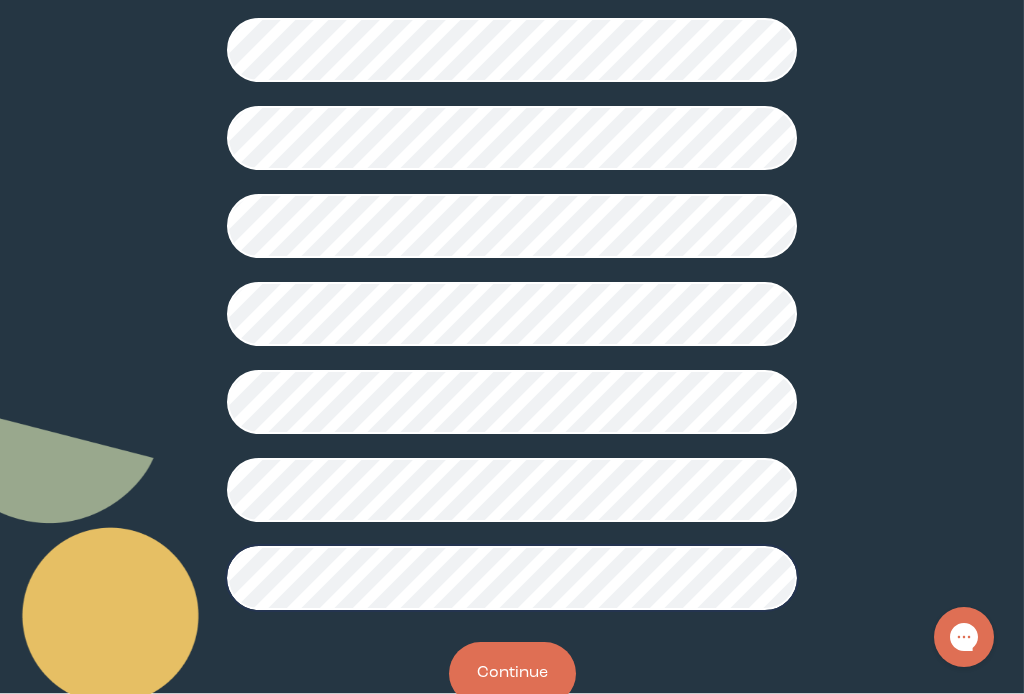 click on "Continue" at bounding box center (512, 673) 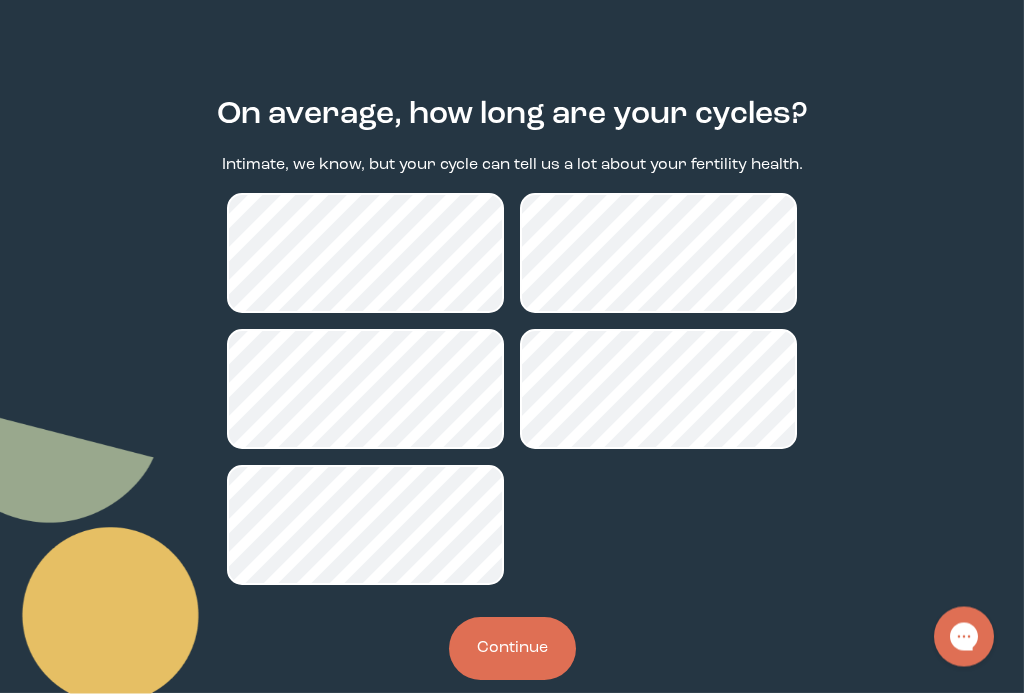 scroll, scrollTop: 138, scrollLeft: 0, axis: vertical 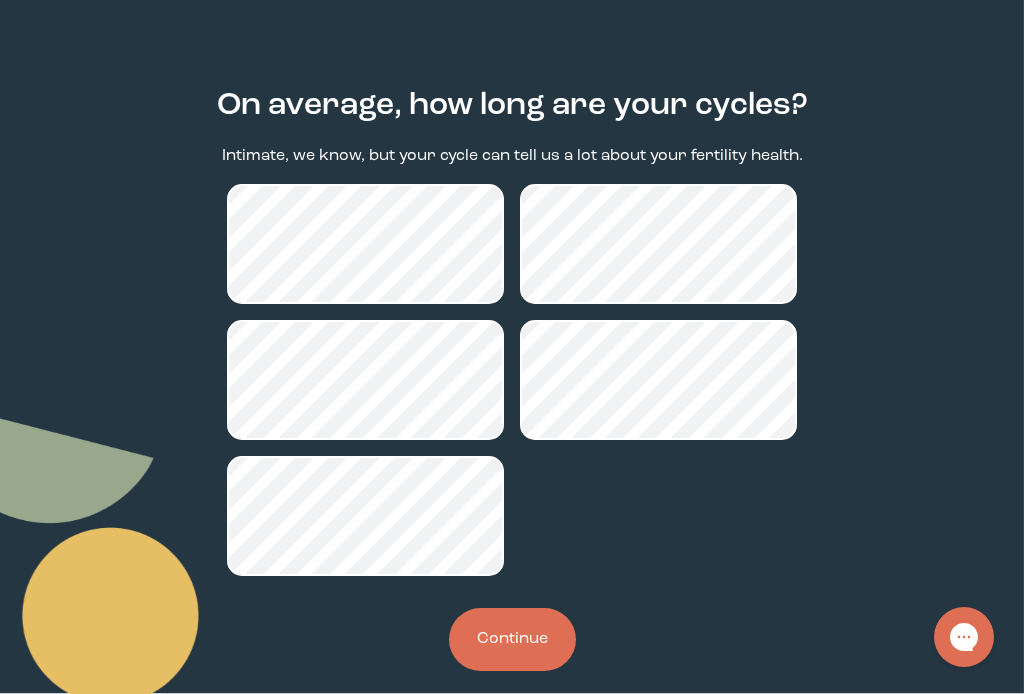 click on "Continue" at bounding box center (512, 639) 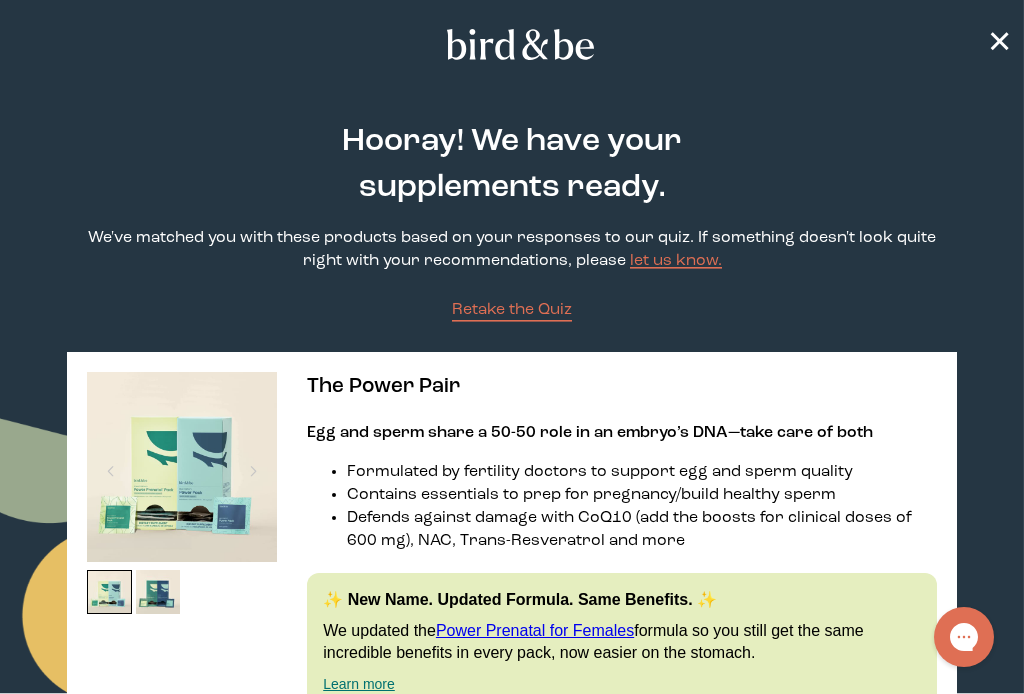 click on "✕" at bounding box center (512, 44) 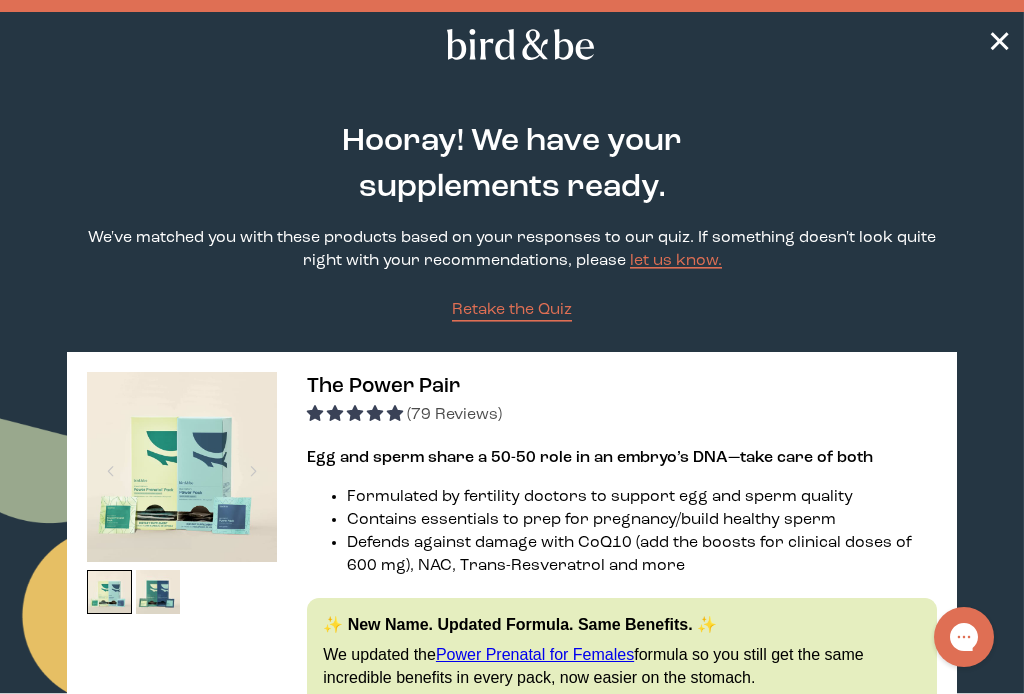 click on "✕" at bounding box center (999, 44) 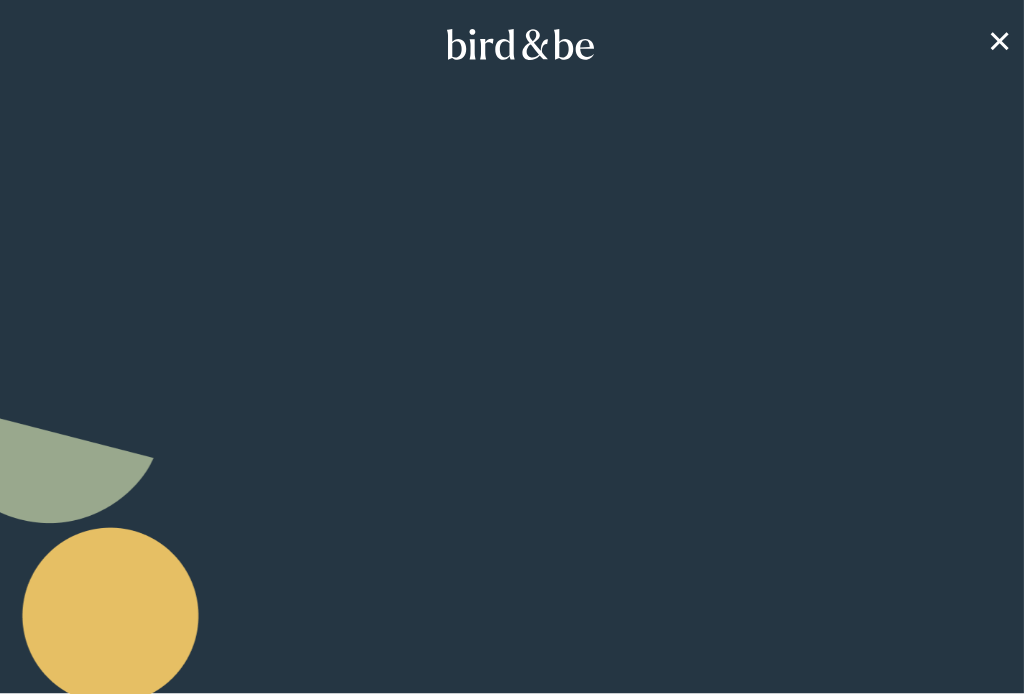 scroll, scrollTop: 0, scrollLeft: 0, axis: both 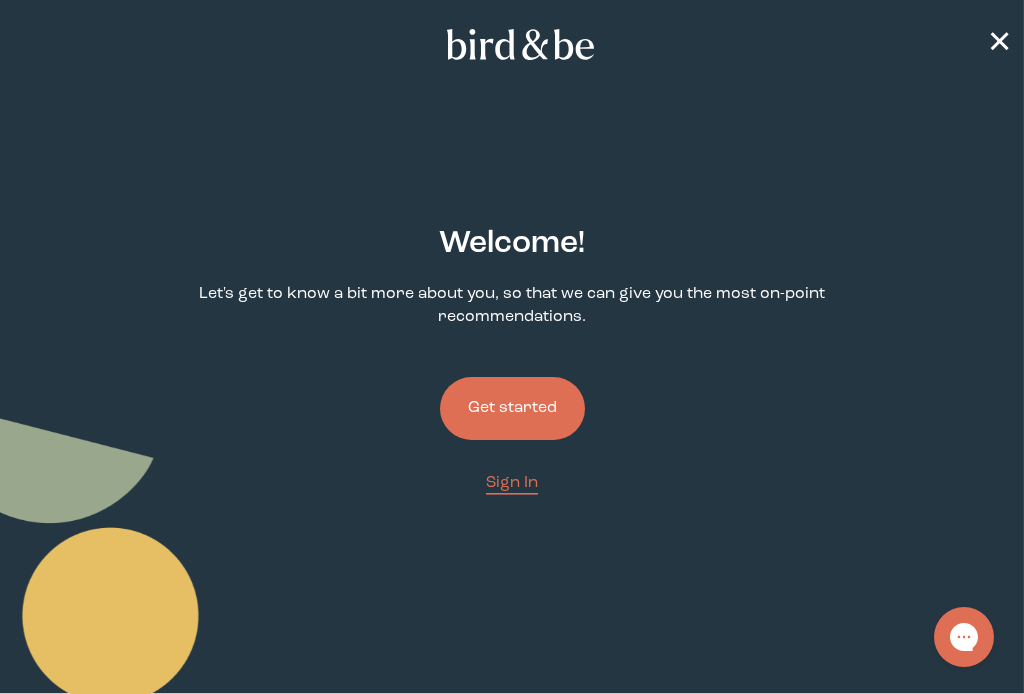 click on "Get started" at bounding box center [512, 408] 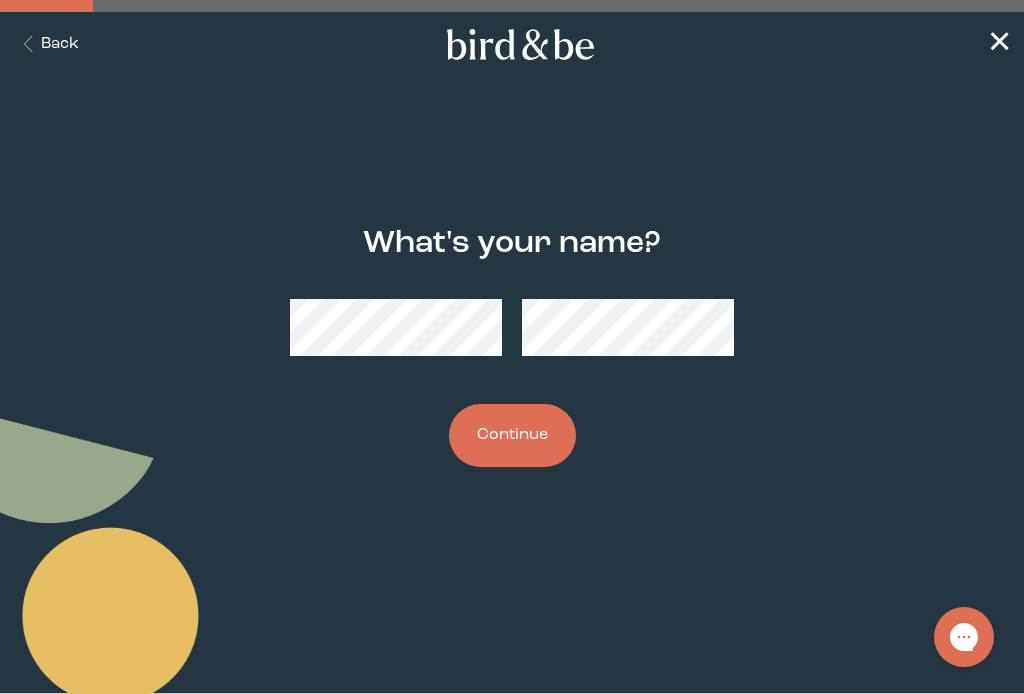 click on "Continue" at bounding box center (512, 435) 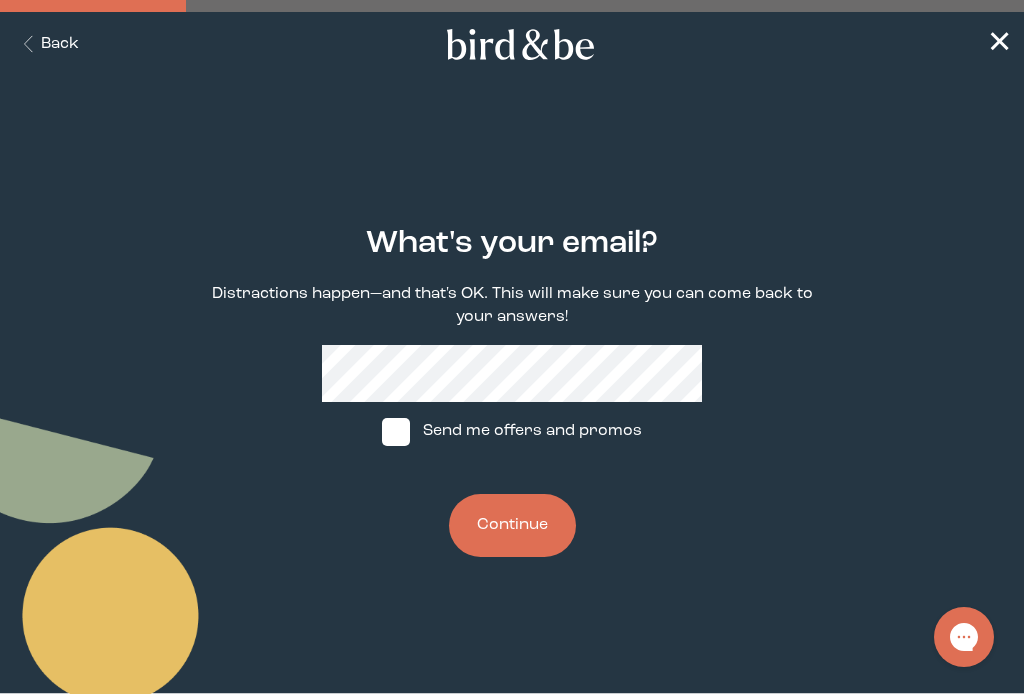 click on "Continue" at bounding box center [512, 525] 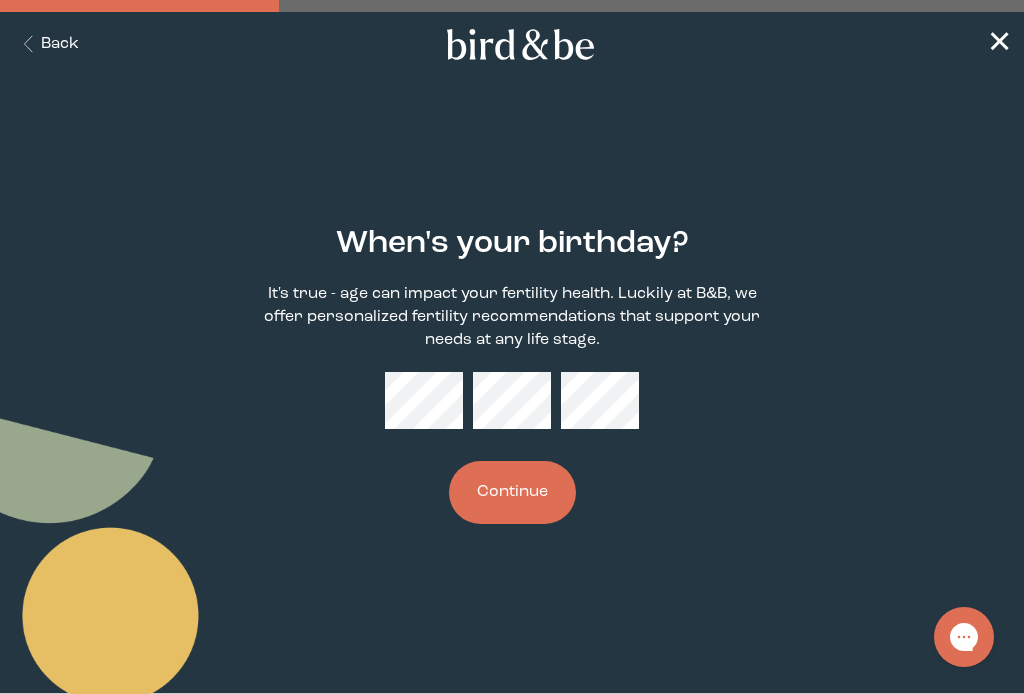 click on "Continue" at bounding box center [512, 492] 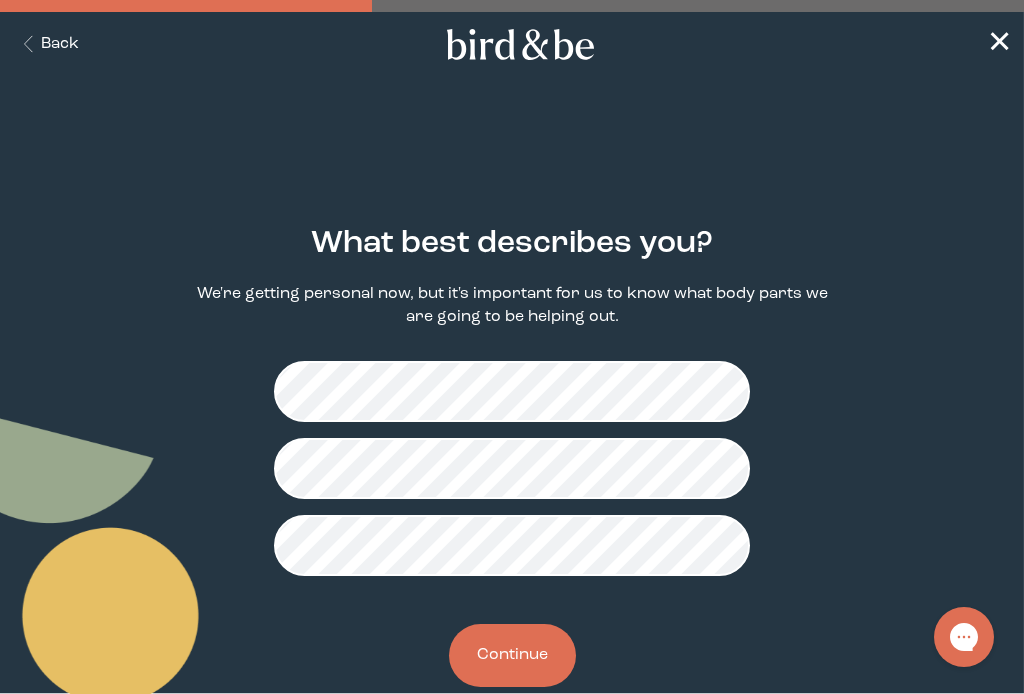 click on "Continue" at bounding box center (512, 655) 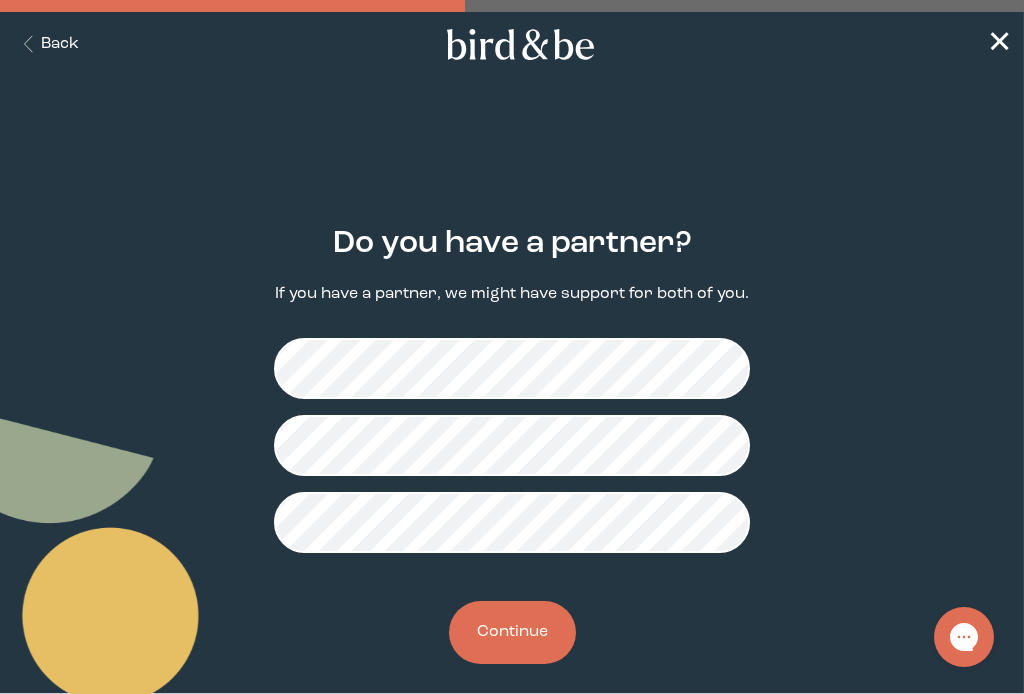 click on "Continue" at bounding box center [512, 632] 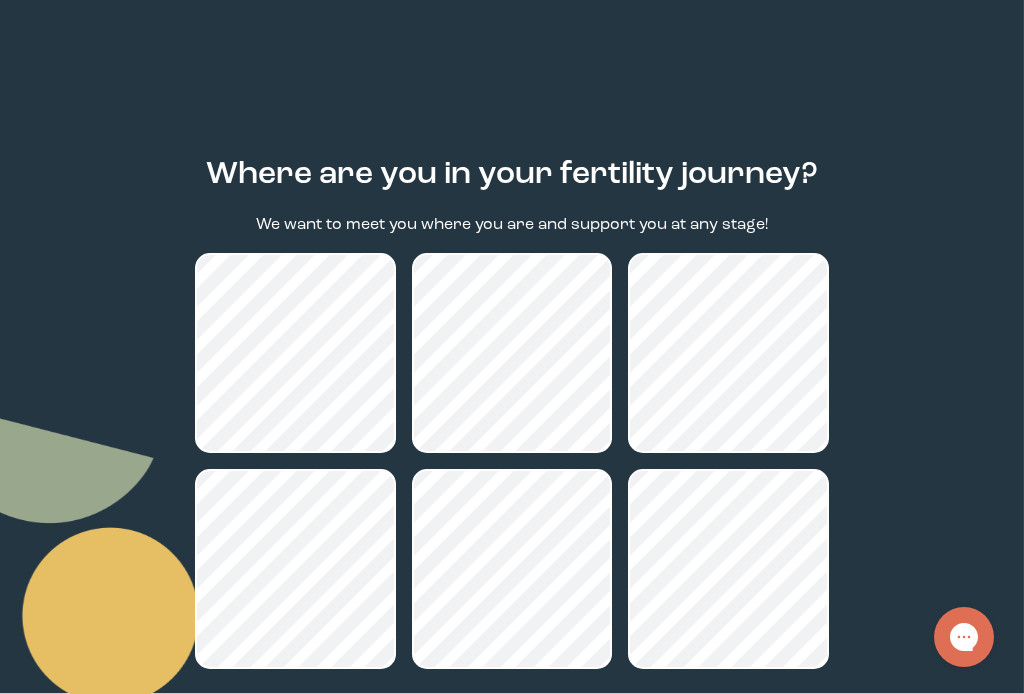 scroll, scrollTop: 241, scrollLeft: 0, axis: vertical 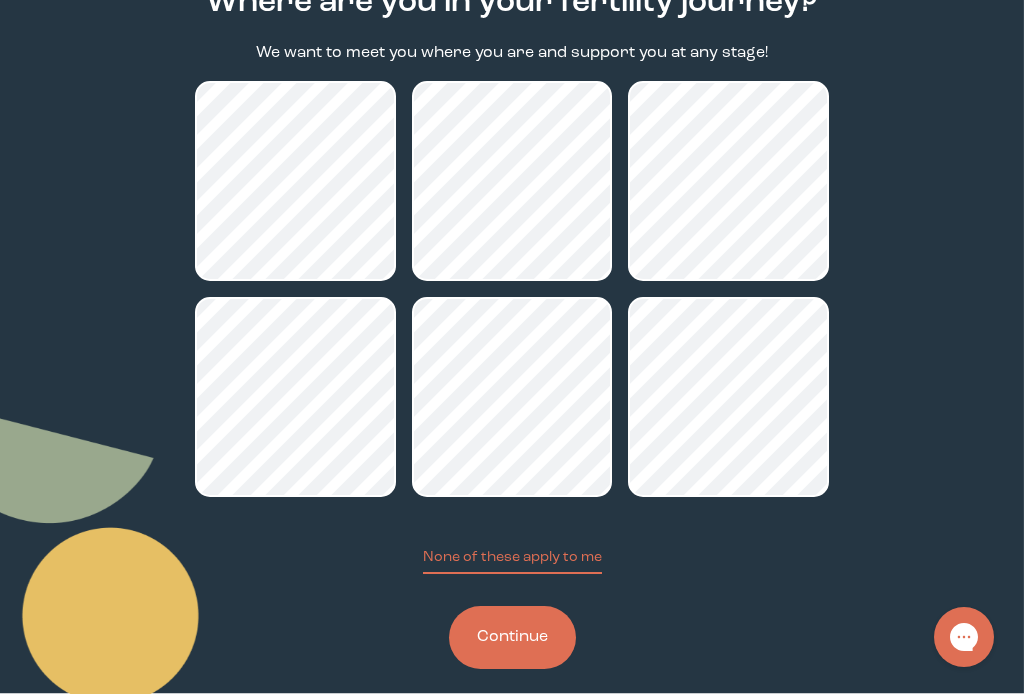 click on "Continue" at bounding box center [512, 637] 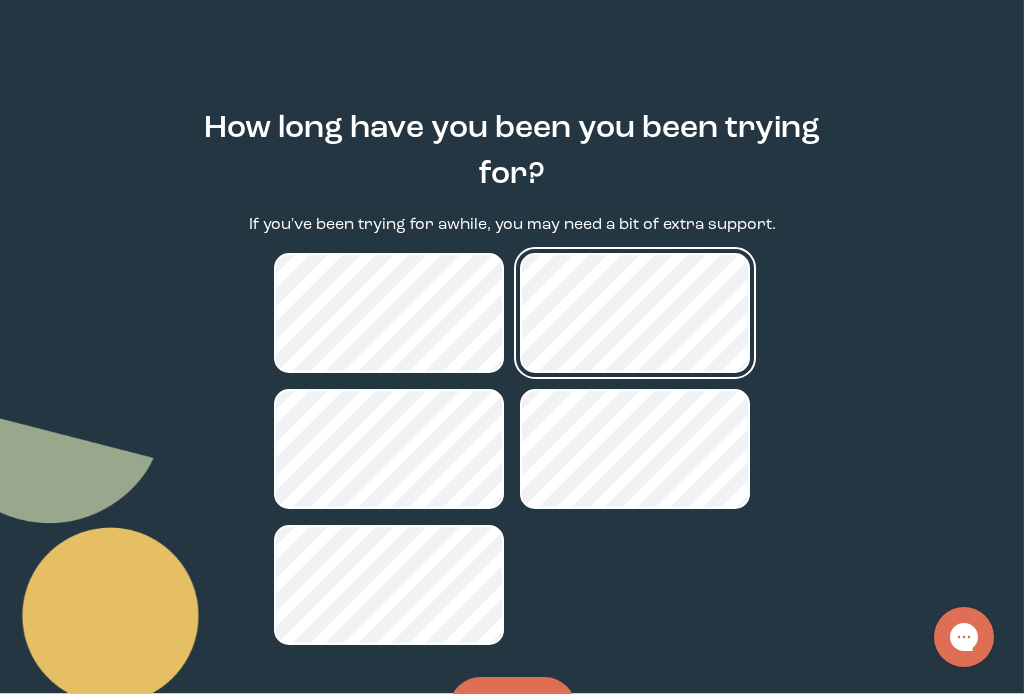 scroll, scrollTop: 186, scrollLeft: 0, axis: vertical 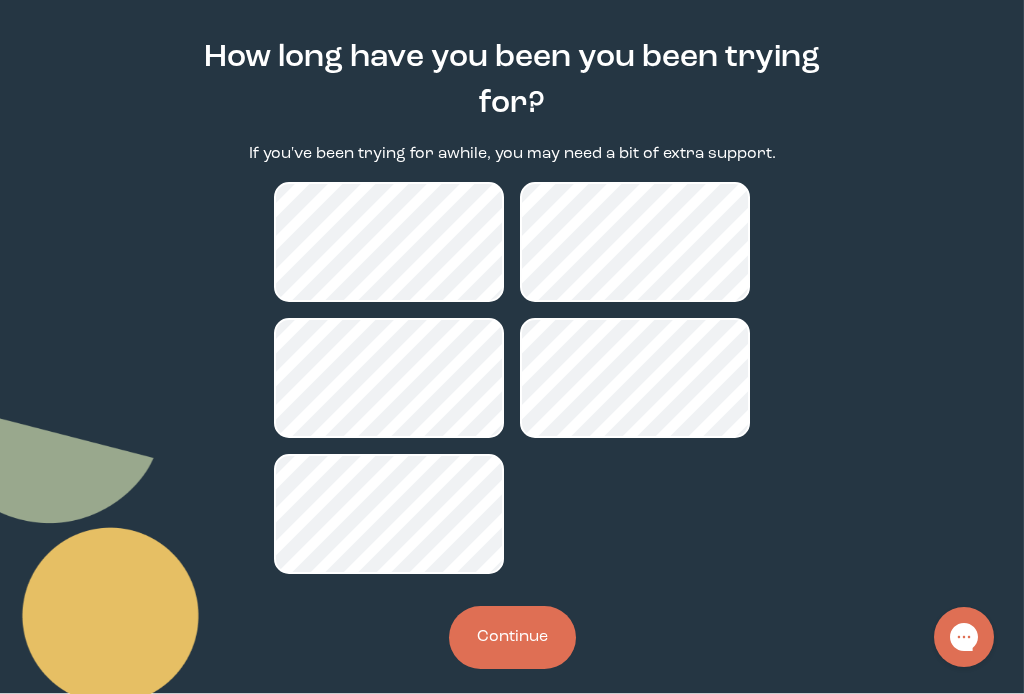 click on "Continue" at bounding box center [512, 637] 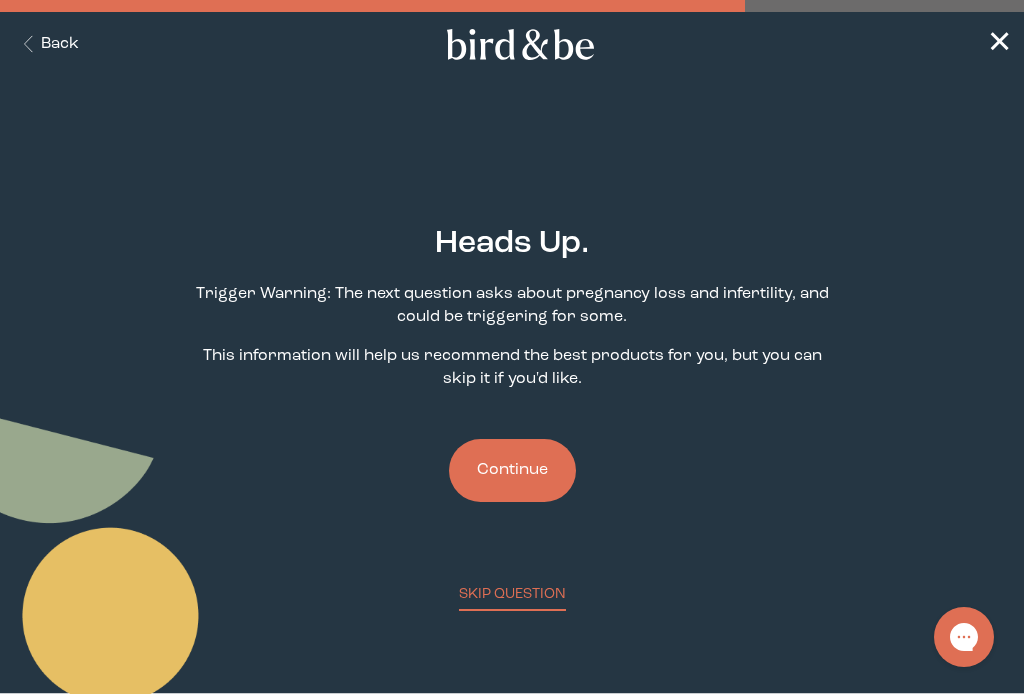 scroll, scrollTop: 0, scrollLeft: 0, axis: both 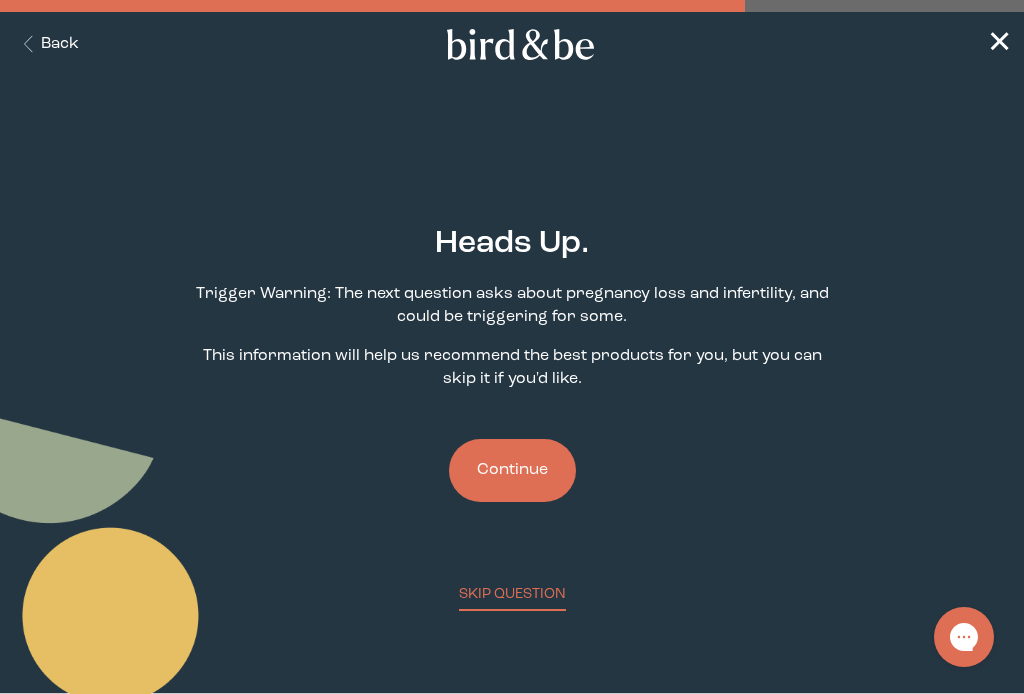 click on "Continue" at bounding box center (512, 470) 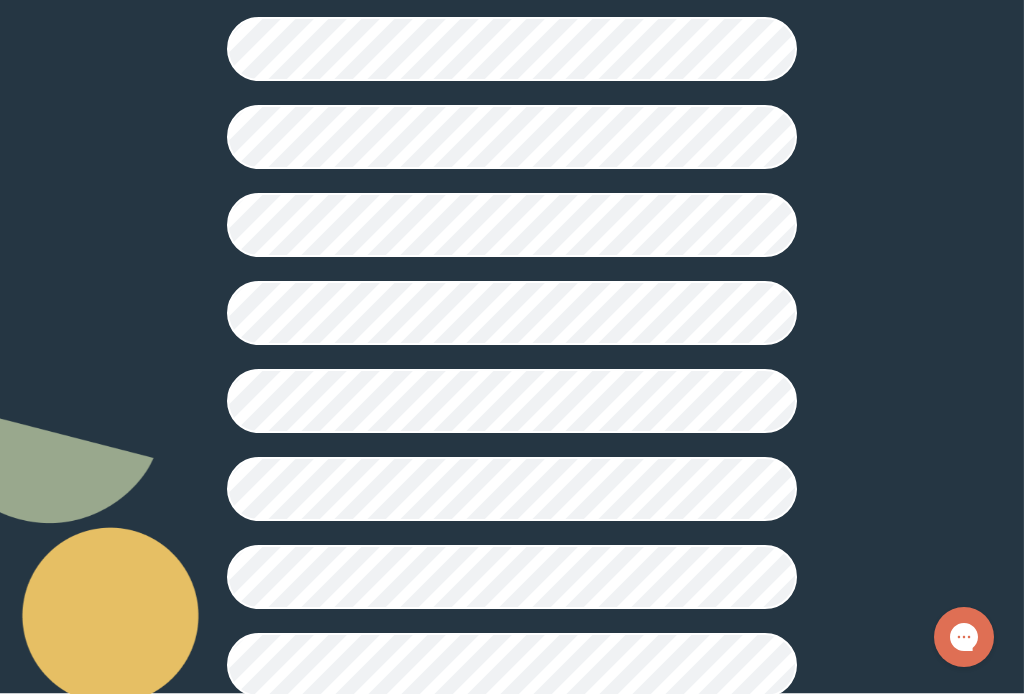 scroll, scrollTop: 612, scrollLeft: 0, axis: vertical 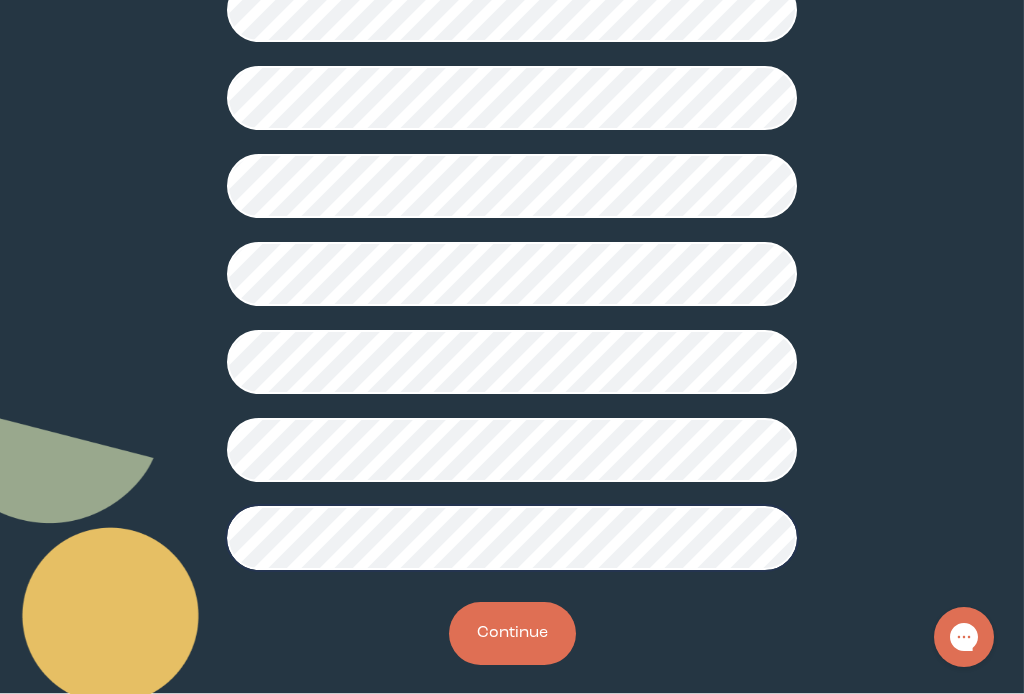 click on "Continue" at bounding box center [512, 633] 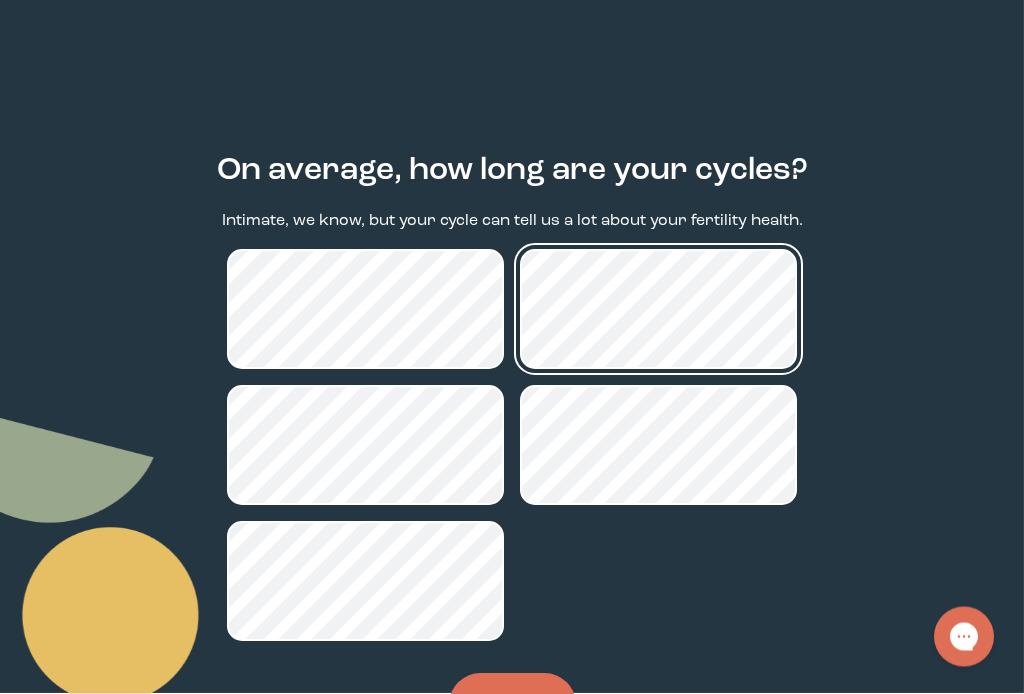 scroll, scrollTop: 138, scrollLeft: 0, axis: vertical 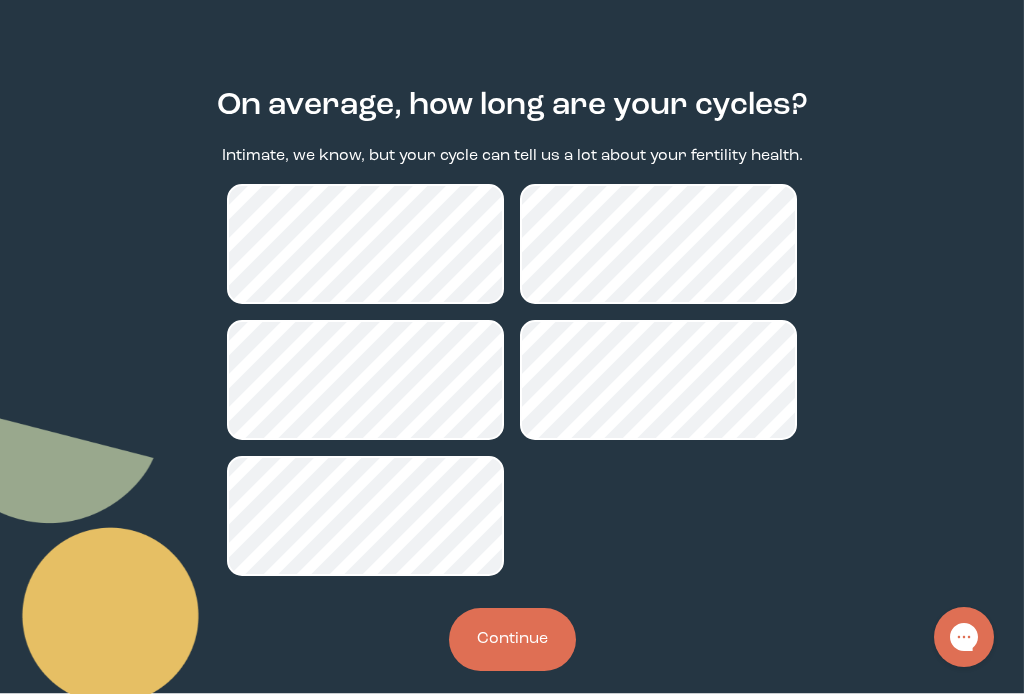 click on "Continue" at bounding box center (512, 639) 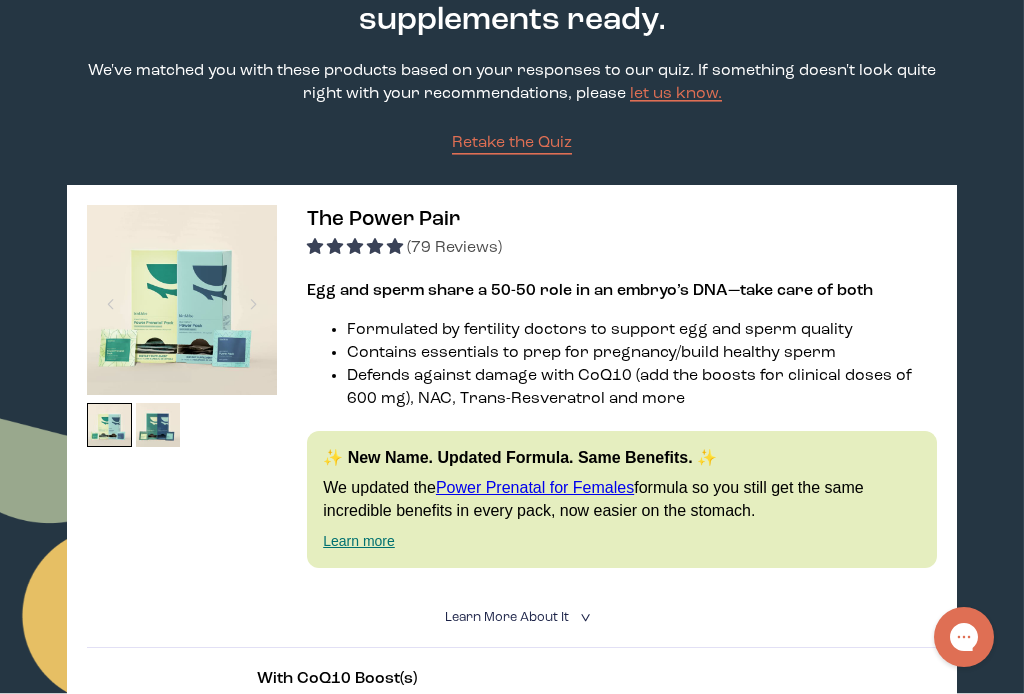 scroll, scrollTop: 165, scrollLeft: 0, axis: vertical 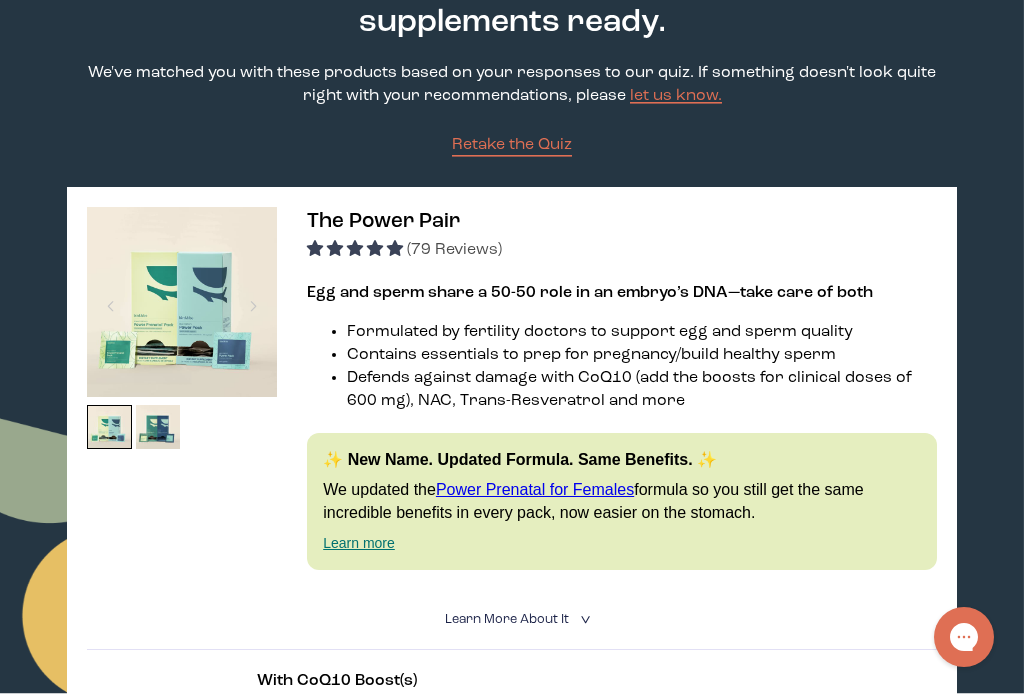 click on "<" at bounding box center (583, 619) 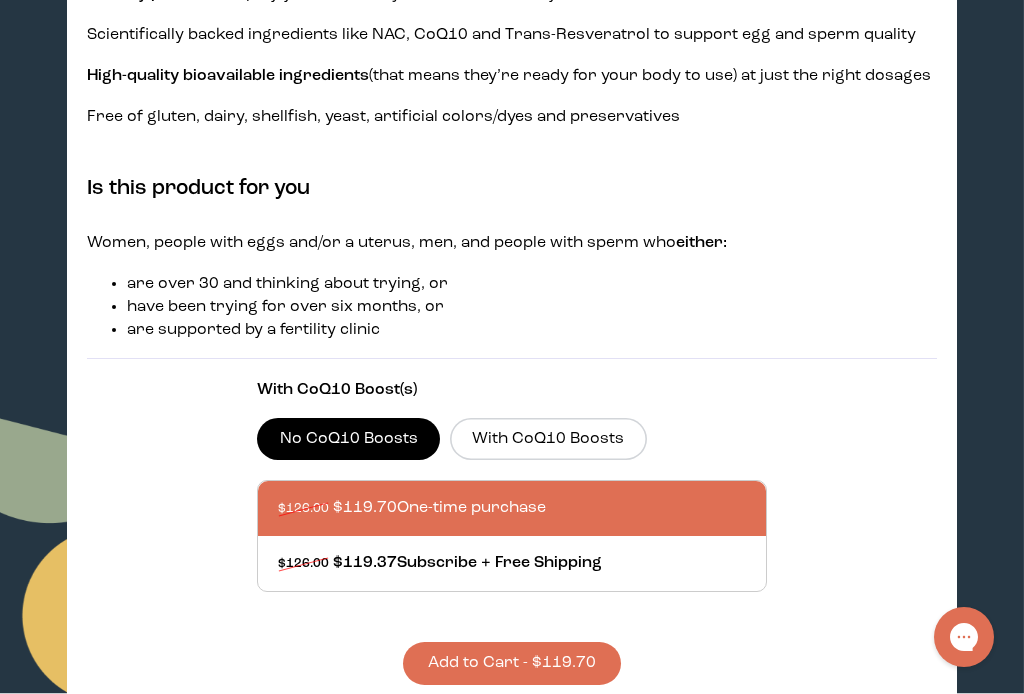 scroll, scrollTop: 922, scrollLeft: 0, axis: vertical 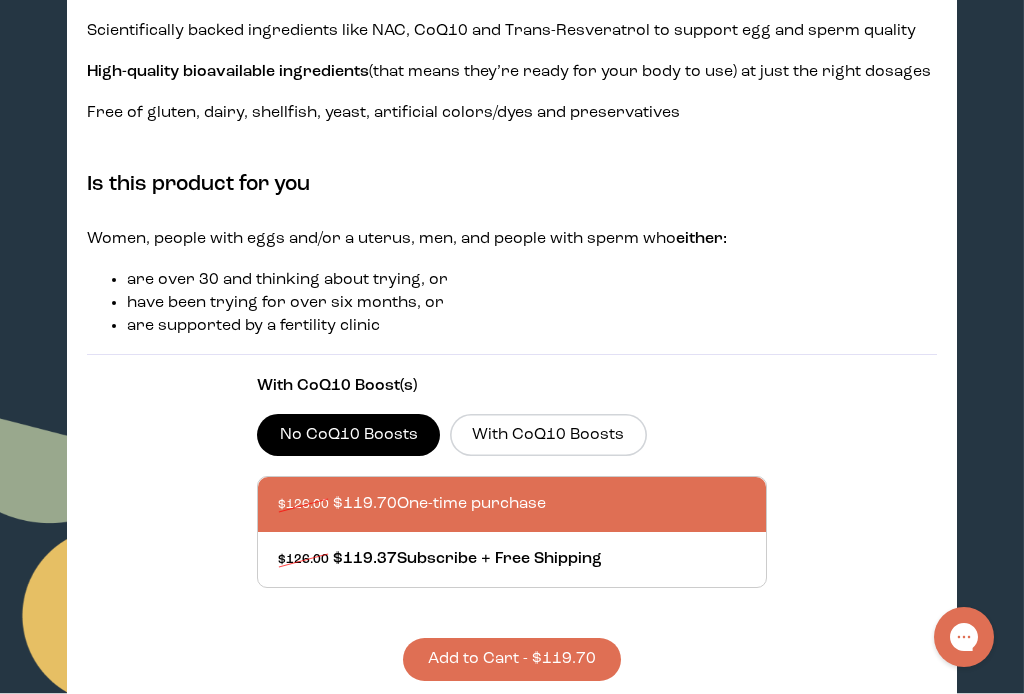 click on "With CoQ10 Boosts" at bounding box center [548, 435] 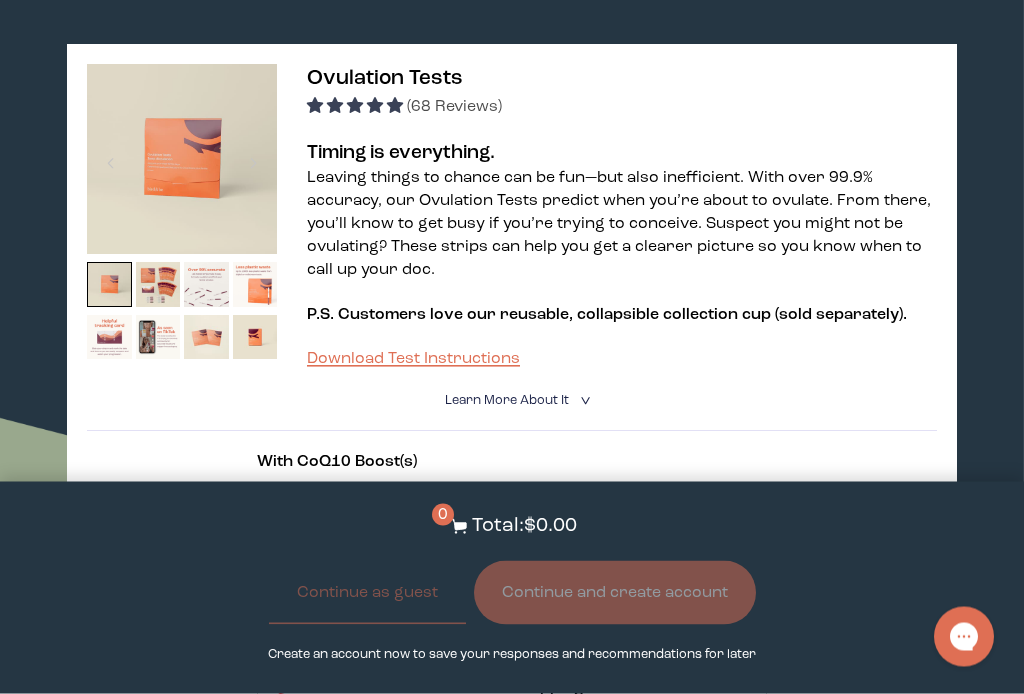 scroll, scrollTop: 1627, scrollLeft: 0, axis: vertical 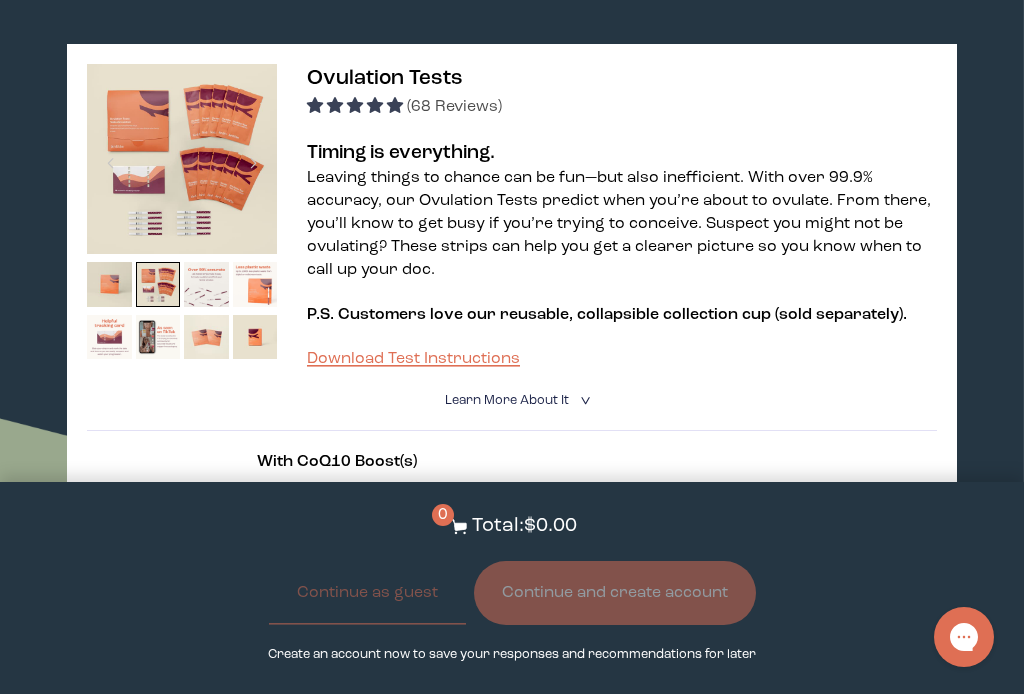 click at bounding box center [158, 284] 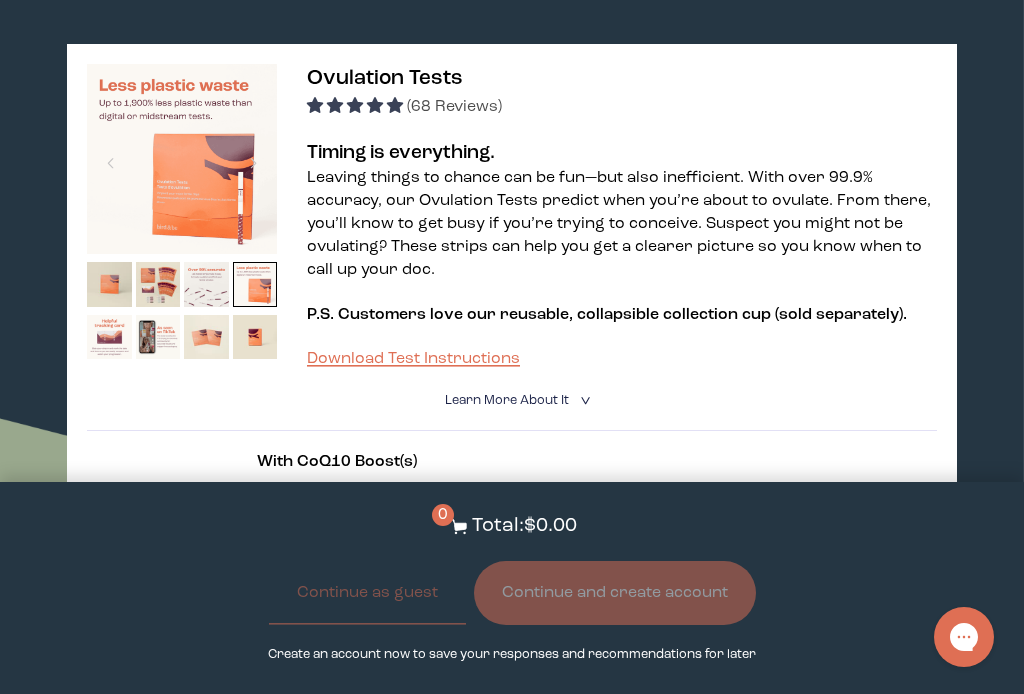 click at bounding box center [255, 284] 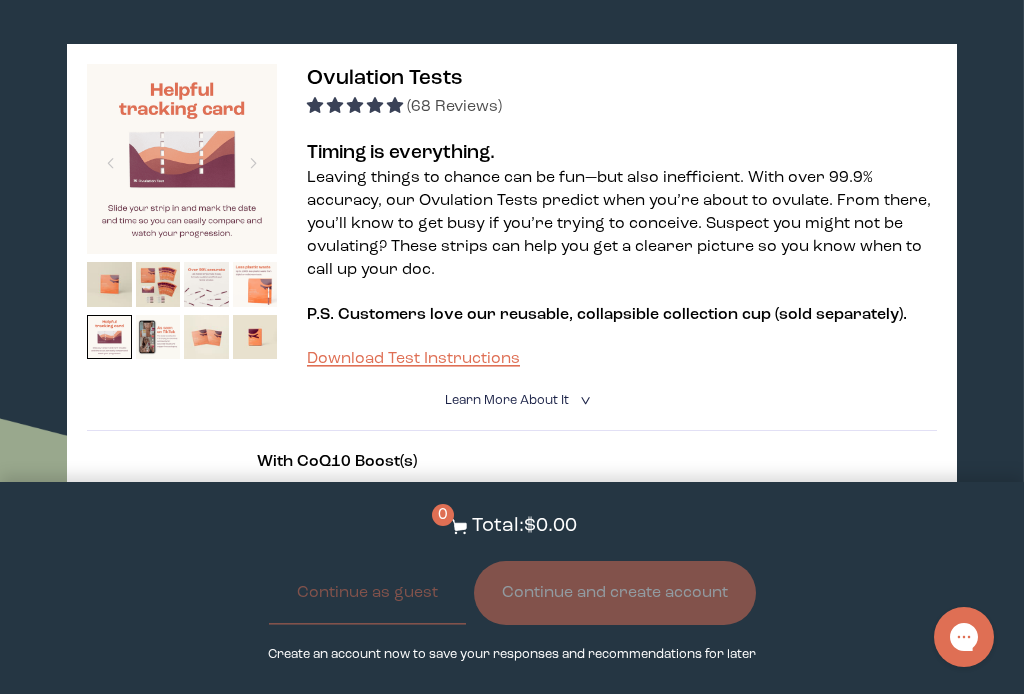 click at bounding box center [109, 337] 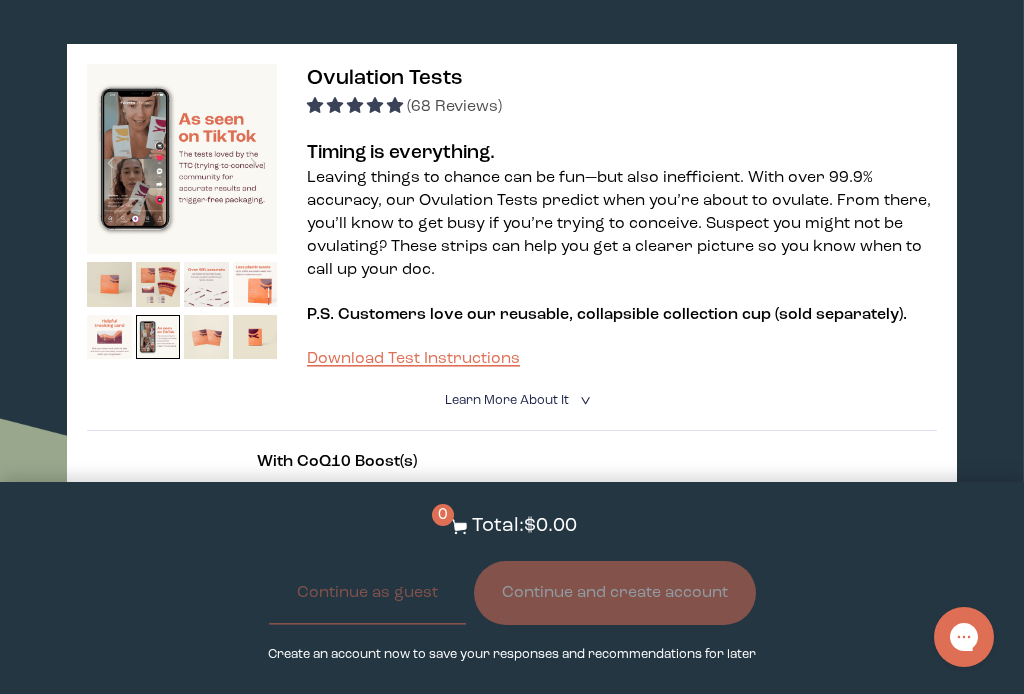 click at bounding box center (158, 337) 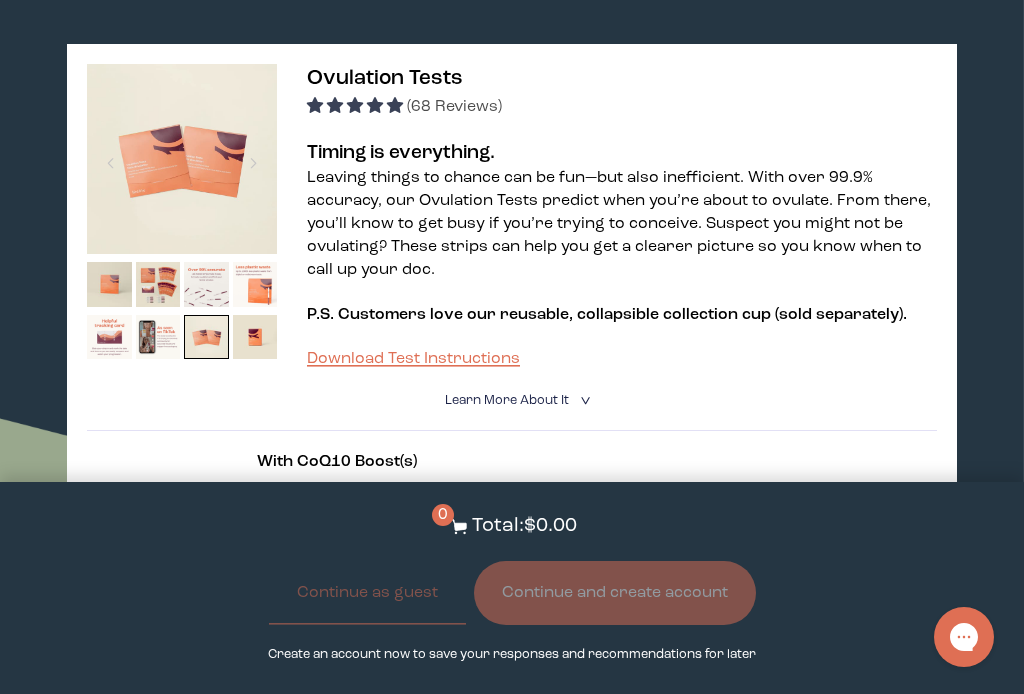 click at bounding box center (206, 337) 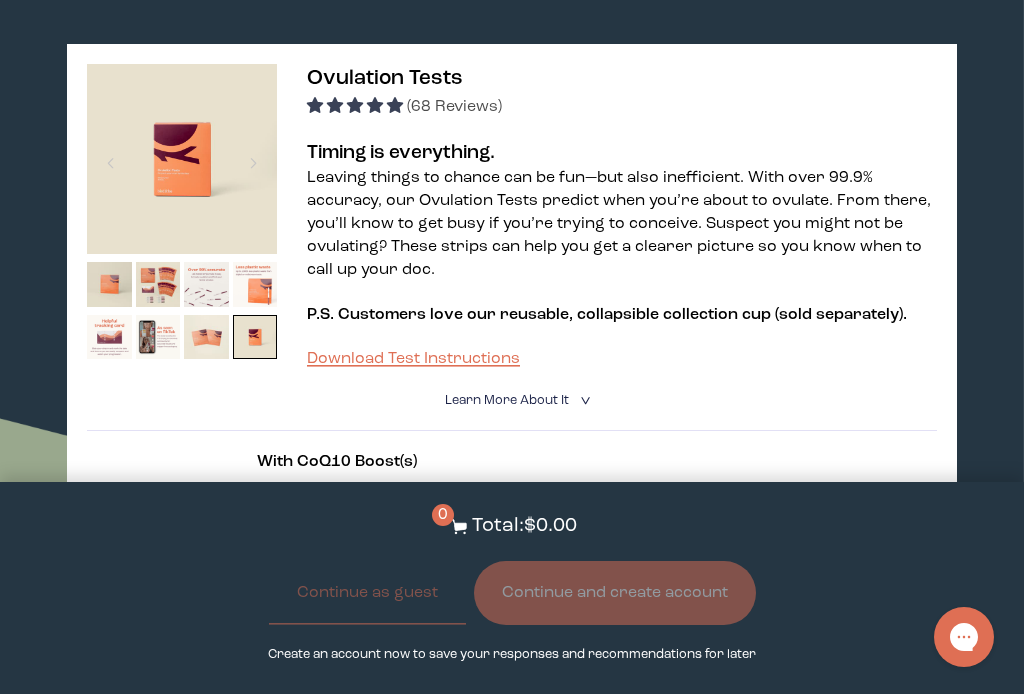 click at bounding box center [255, 337] 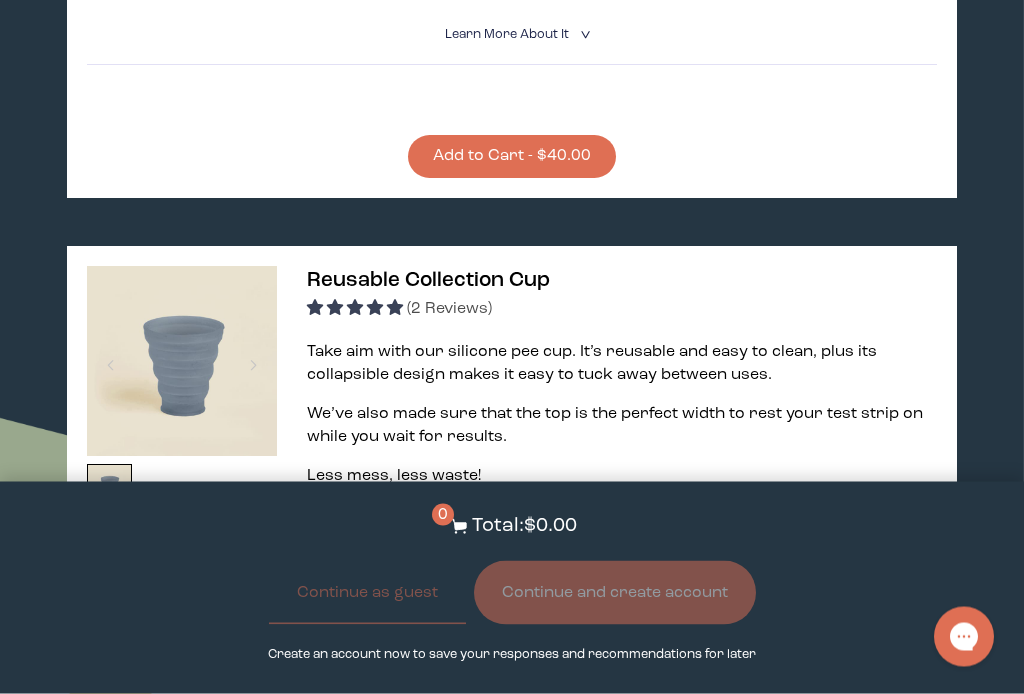 scroll, scrollTop: 3714, scrollLeft: 0, axis: vertical 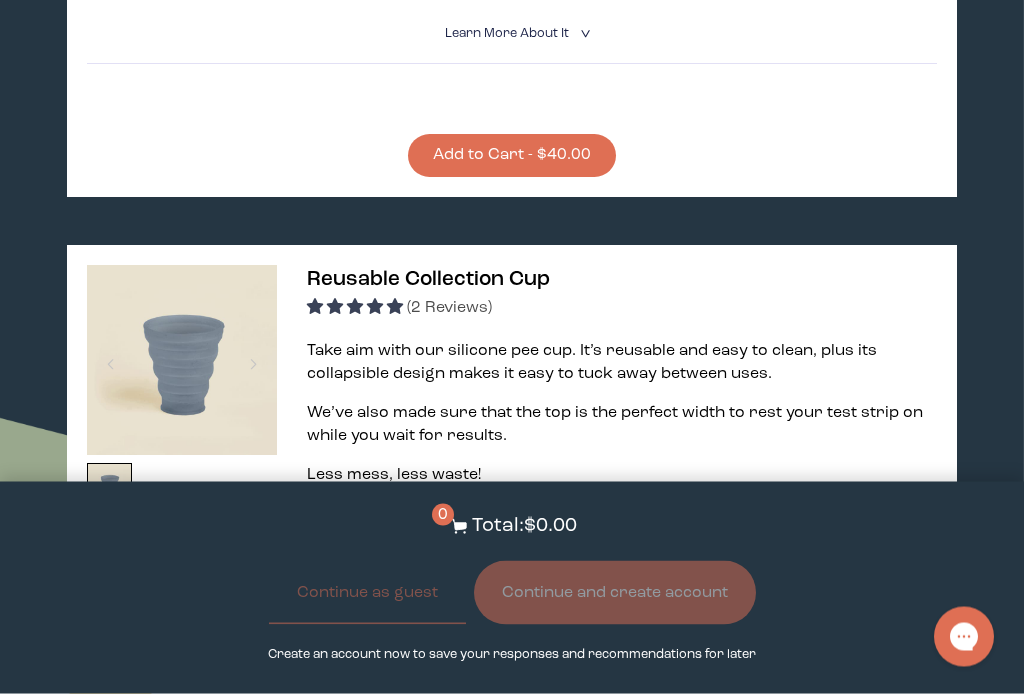 click on "Add to Cart - $40.00" at bounding box center (512, 156) 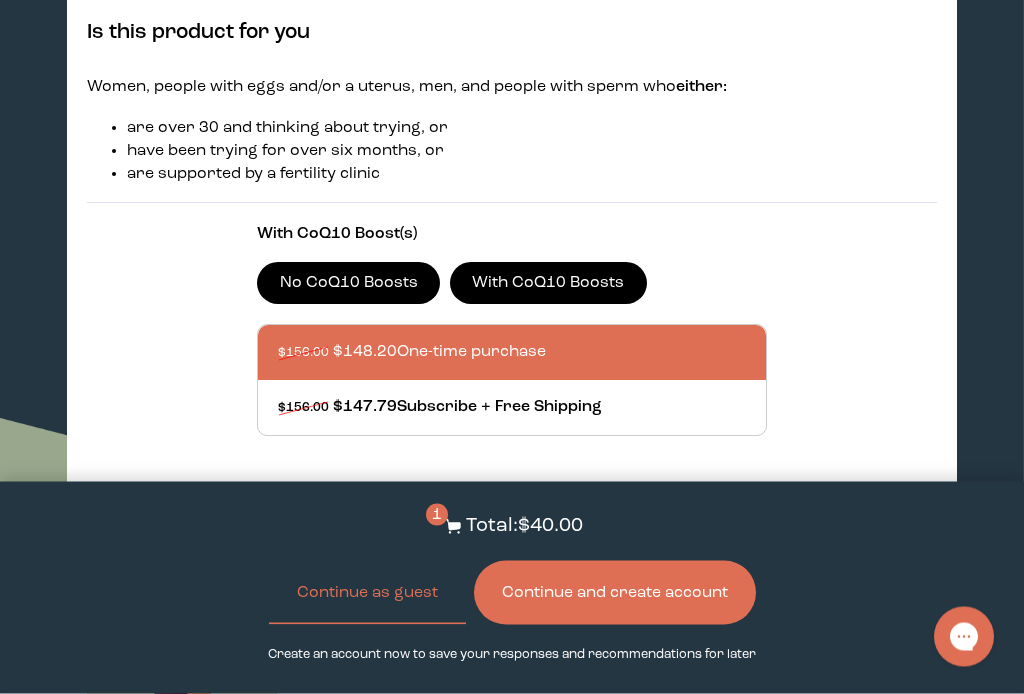 scroll, scrollTop: 1075, scrollLeft: 0, axis: vertical 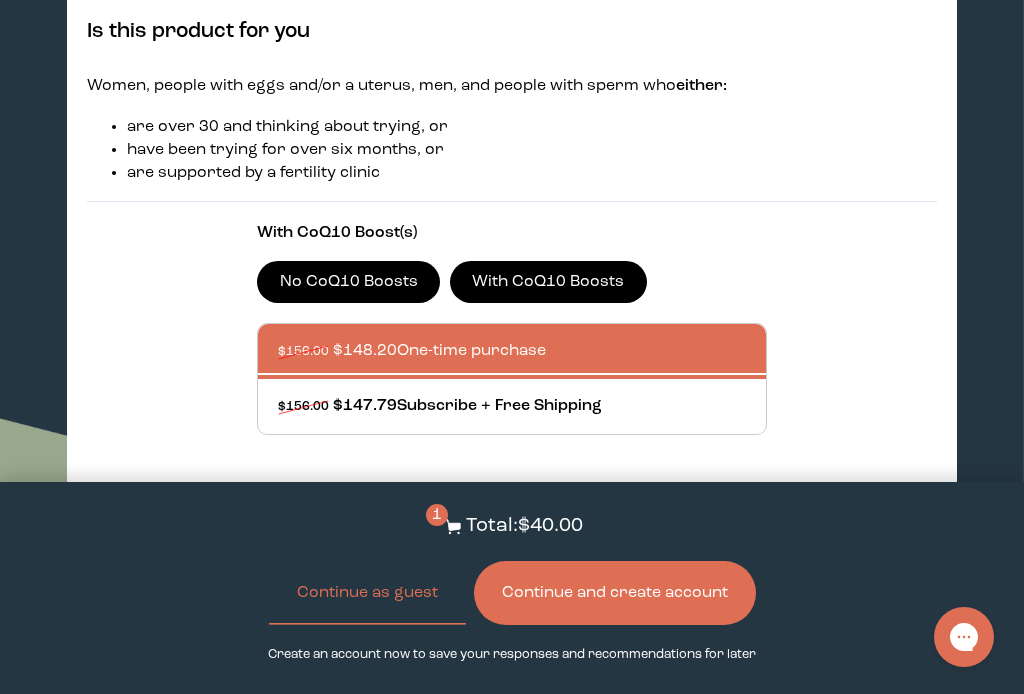 click at bounding box center [532, 406] 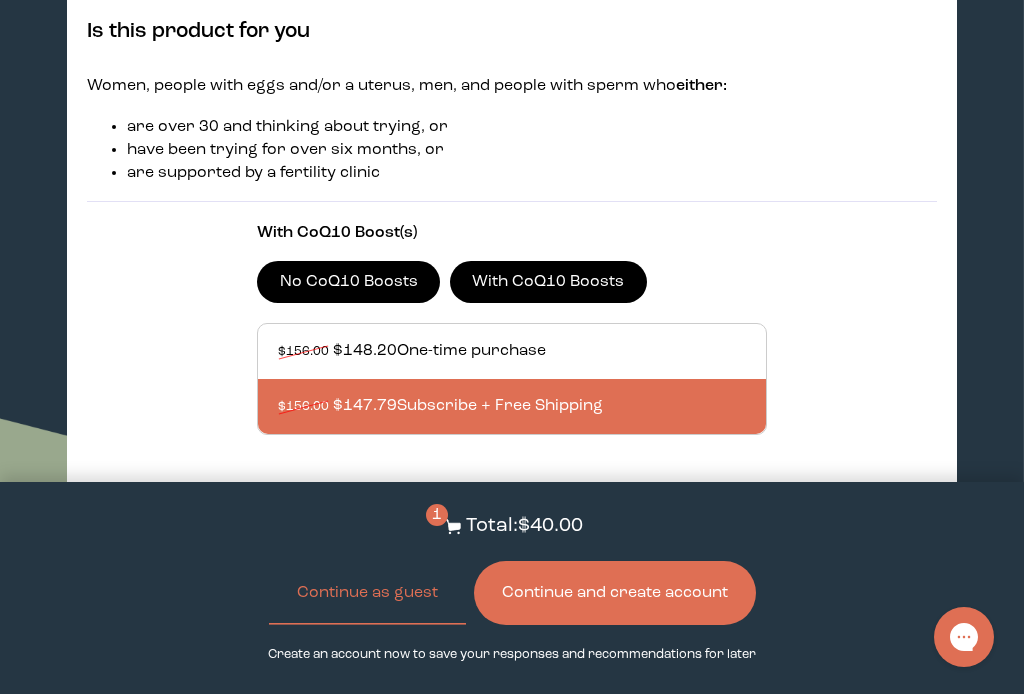 click on "Continue and create account" at bounding box center [615, 593] 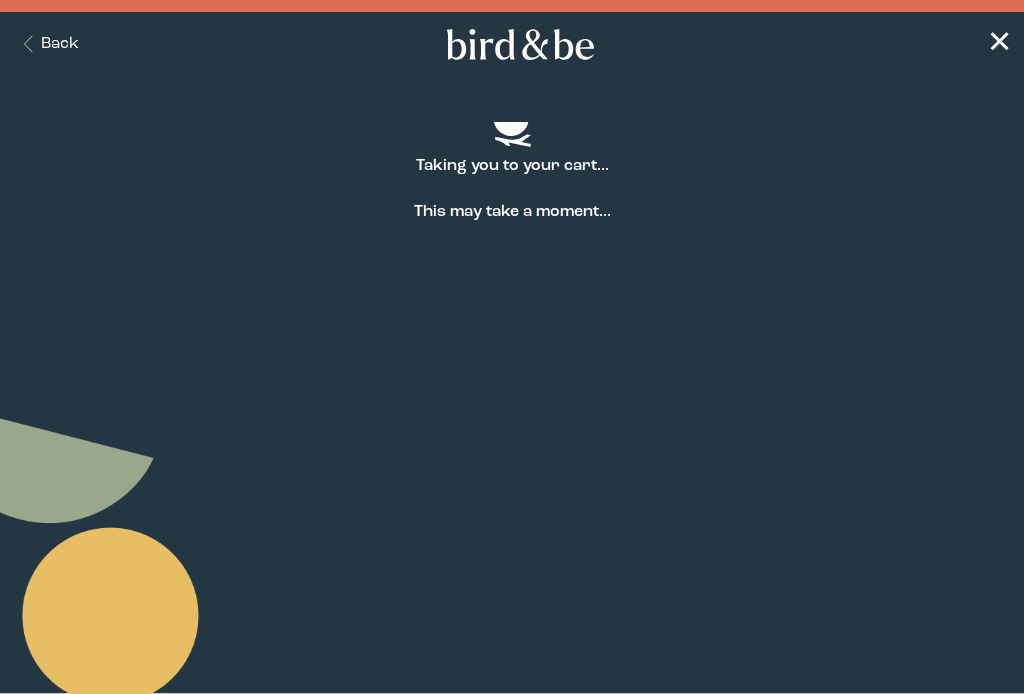scroll, scrollTop: 0, scrollLeft: 0, axis: both 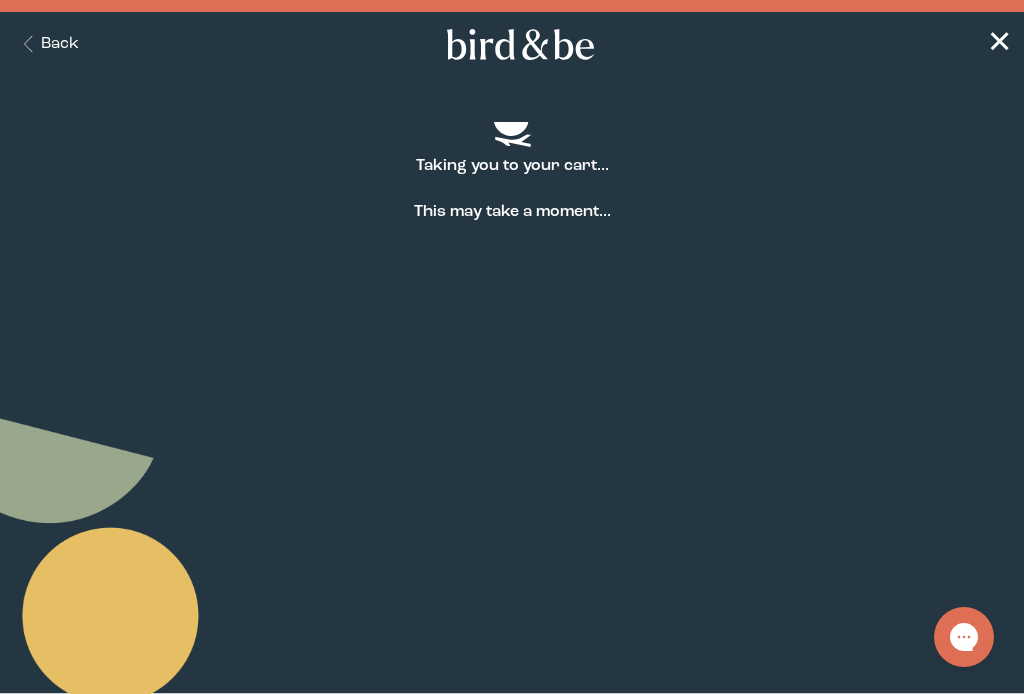 click on "Back" at bounding box center [47, 44] 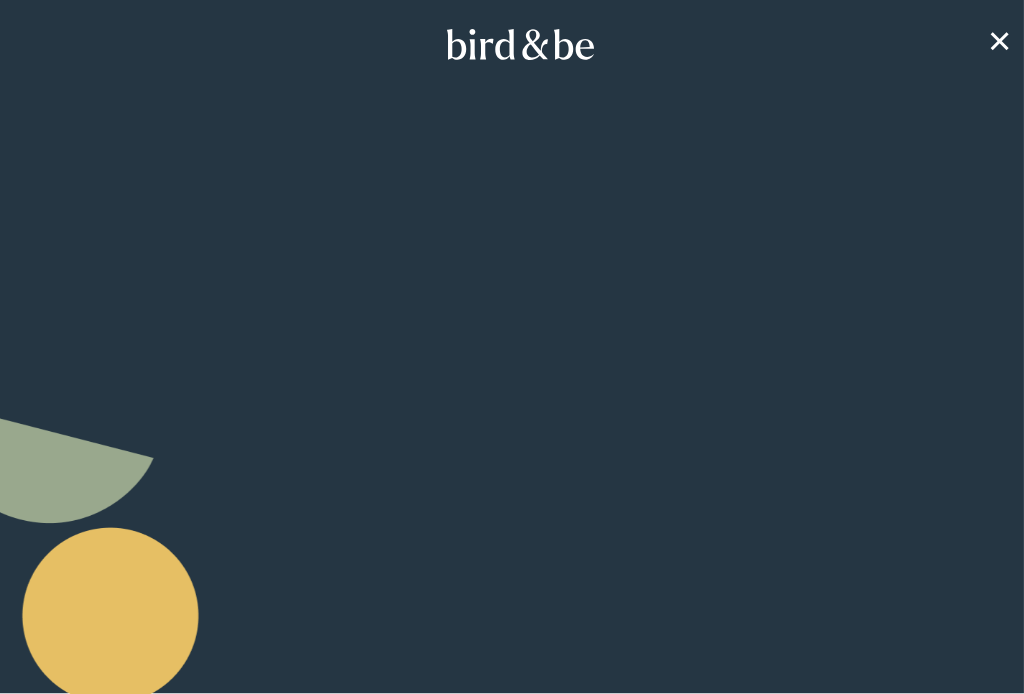 scroll, scrollTop: 0, scrollLeft: 0, axis: both 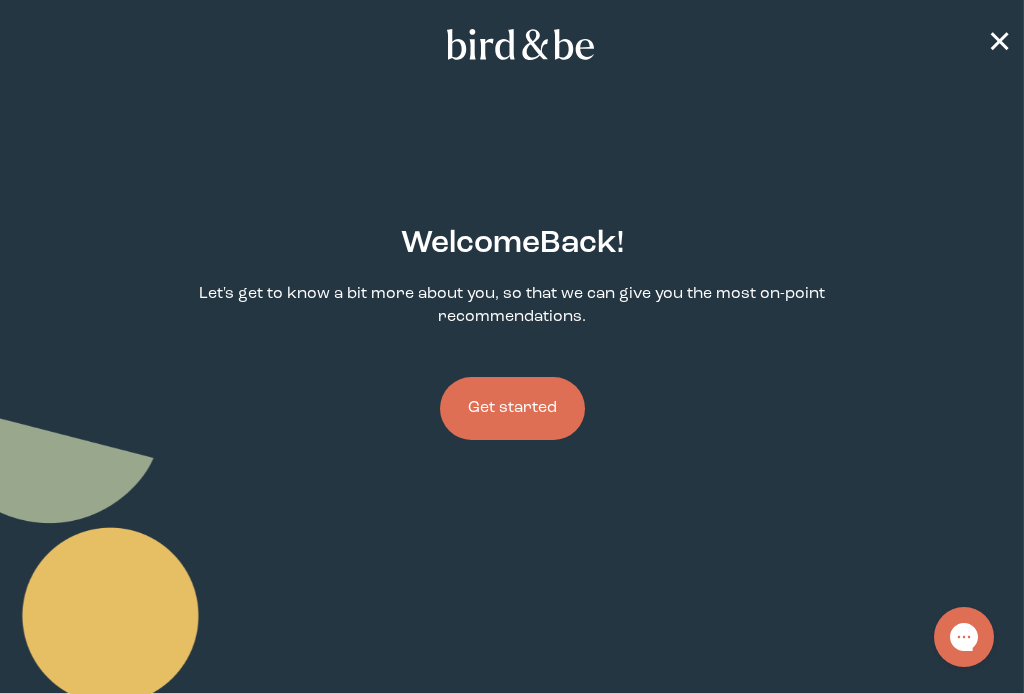 click on "Get started" at bounding box center [512, 408] 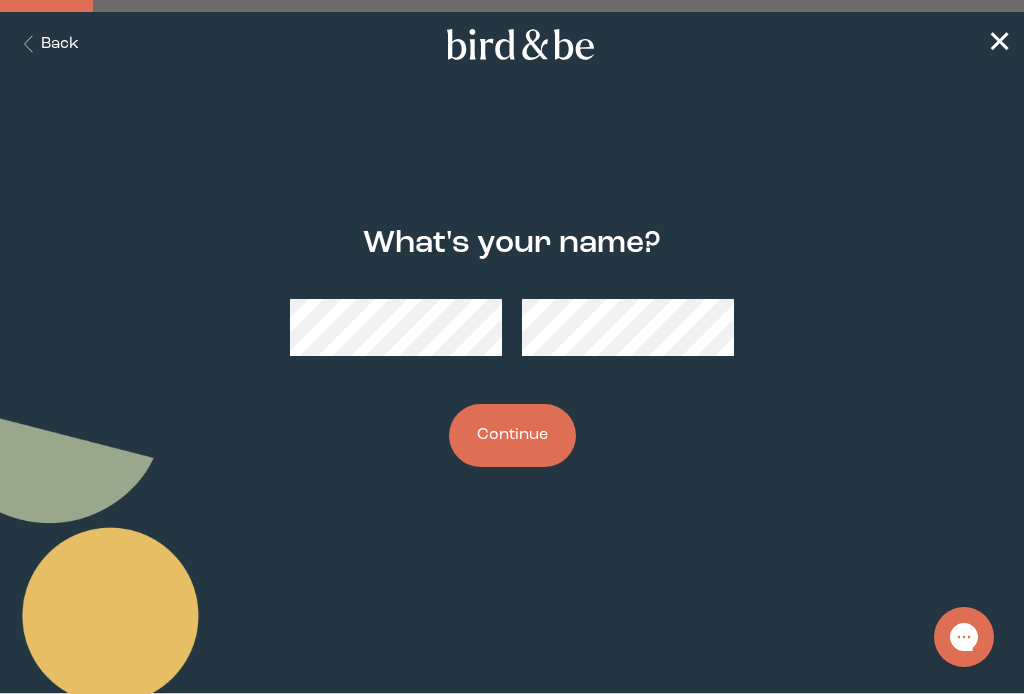 click on "Continue" at bounding box center (512, 435) 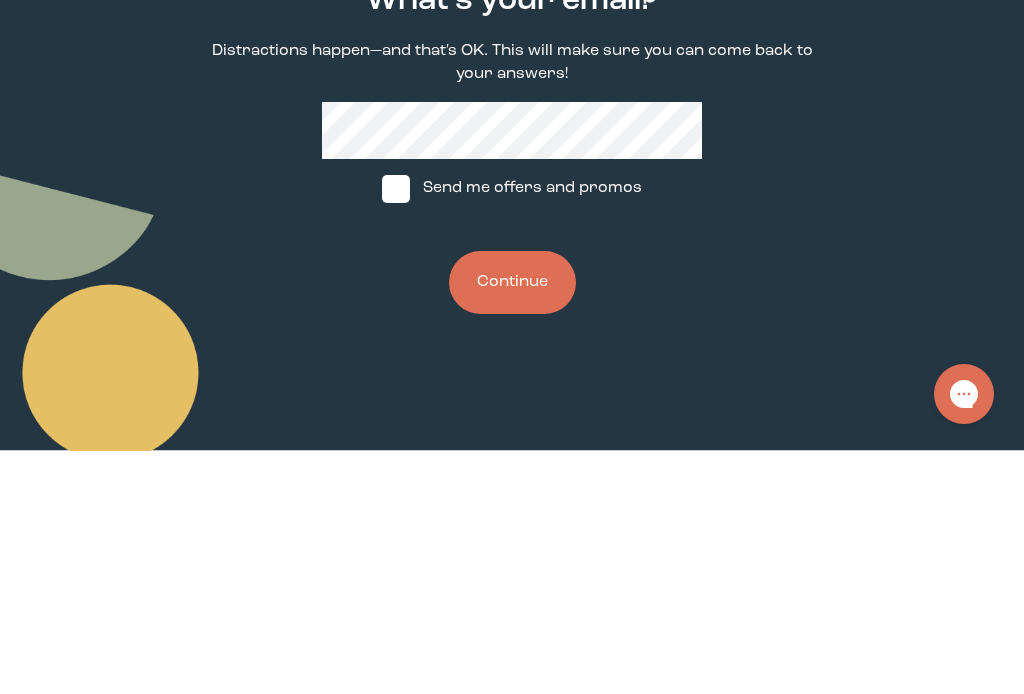 click on "Continue" at bounding box center [512, 525] 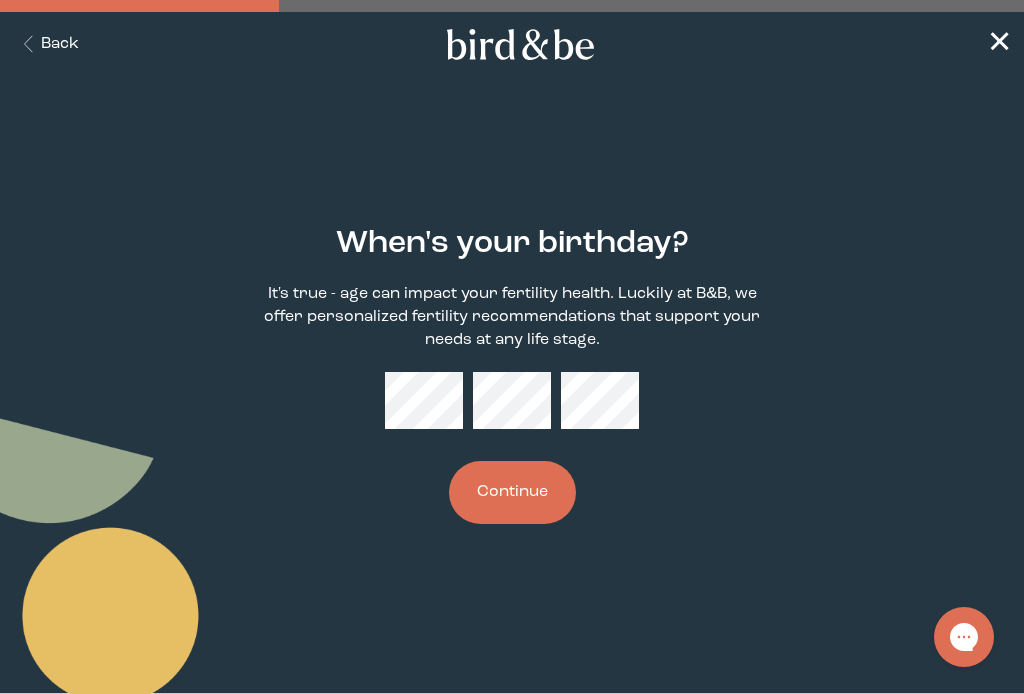 click on "Continue" at bounding box center (512, 492) 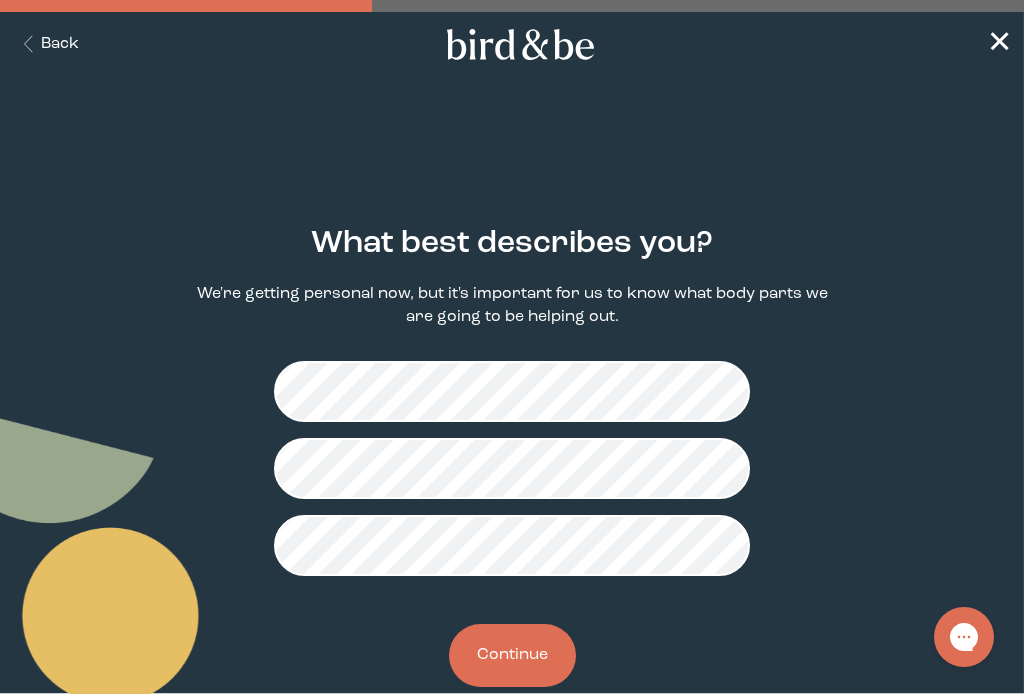 click on "Continue" at bounding box center (512, 655) 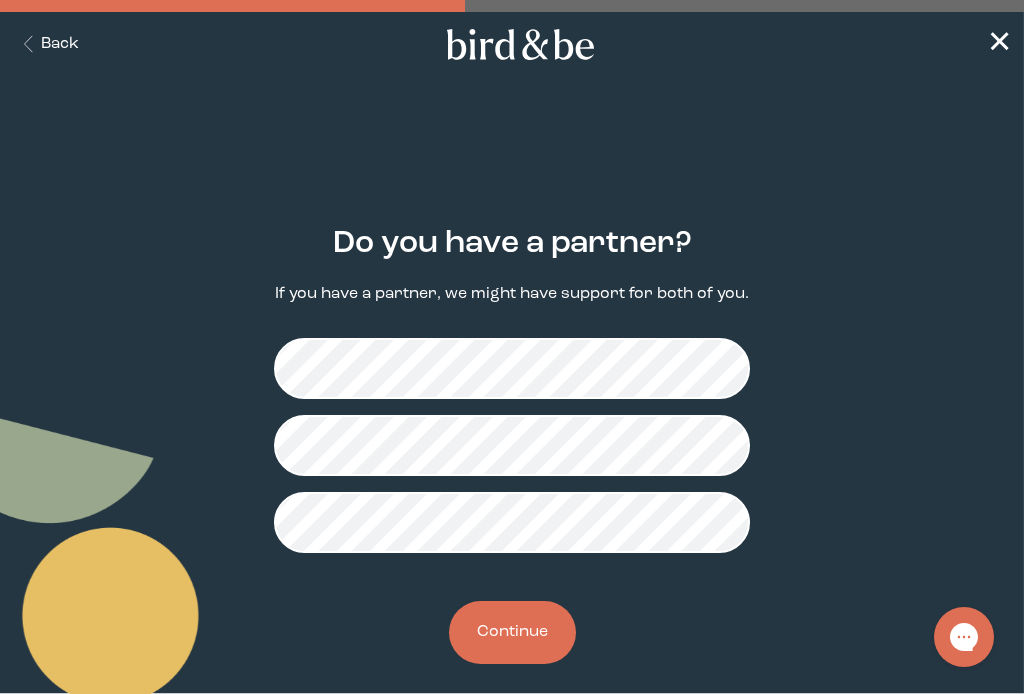 click on "Continue" at bounding box center (512, 632) 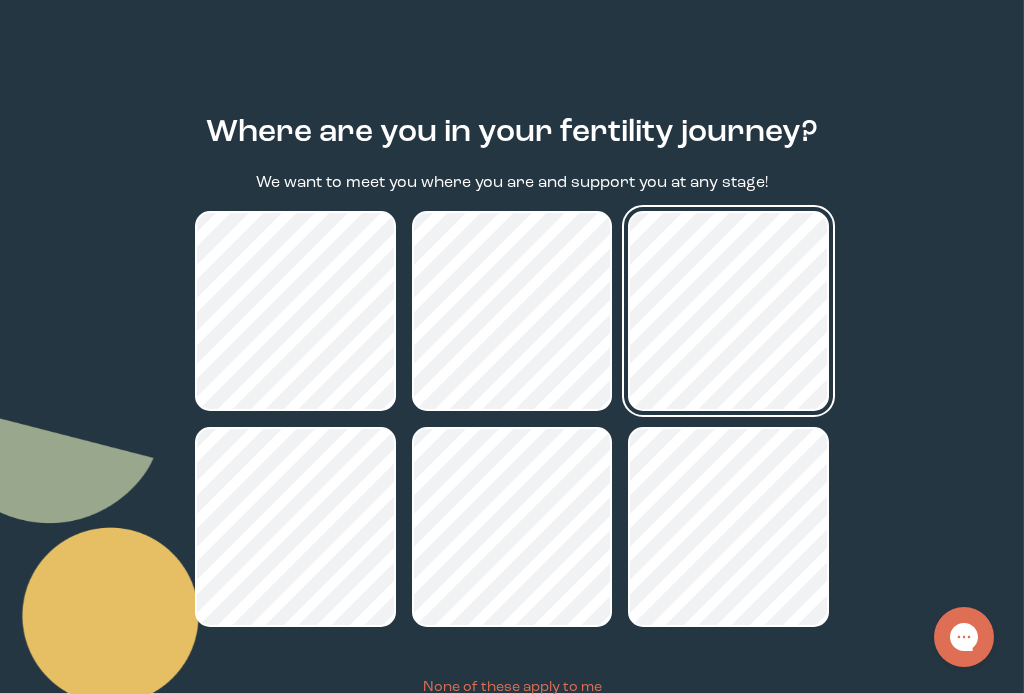 scroll, scrollTop: 241, scrollLeft: 0, axis: vertical 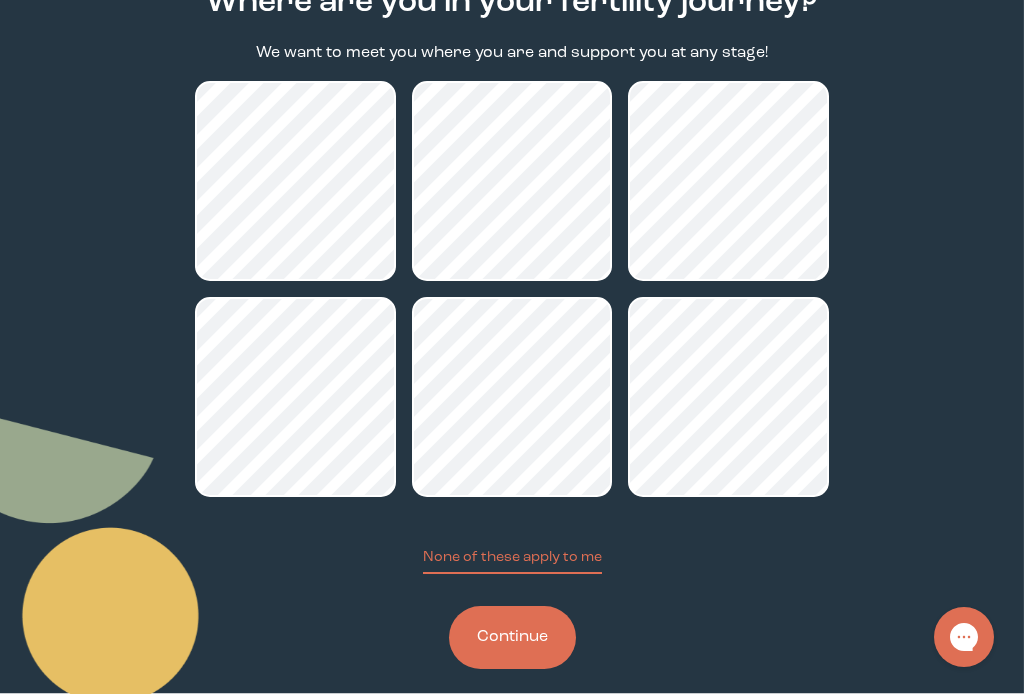 click on "Continue" at bounding box center [512, 637] 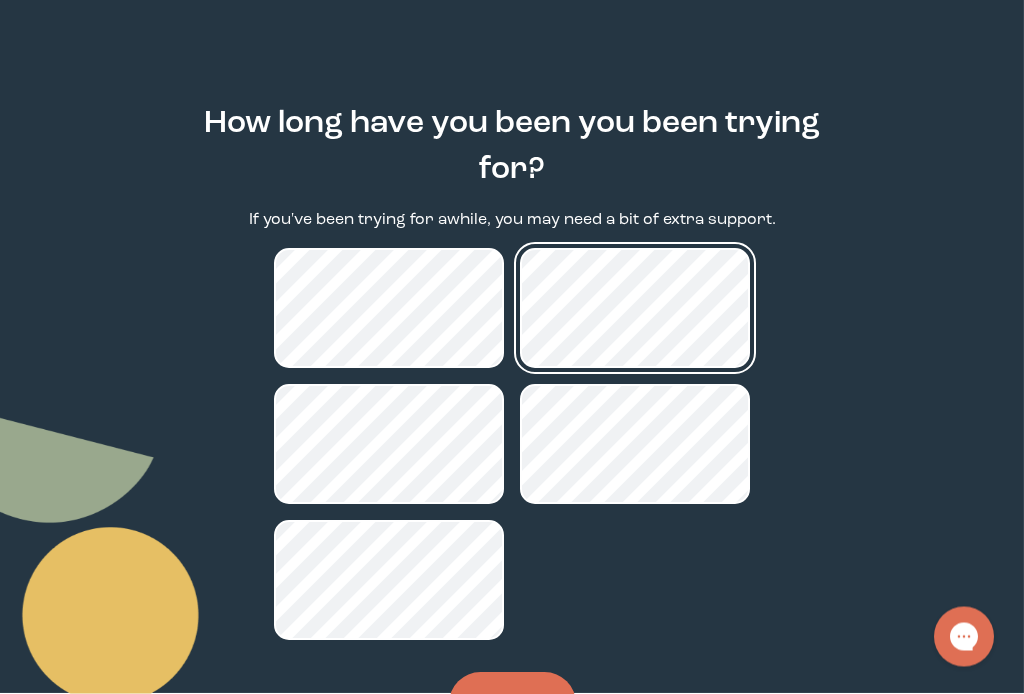 scroll, scrollTop: 186, scrollLeft: 0, axis: vertical 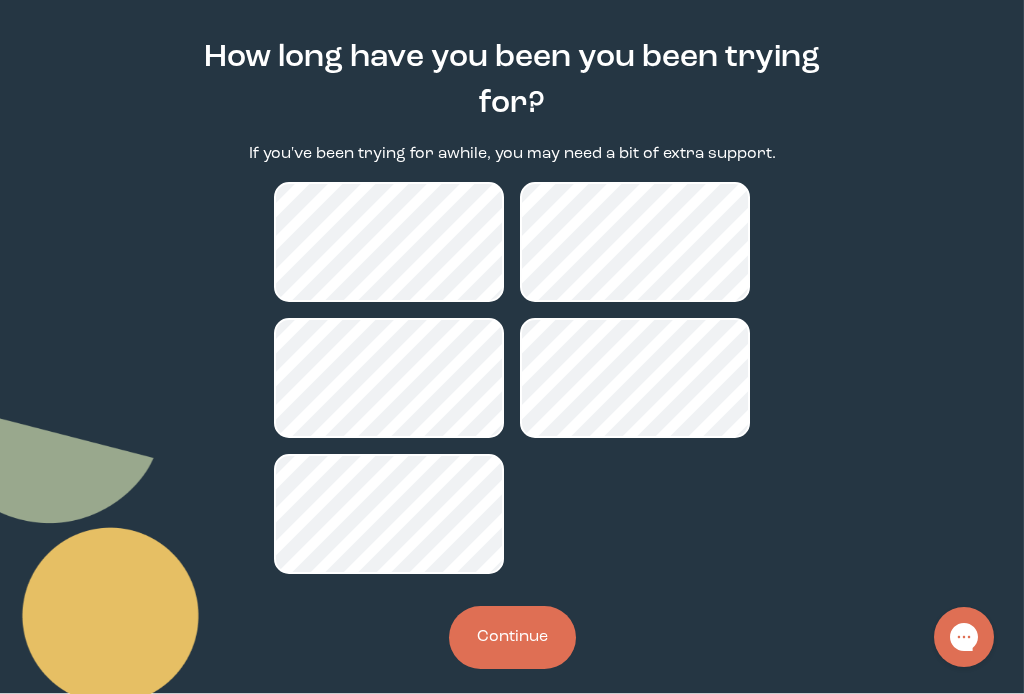 click on "Continue" at bounding box center [512, 637] 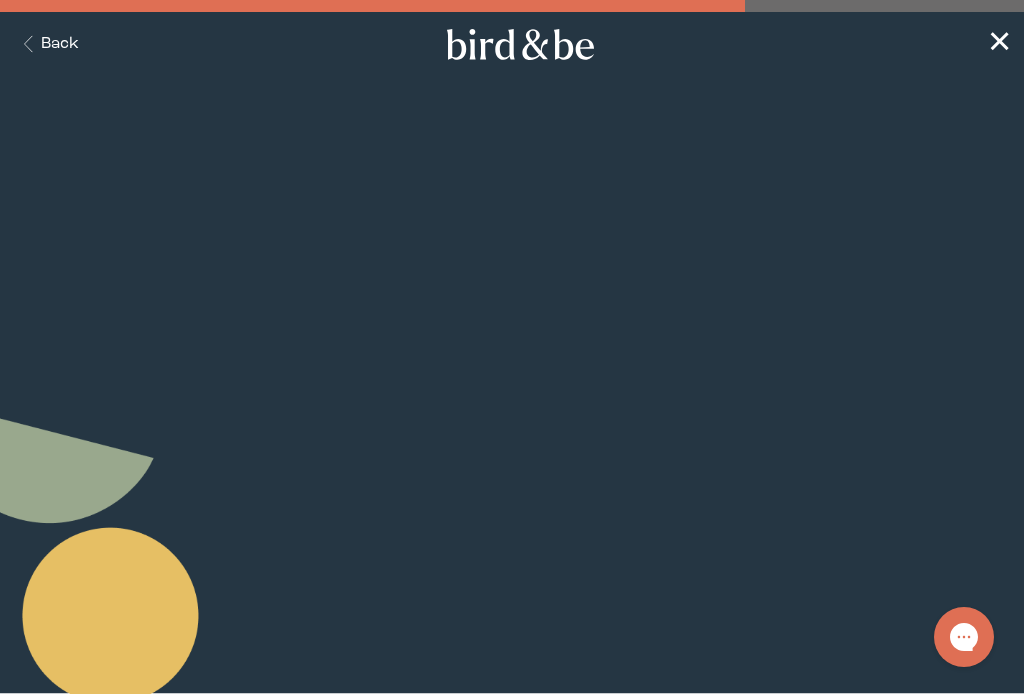 scroll, scrollTop: 0, scrollLeft: 0, axis: both 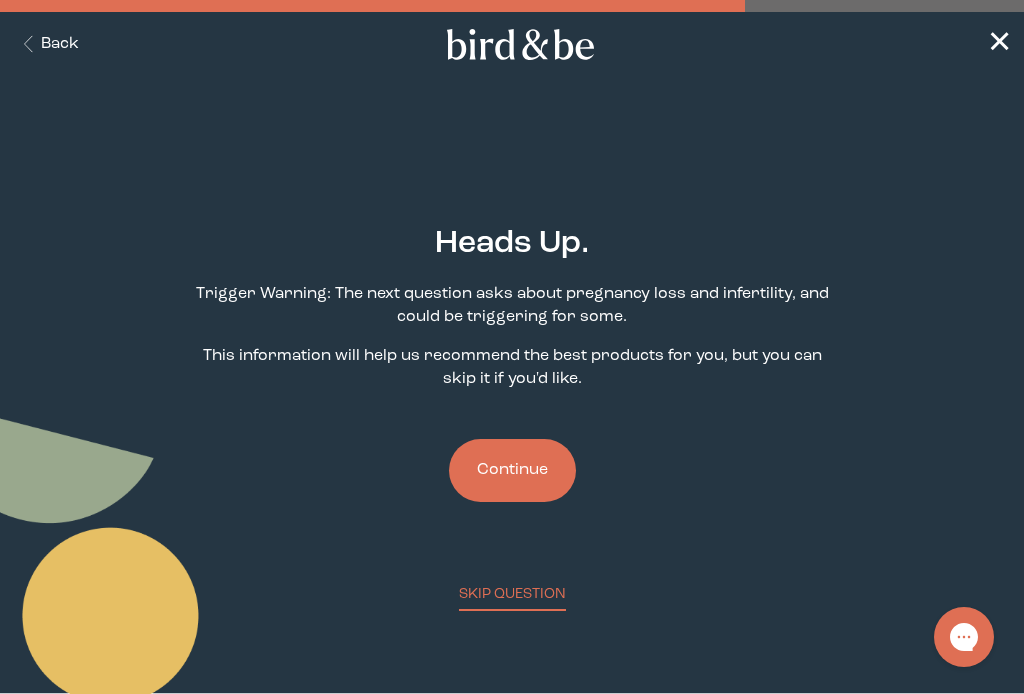 click on "Continue" at bounding box center (512, 470) 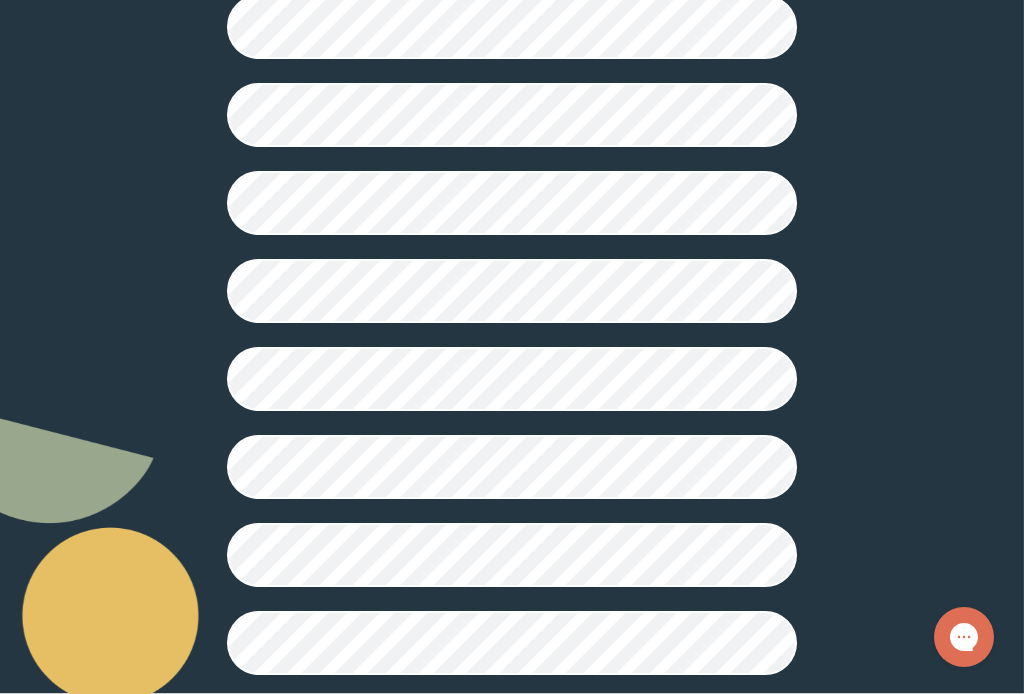 scroll, scrollTop: 612, scrollLeft: 0, axis: vertical 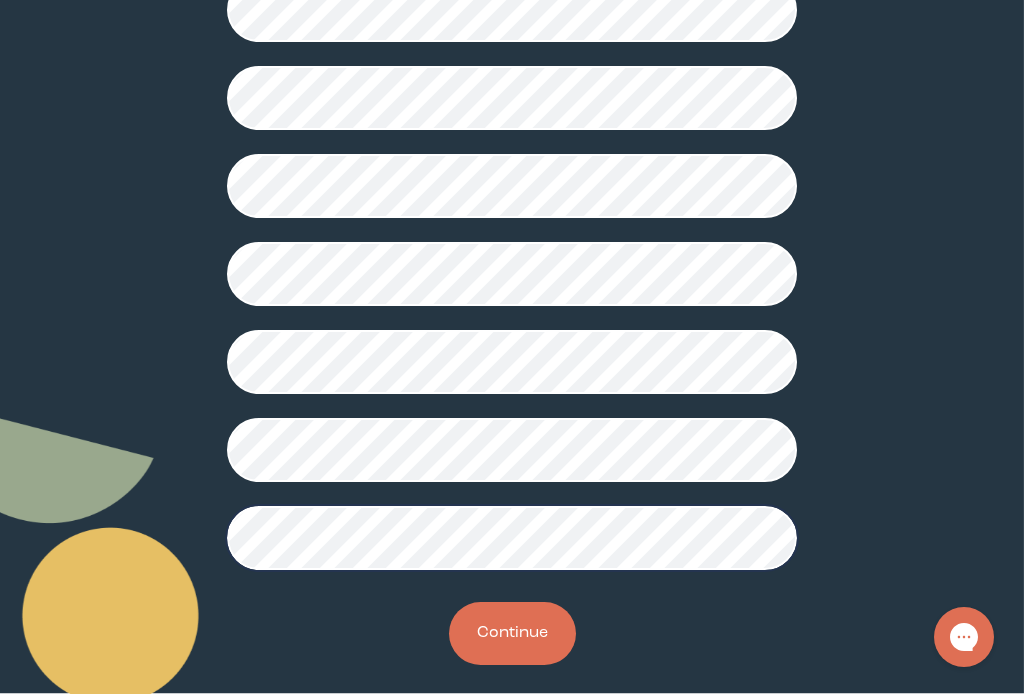 click on "Continue" at bounding box center [512, 633] 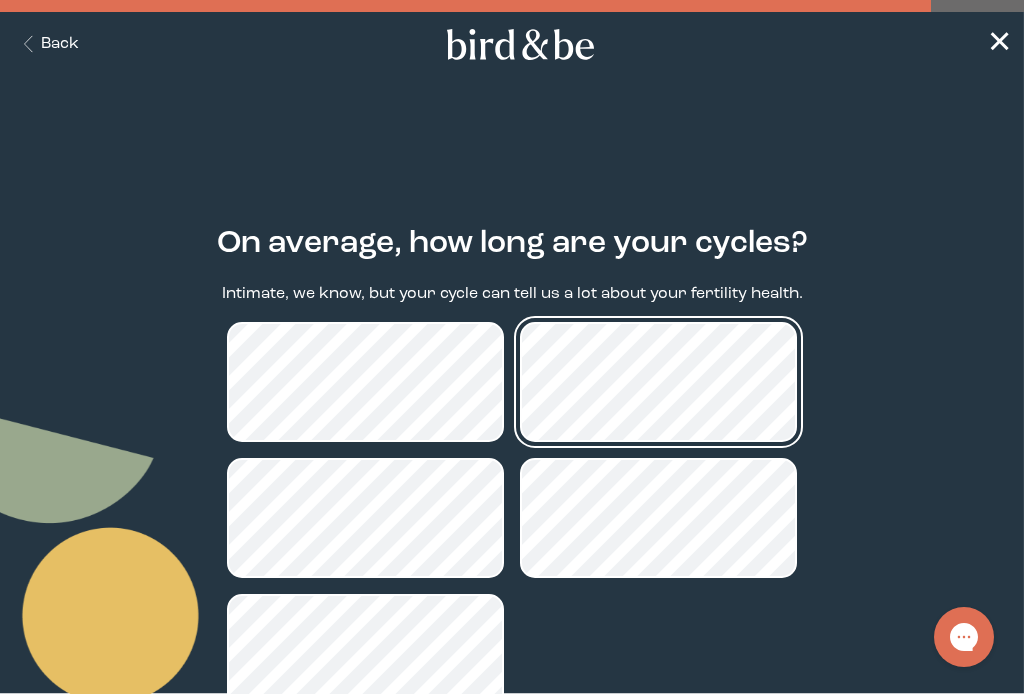scroll, scrollTop: 138, scrollLeft: 0, axis: vertical 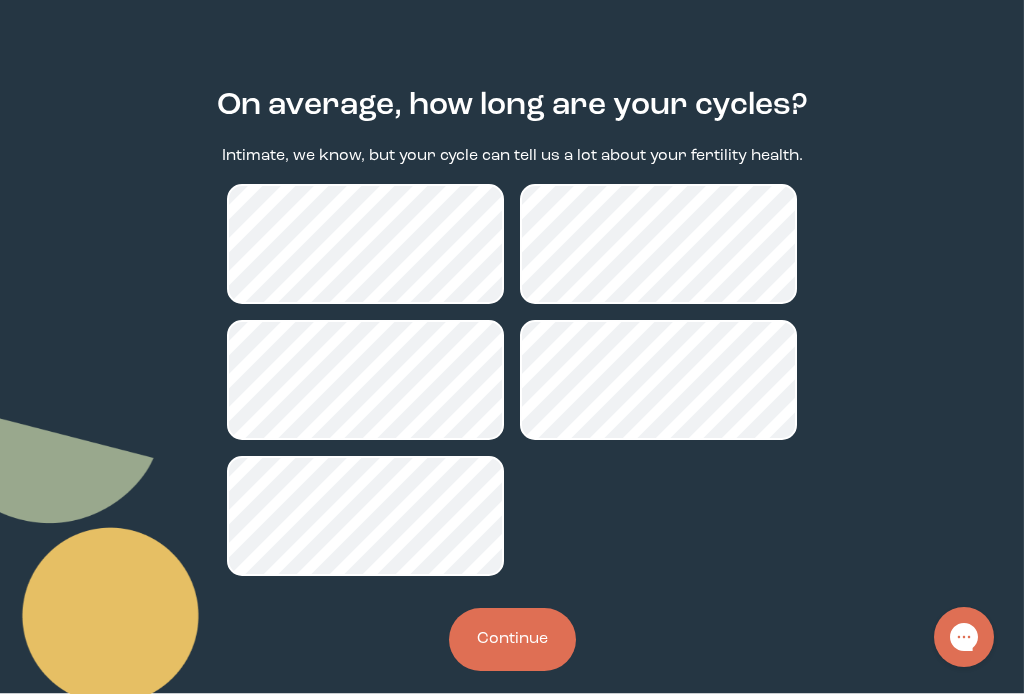 click on "Continue" at bounding box center [512, 639] 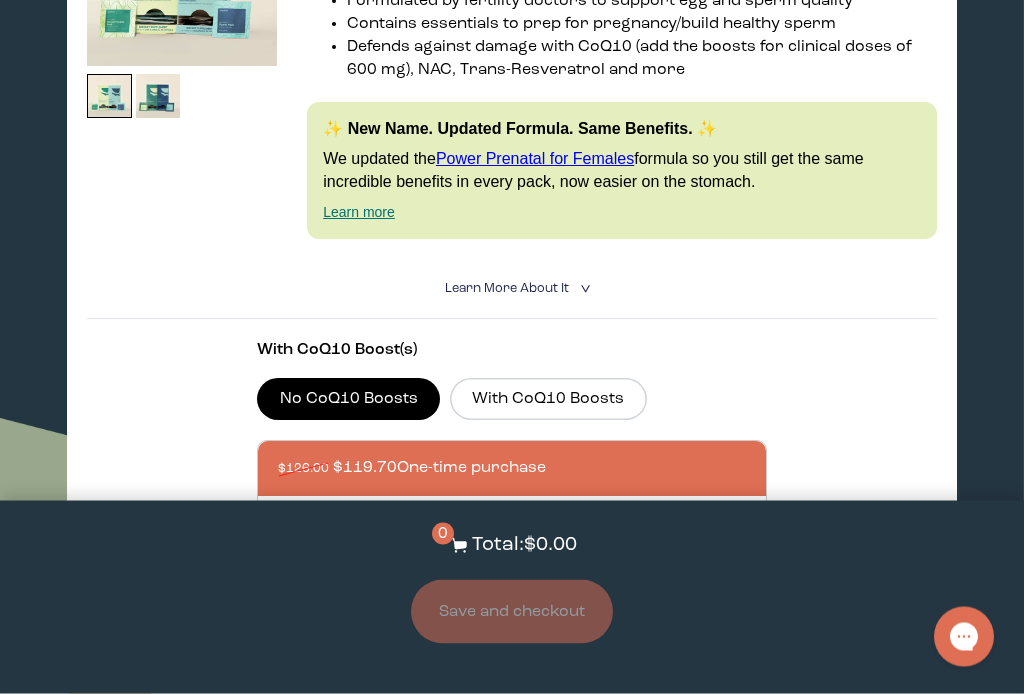 scroll, scrollTop: 496, scrollLeft: 0, axis: vertical 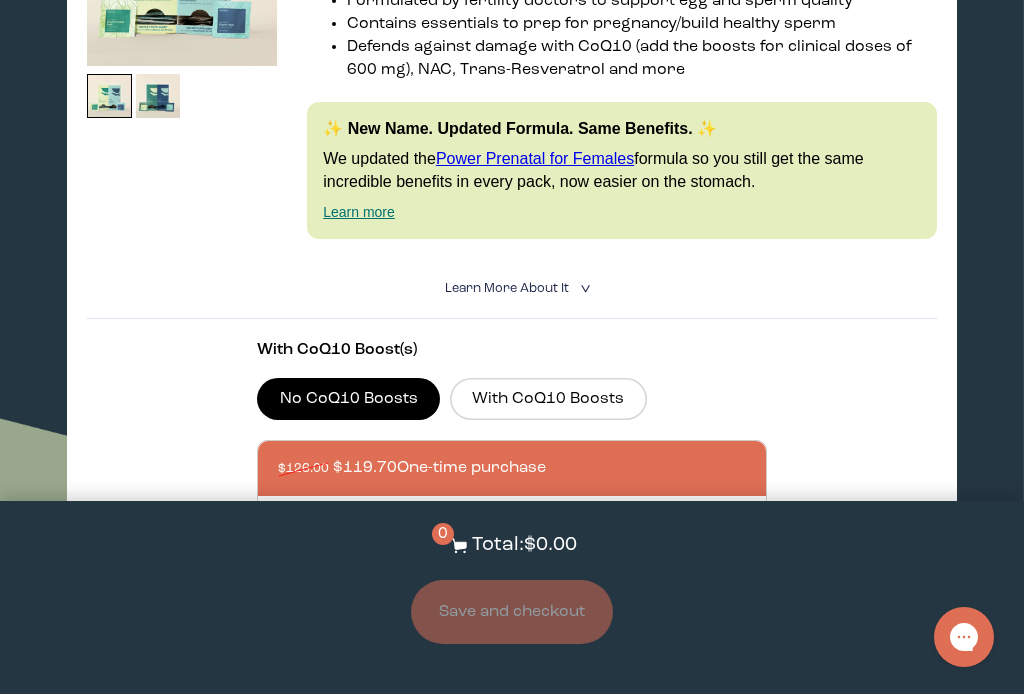 click on "With CoQ10 Boosts" at bounding box center (548, 399) 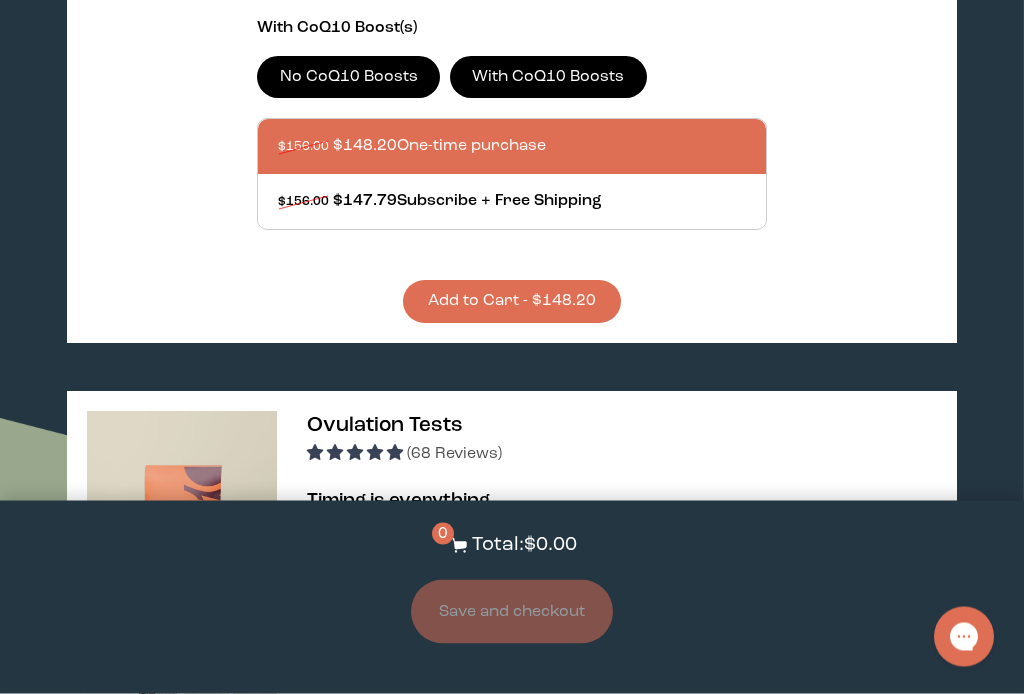scroll, scrollTop: 818, scrollLeft: 0, axis: vertical 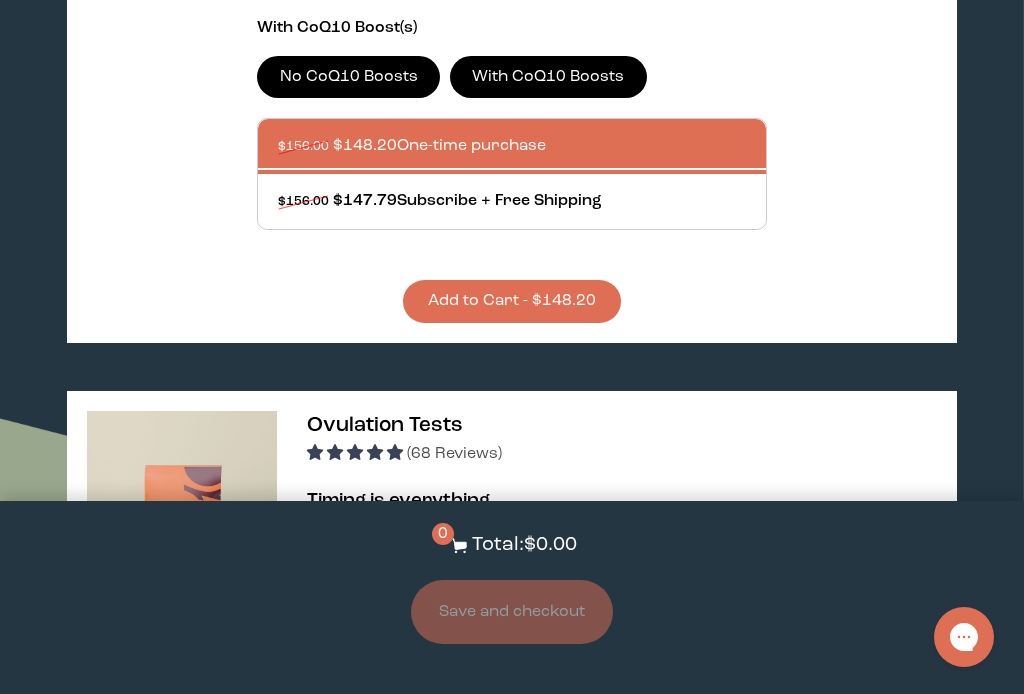 click at bounding box center (532, 201) 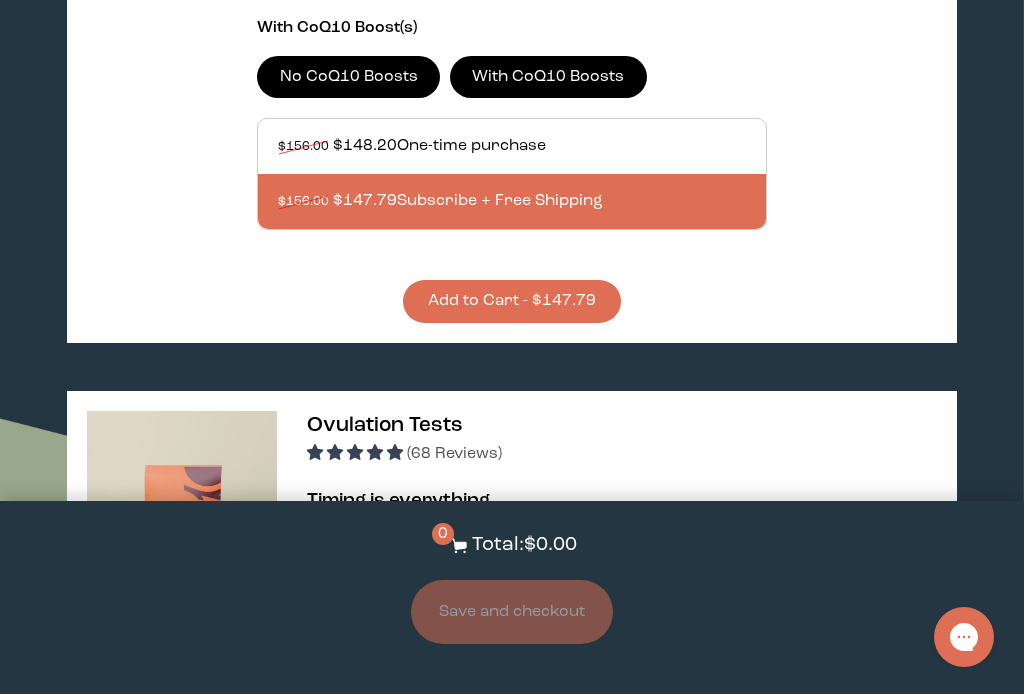 click on "Add to Cart - $147.79" at bounding box center (512, 301) 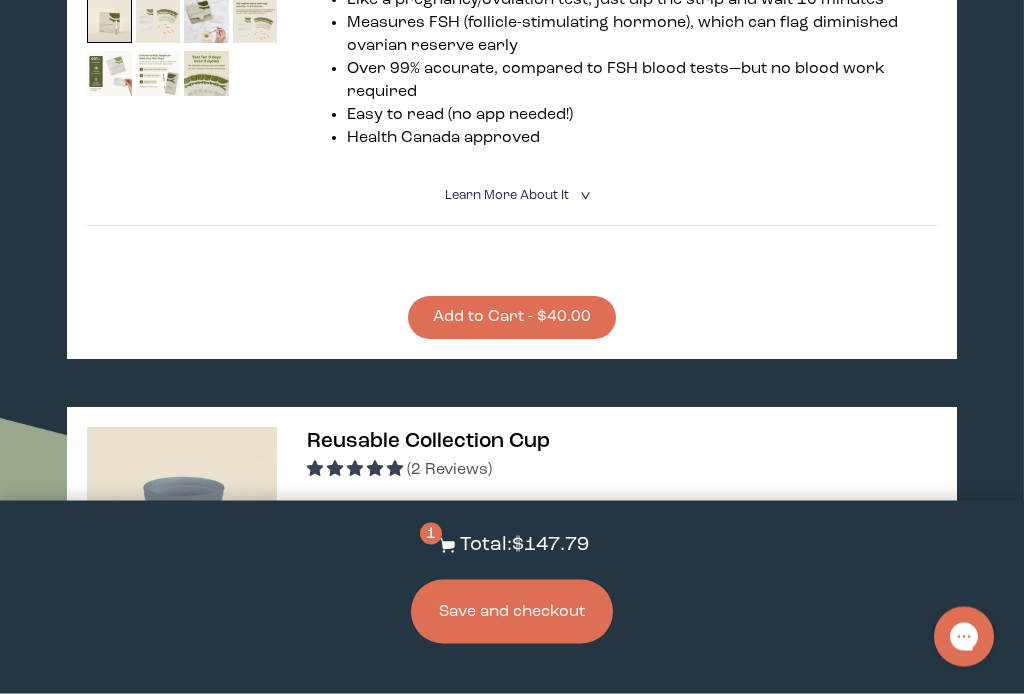 scroll, scrollTop: 3099, scrollLeft: 0, axis: vertical 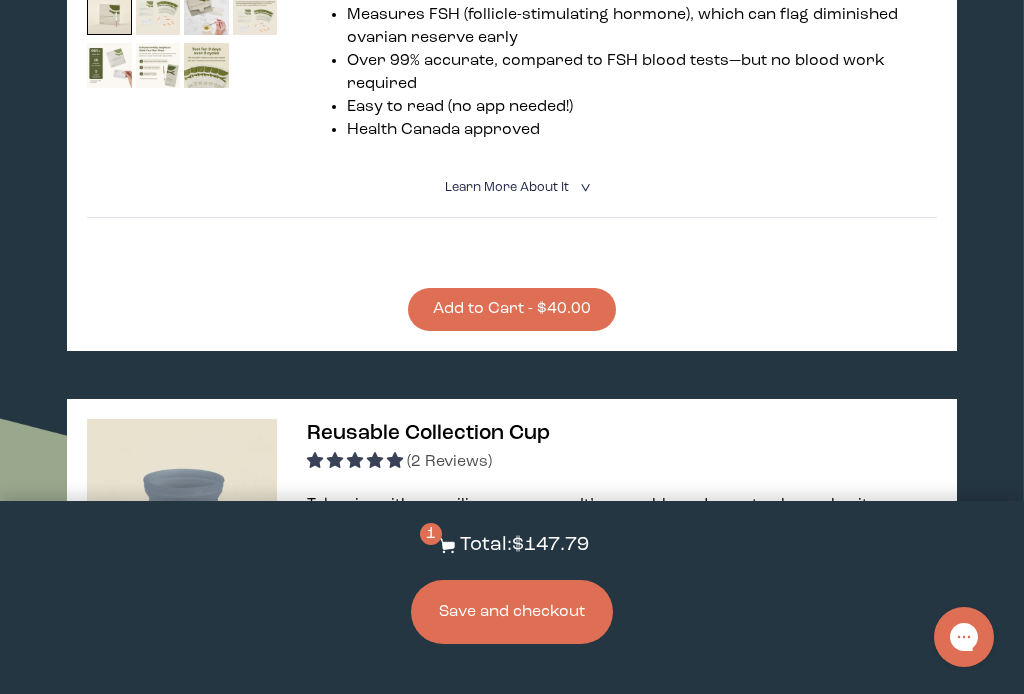 click on "Add to Cart - $40.00" at bounding box center [512, 309] 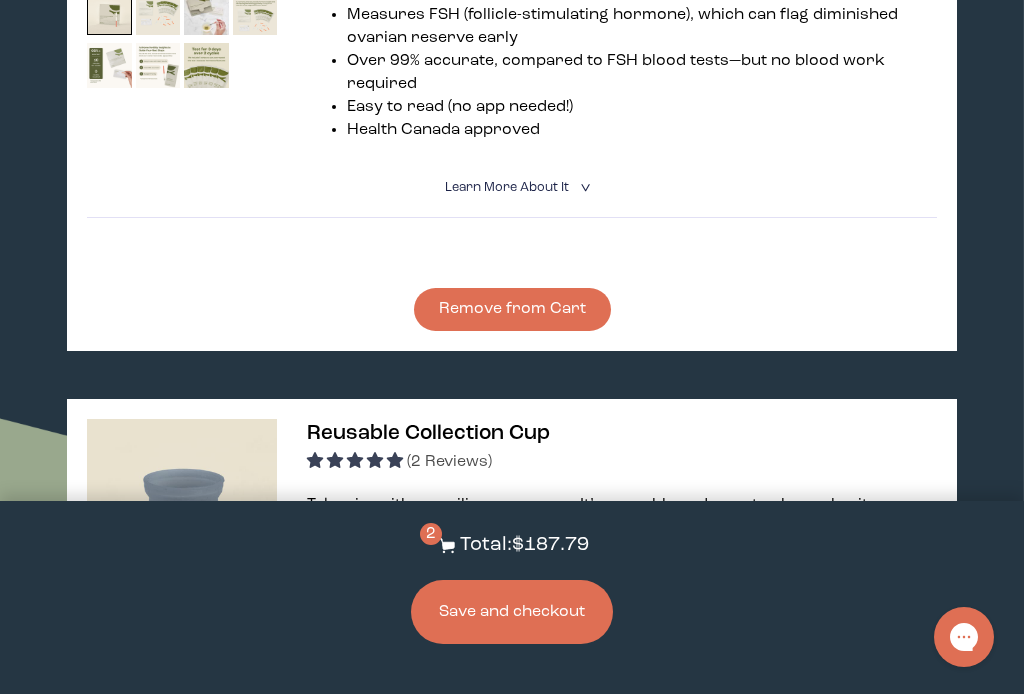 click on "Save and checkout" at bounding box center (512, 612) 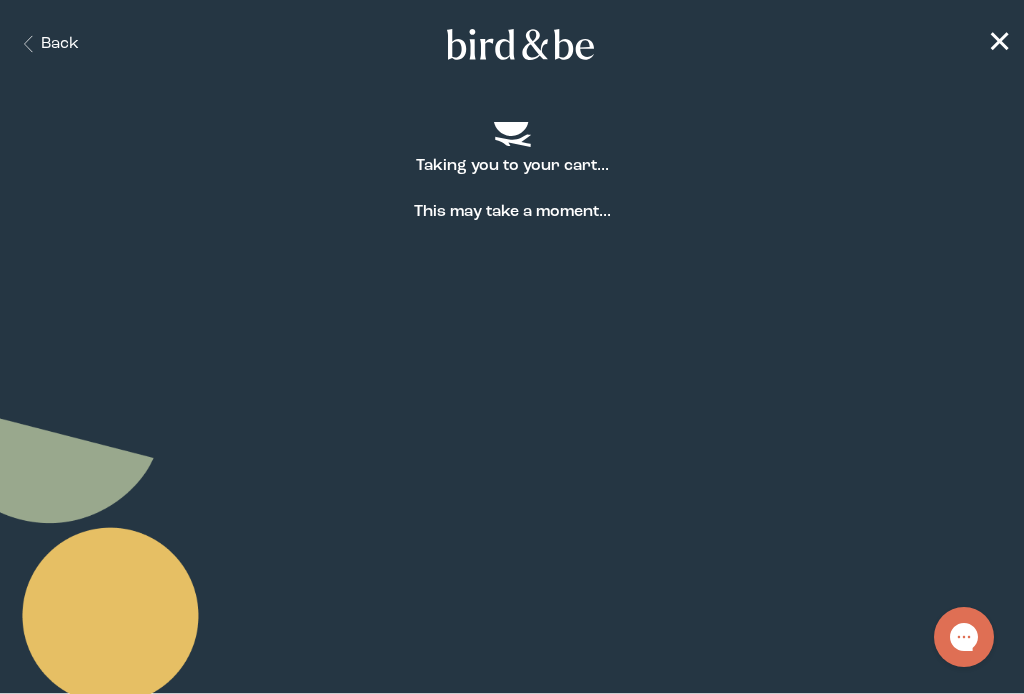 scroll, scrollTop: 0, scrollLeft: 0, axis: both 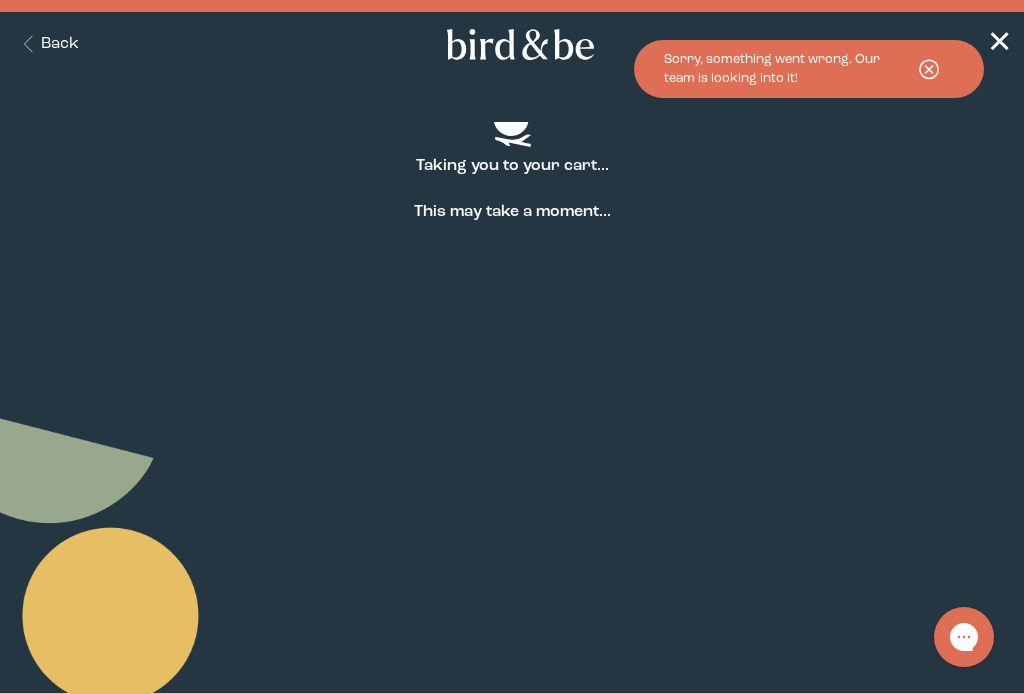 click 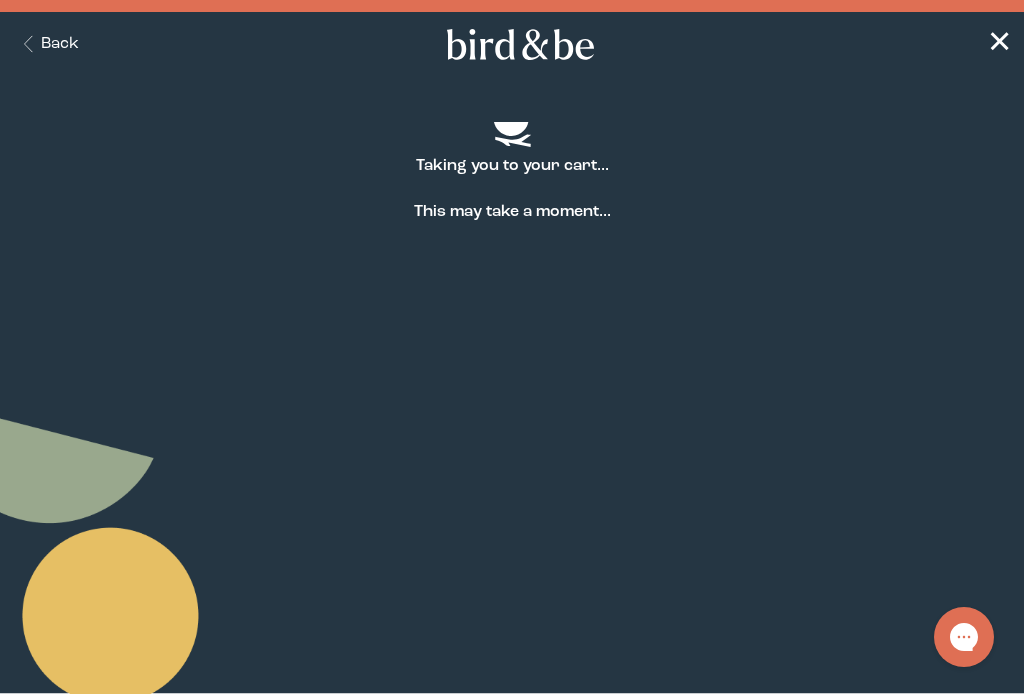 click on "Back" at bounding box center [47, 44] 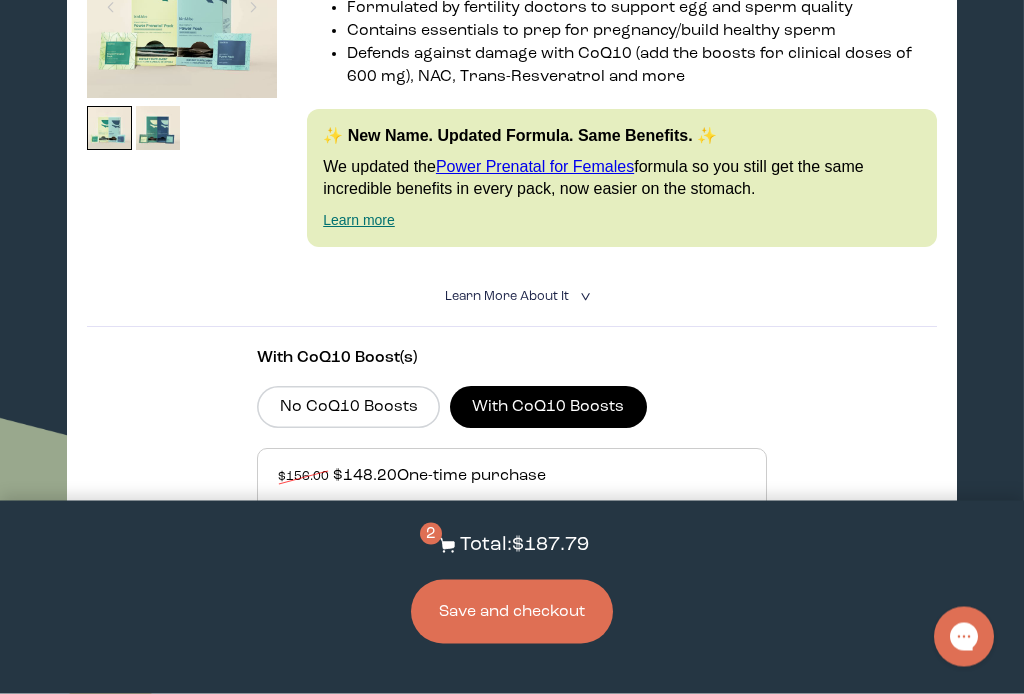 scroll, scrollTop: 464, scrollLeft: 0, axis: vertical 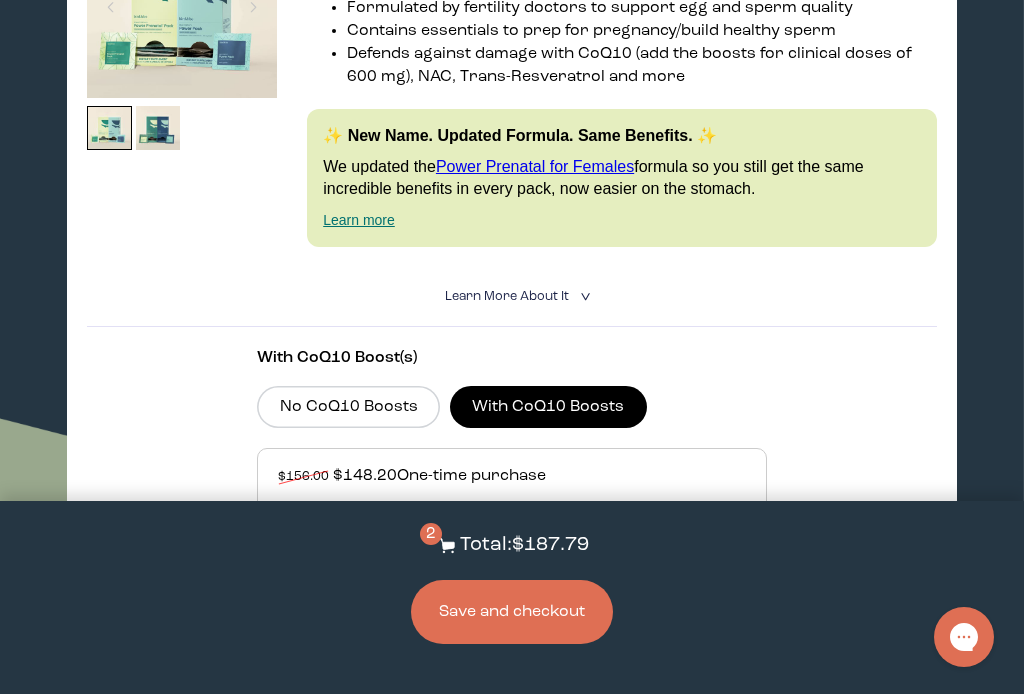 click on "Save and checkout" at bounding box center (512, 612) 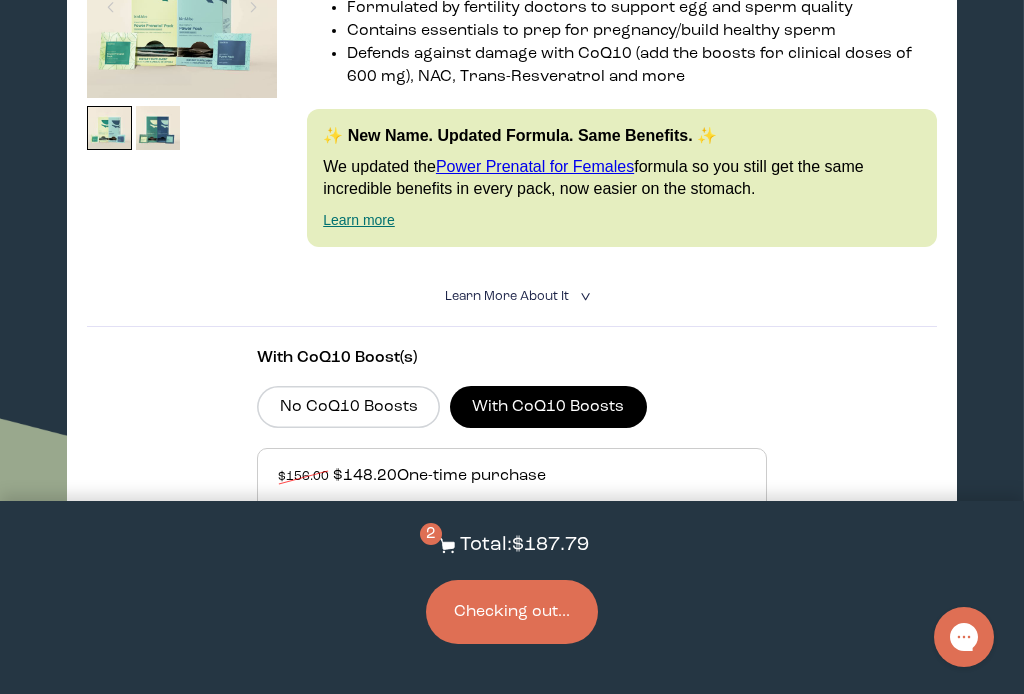 scroll, scrollTop: 0, scrollLeft: 0, axis: both 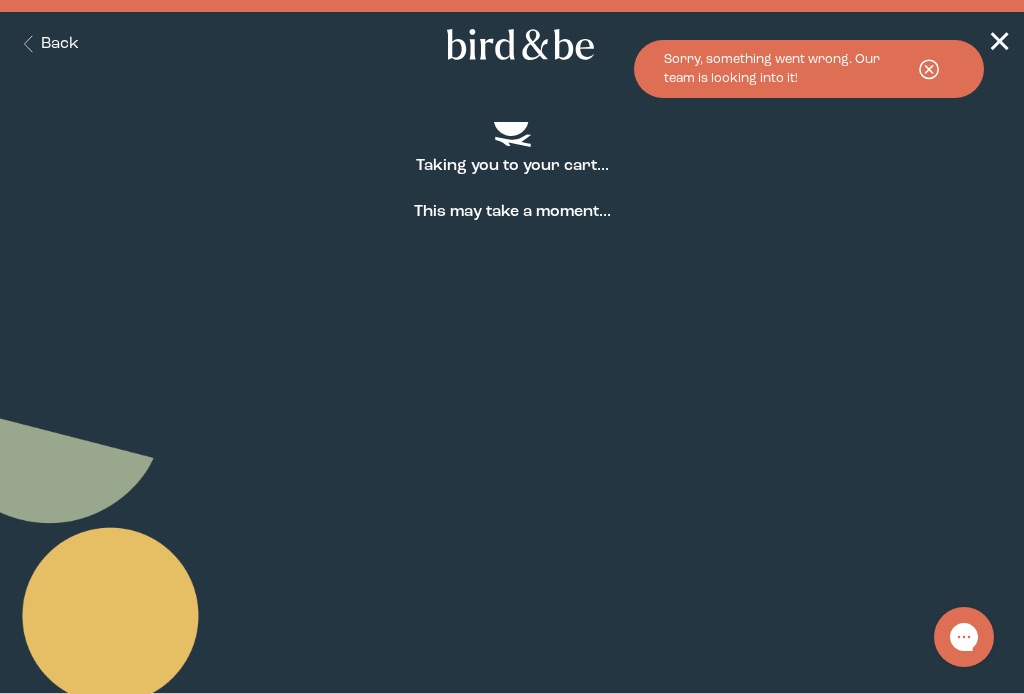 click on "✕" at bounding box center [999, 44] 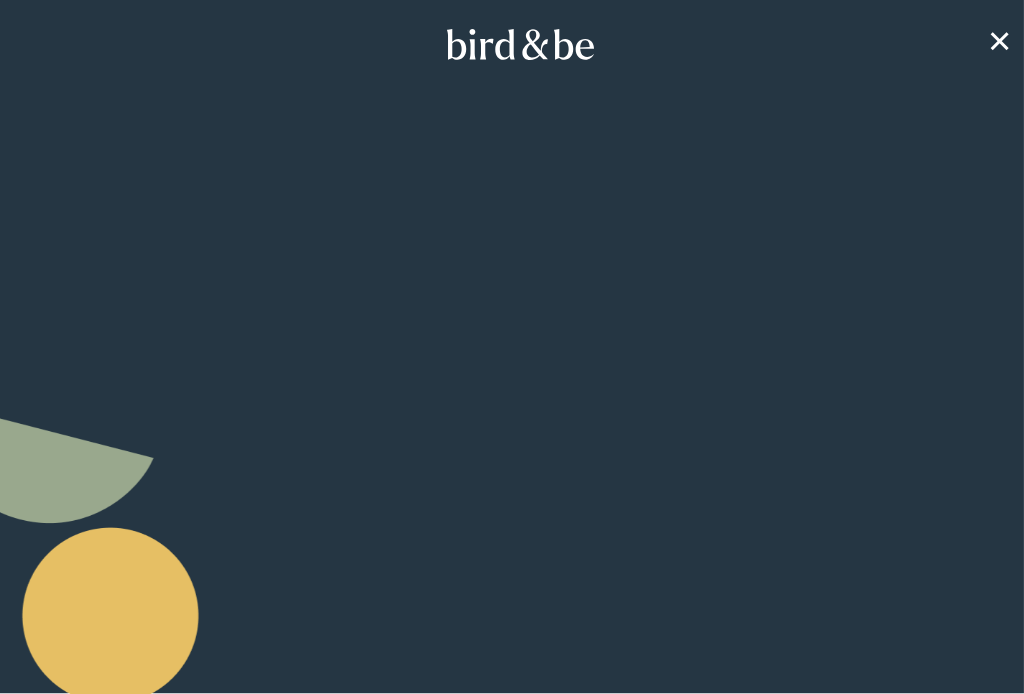 scroll, scrollTop: 0, scrollLeft: 0, axis: both 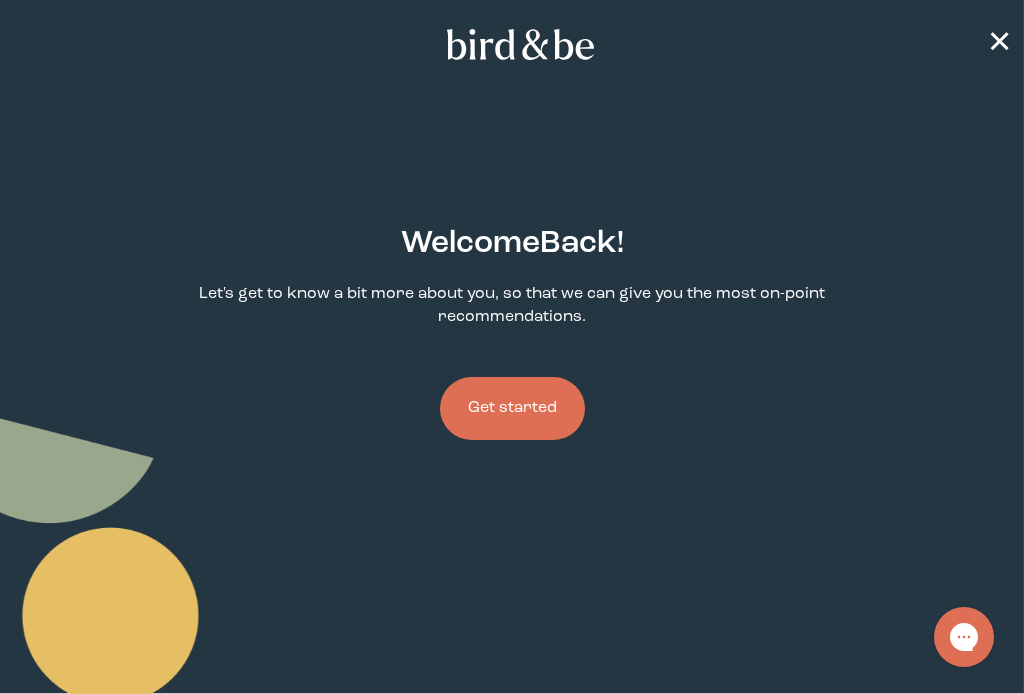 click on "Get started" at bounding box center (512, 408) 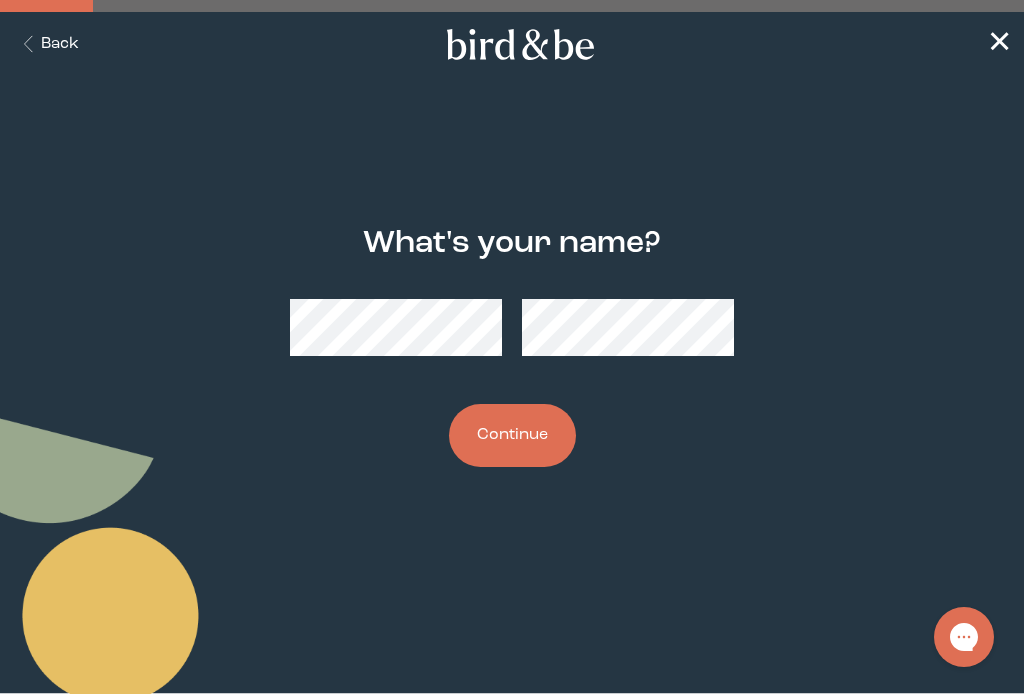 click on "Continue" at bounding box center [512, 435] 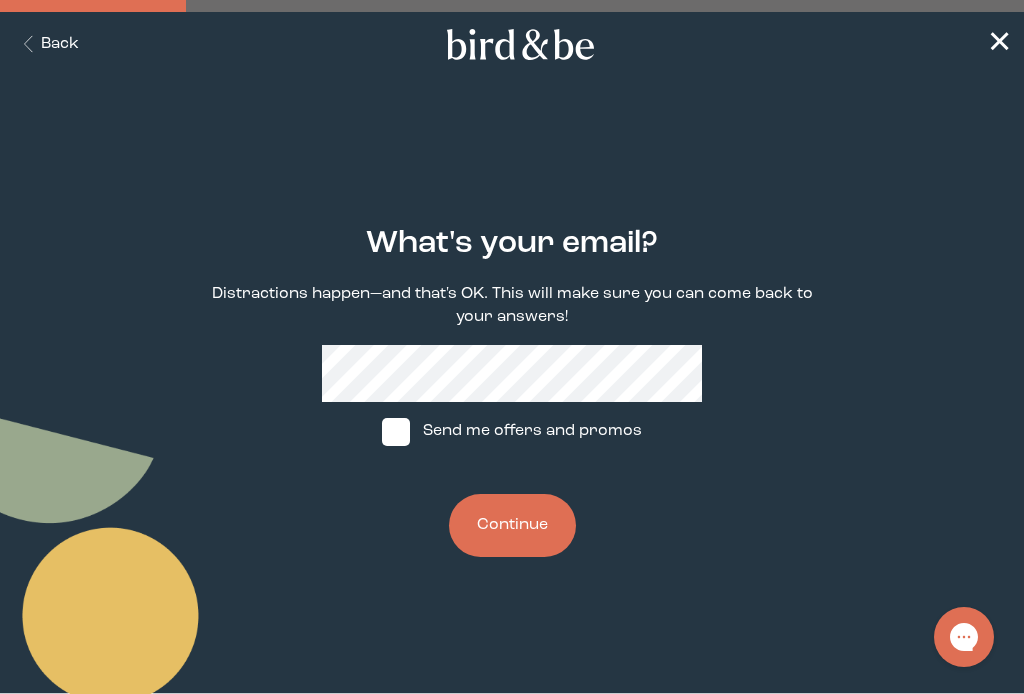 click on "Continue" at bounding box center [512, 525] 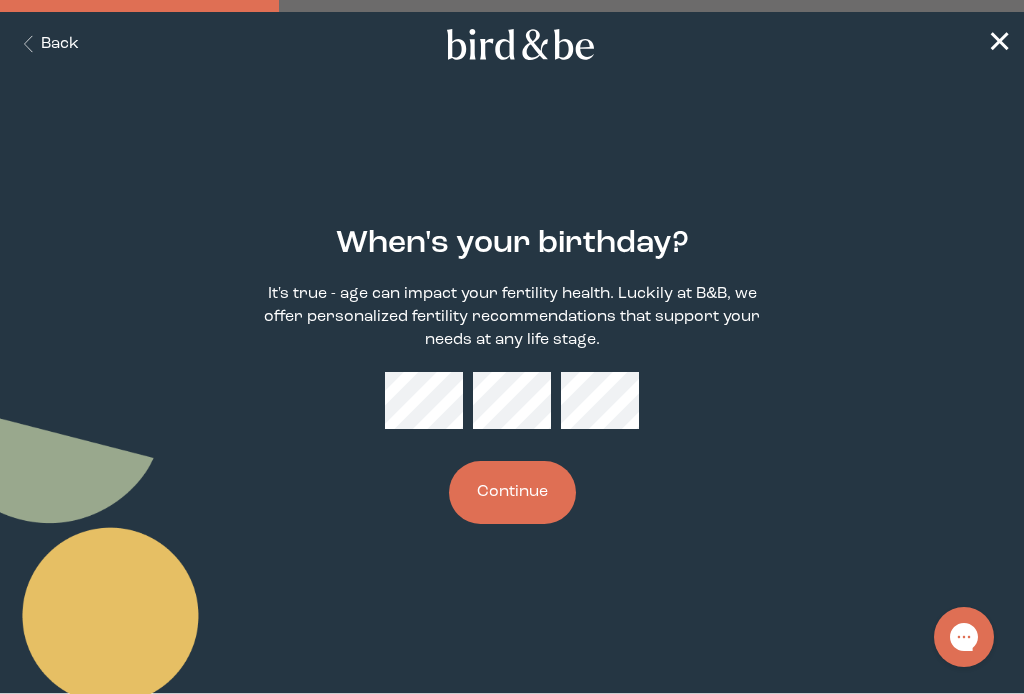 click on "Continue" at bounding box center [512, 492] 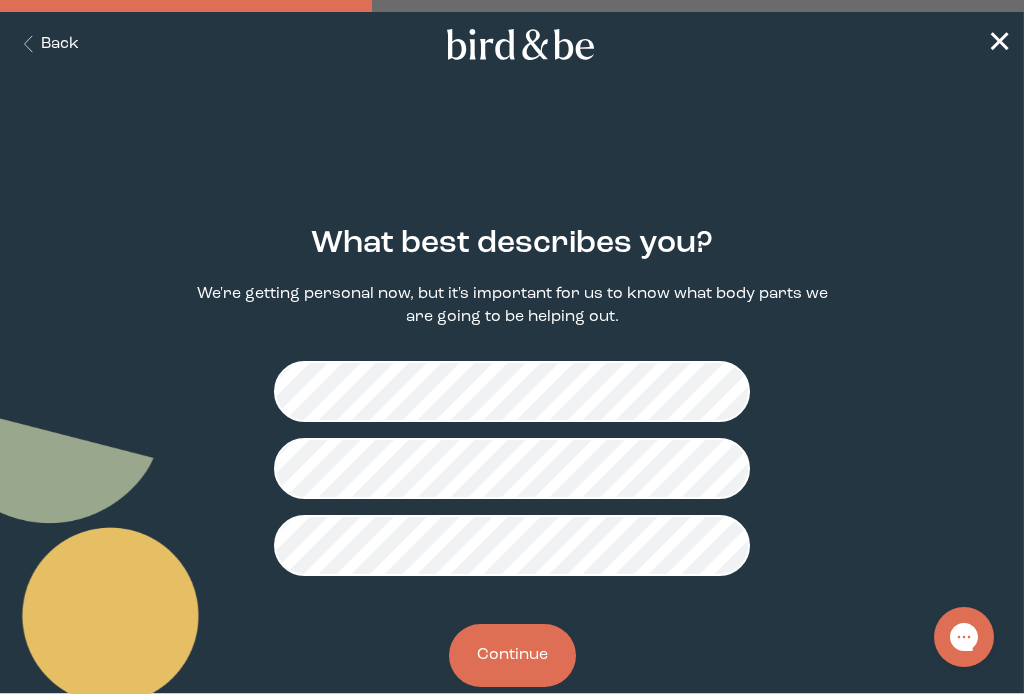 click on "Continue" at bounding box center [512, 655] 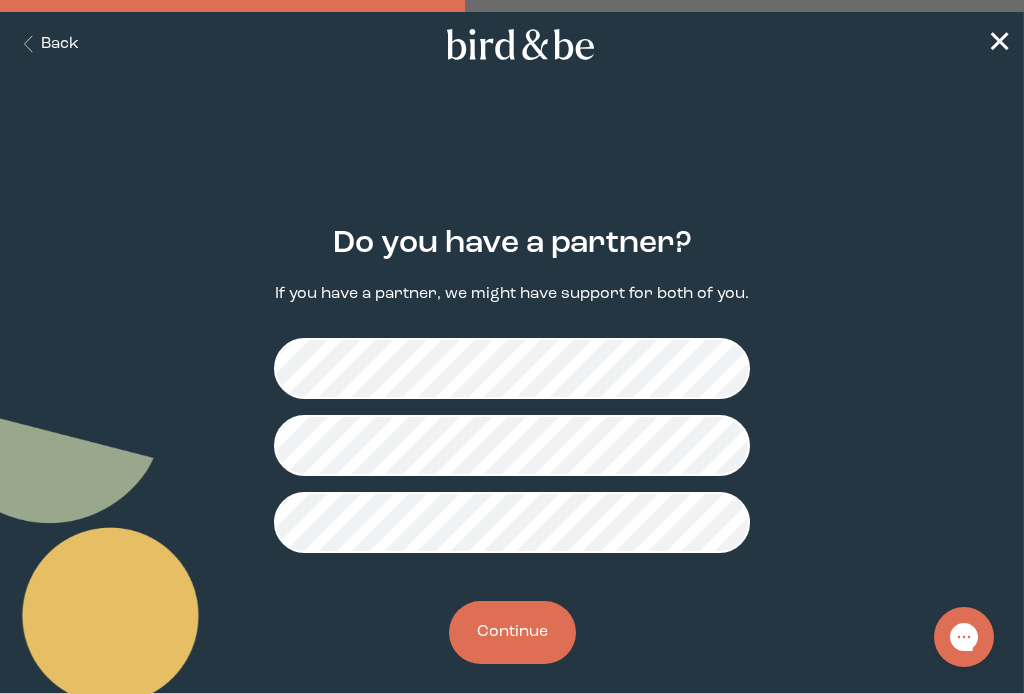 click on "Continue" at bounding box center [512, 632] 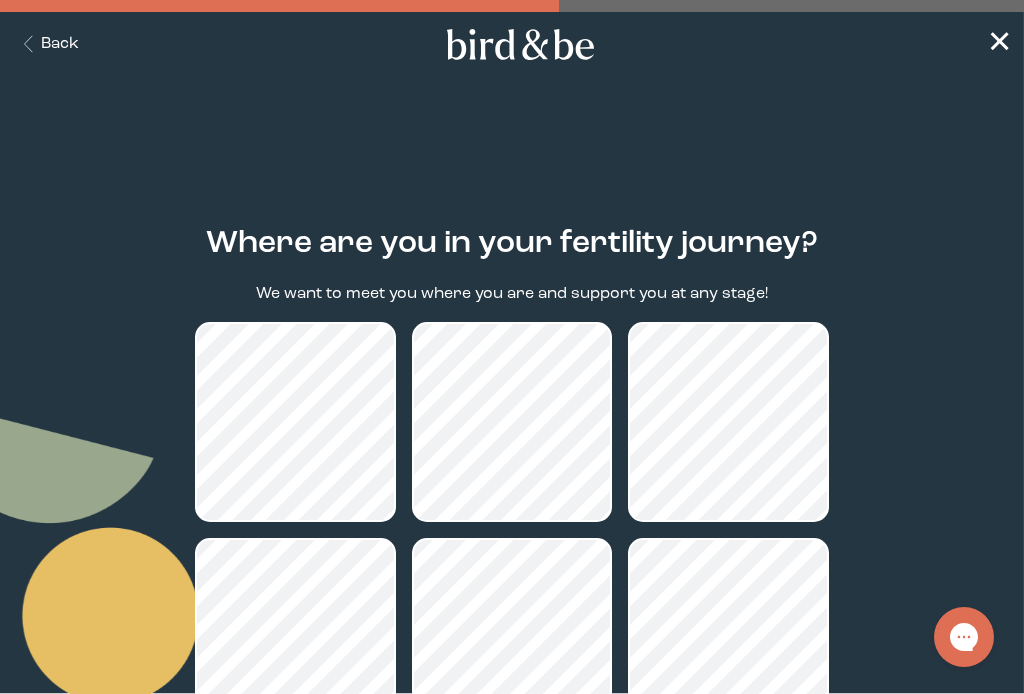 click on "Back" at bounding box center (47, 44) 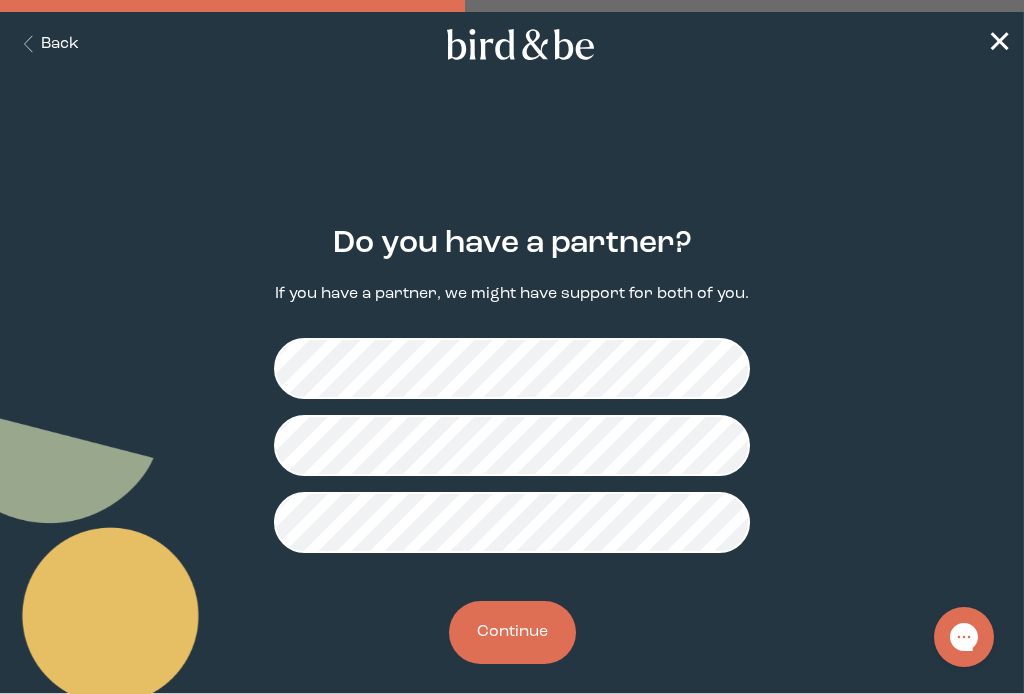 click on "Continue" at bounding box center (512, 632) 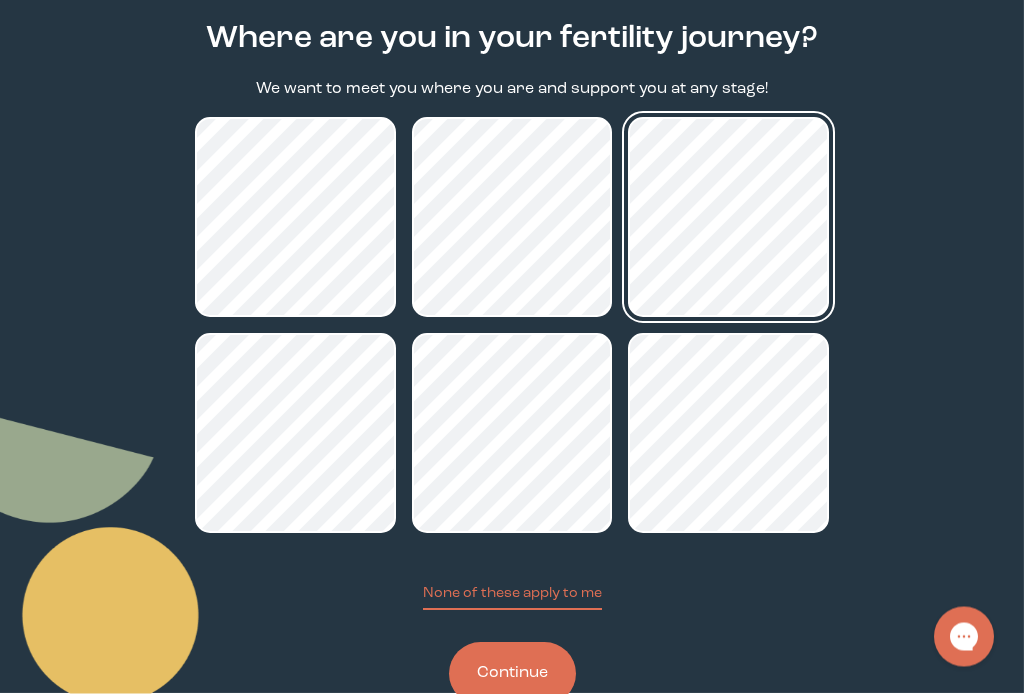scroll, scrollTop: 241, scrollLeft: 0, axis: vertical 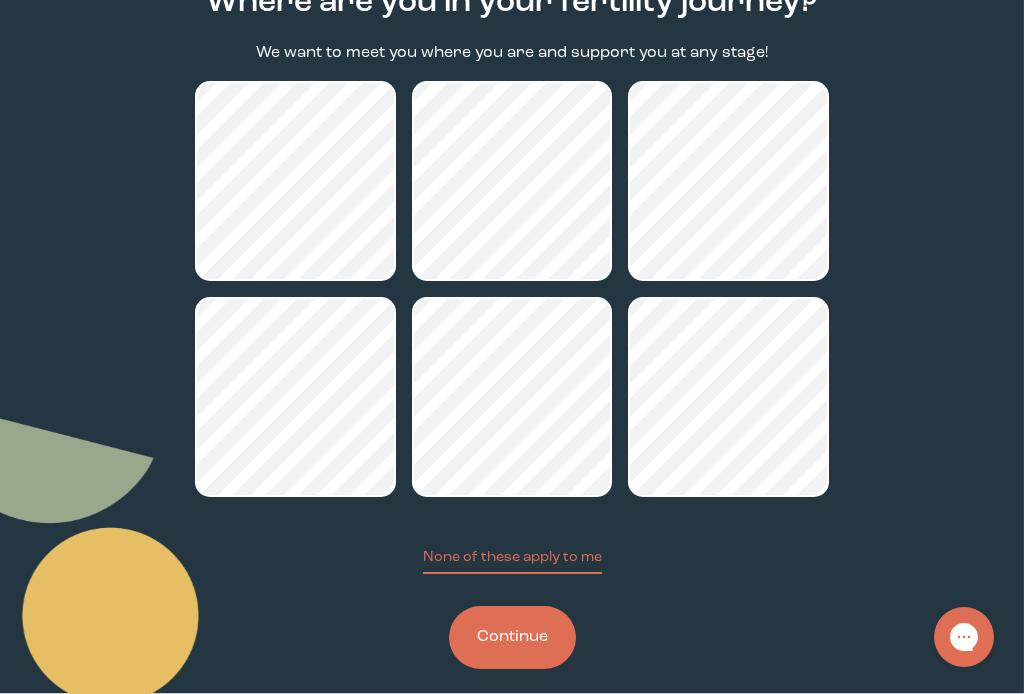 click on "Continue" at bounding box center [512, 637] 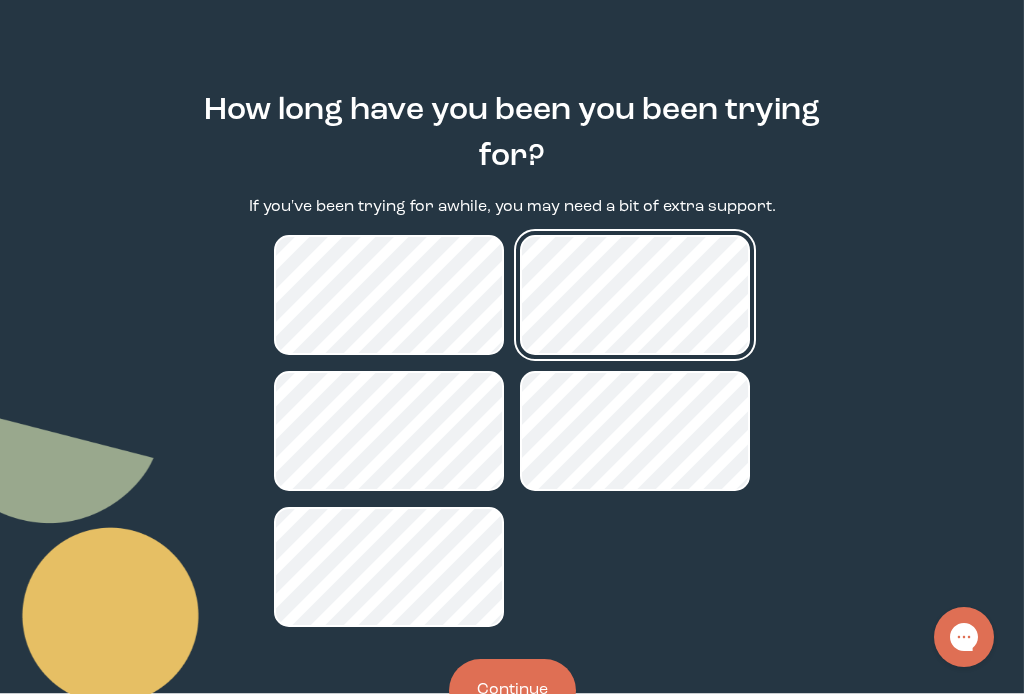 scroll, scrollTop: 186, scrollLeft: 0, axis: vertical 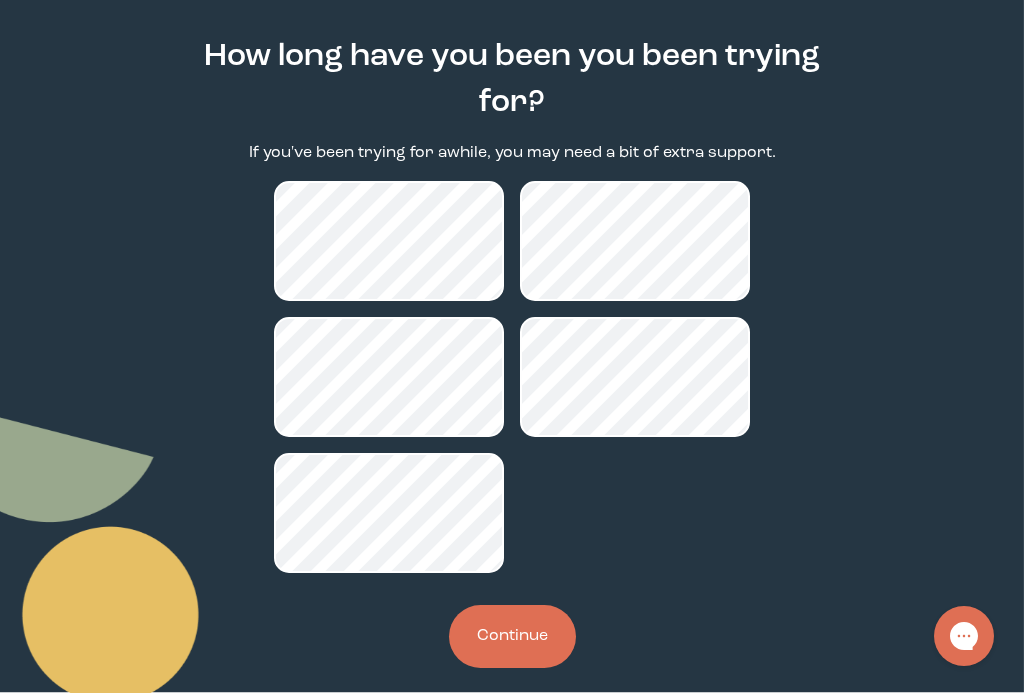 click on "Continue" at bounding box center (512, 637) 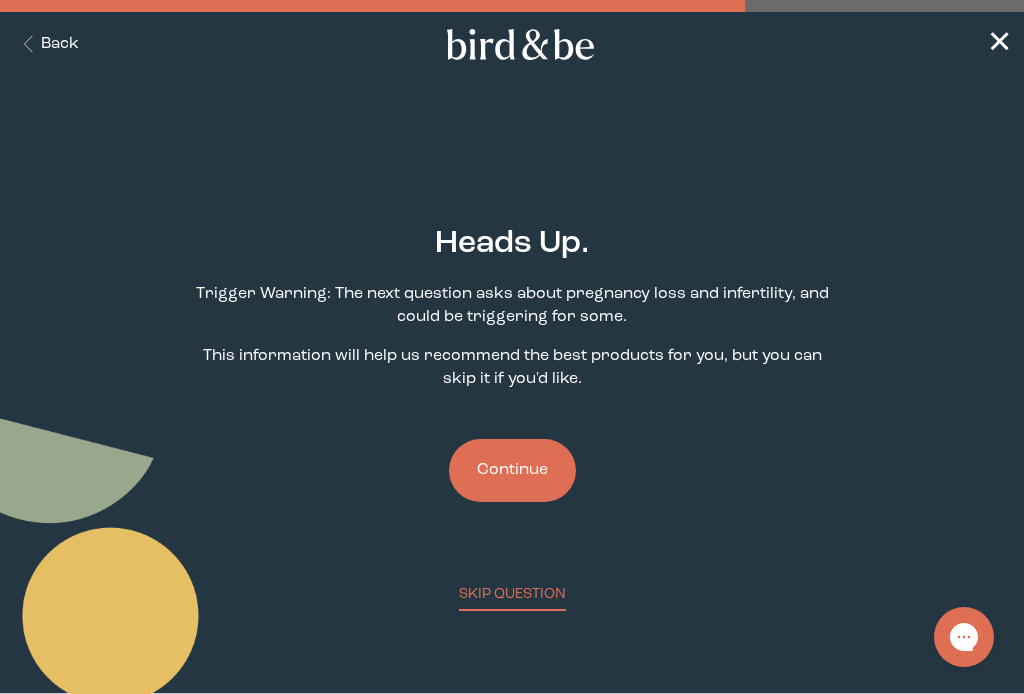 click on "Continue" at bounding box center (512, 470) 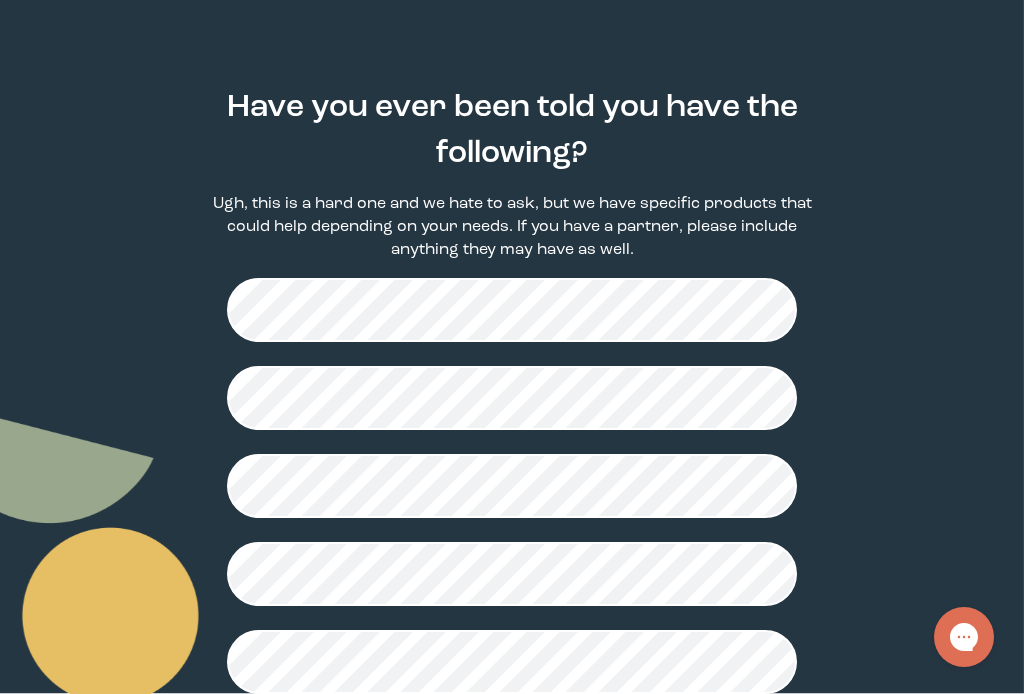 scroll, scrollTop: 612, scrollLeft: 0, axis: vertical 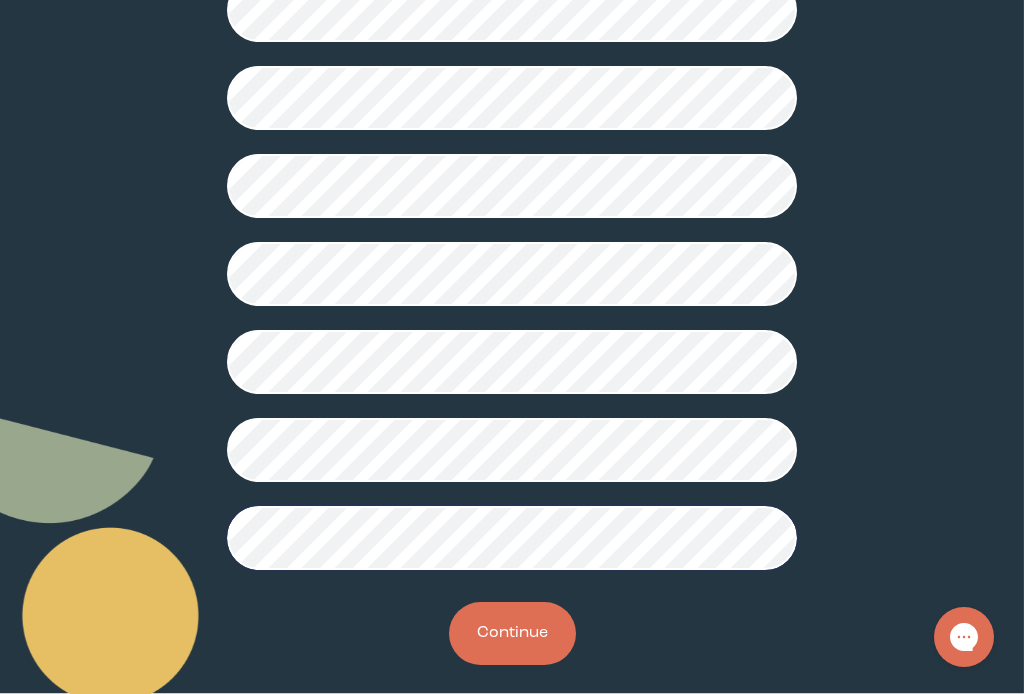 click on "Continue" at bounding box center (512, 633) 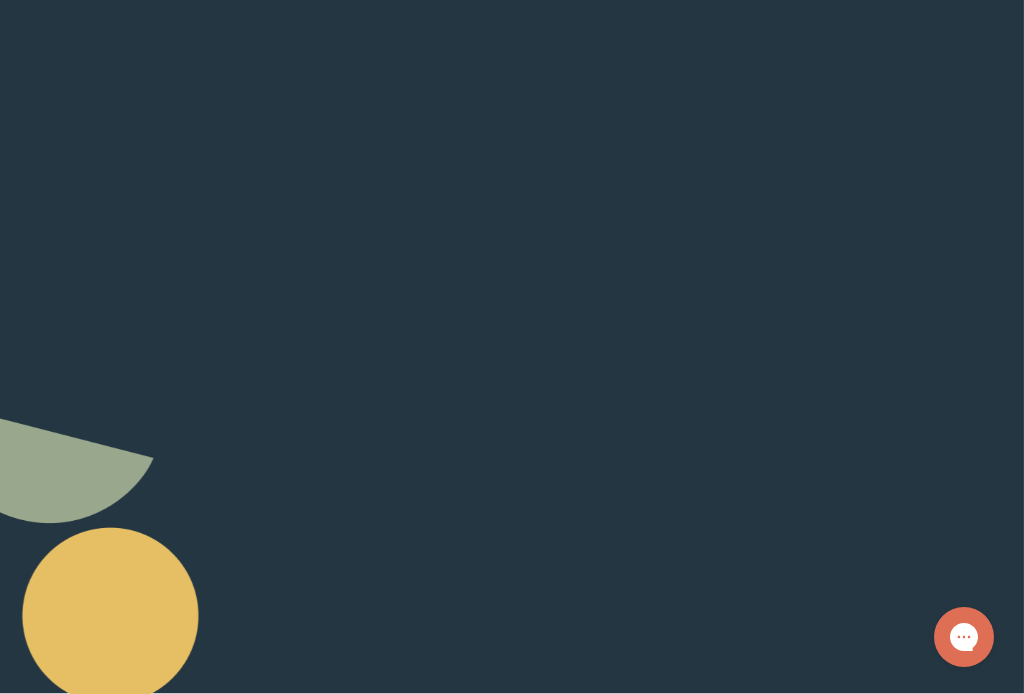 scroll, scrollTop: 0, scrollLeft: 0, axis: both 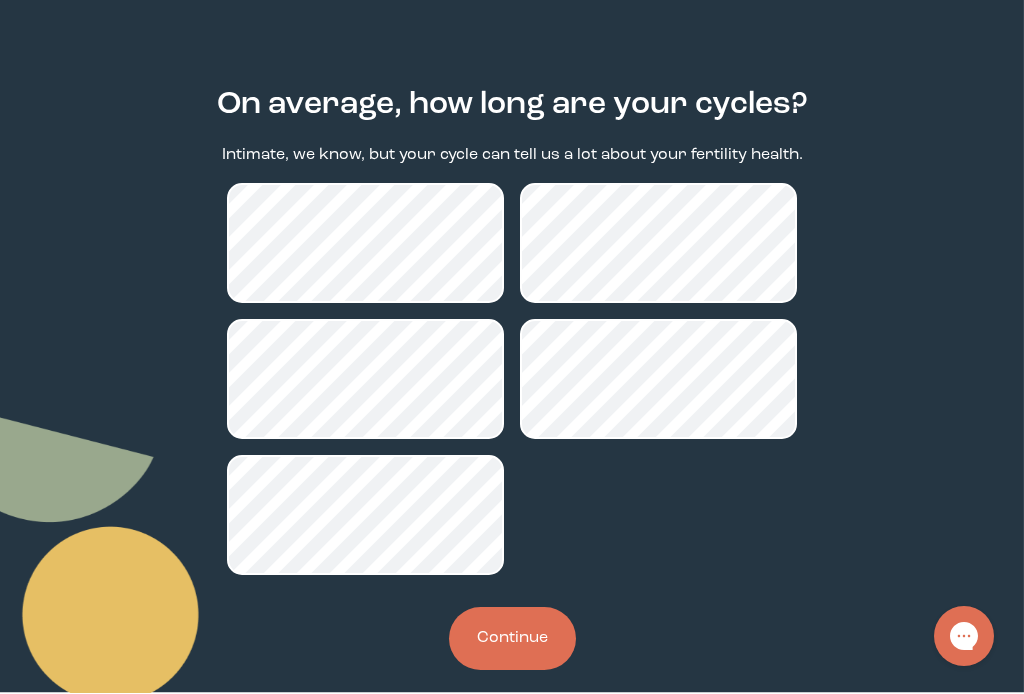 click on "Continue" at bounding box center (512, 639) 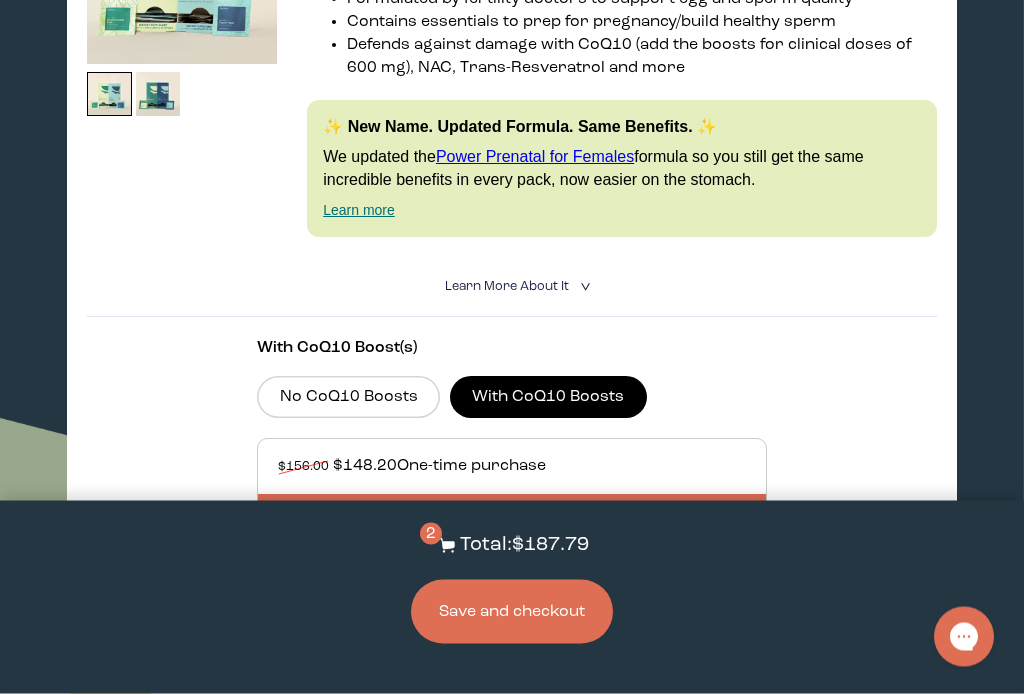 scroll, scrollTop: 498, scrollLeft: 0, axis: vertical 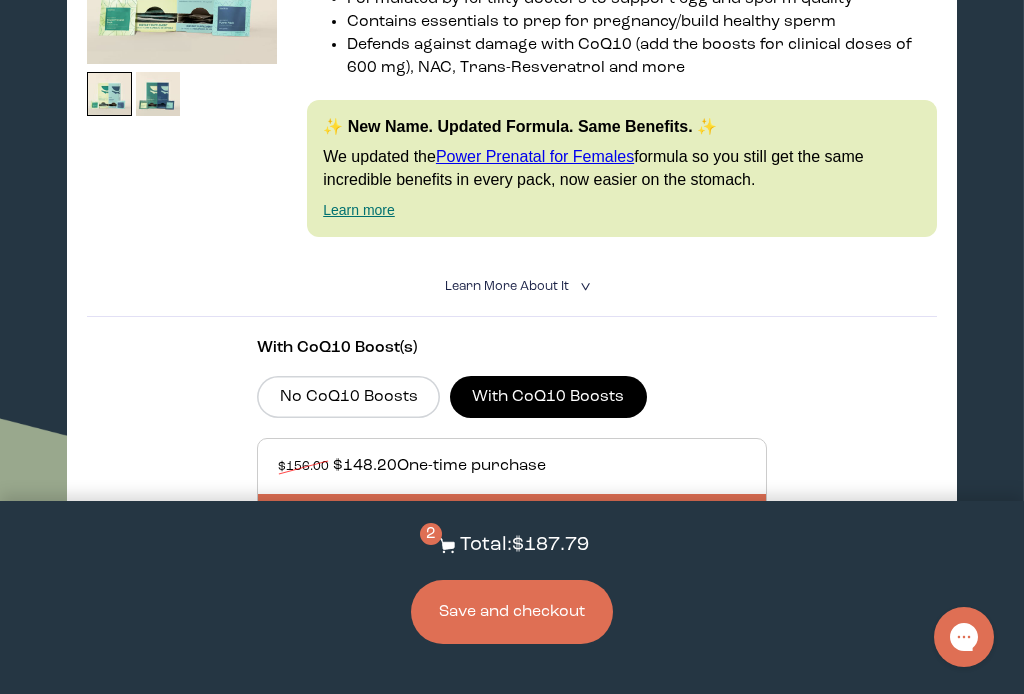 click on "Save and checkout" at bounding box center [512, 612] 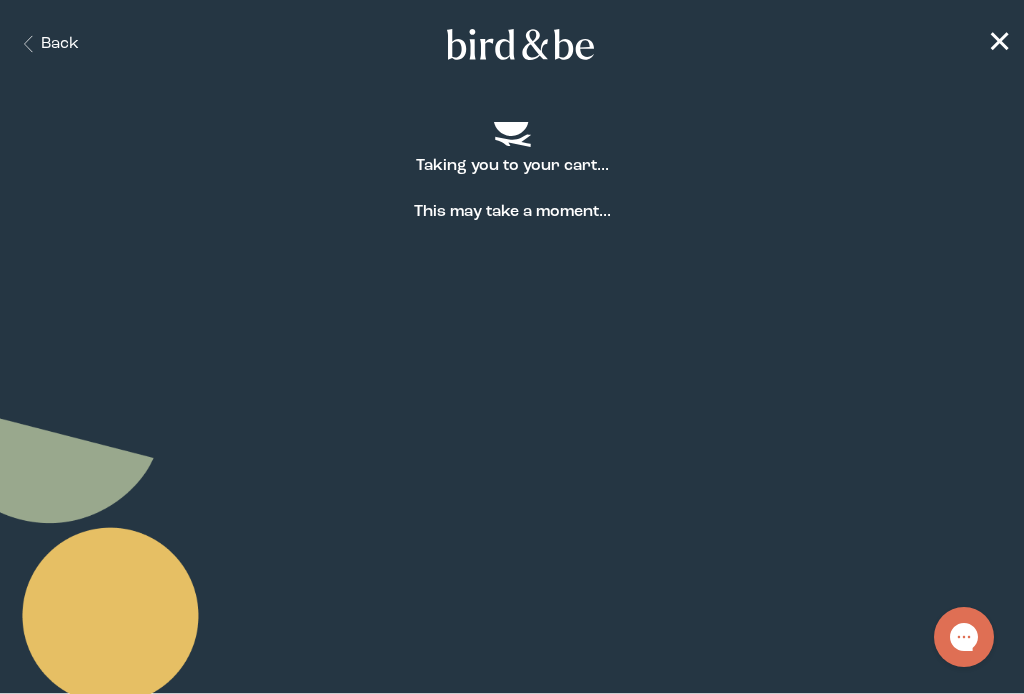 scroll, scrollTop: 0, scrollLeft: 0, axis: both 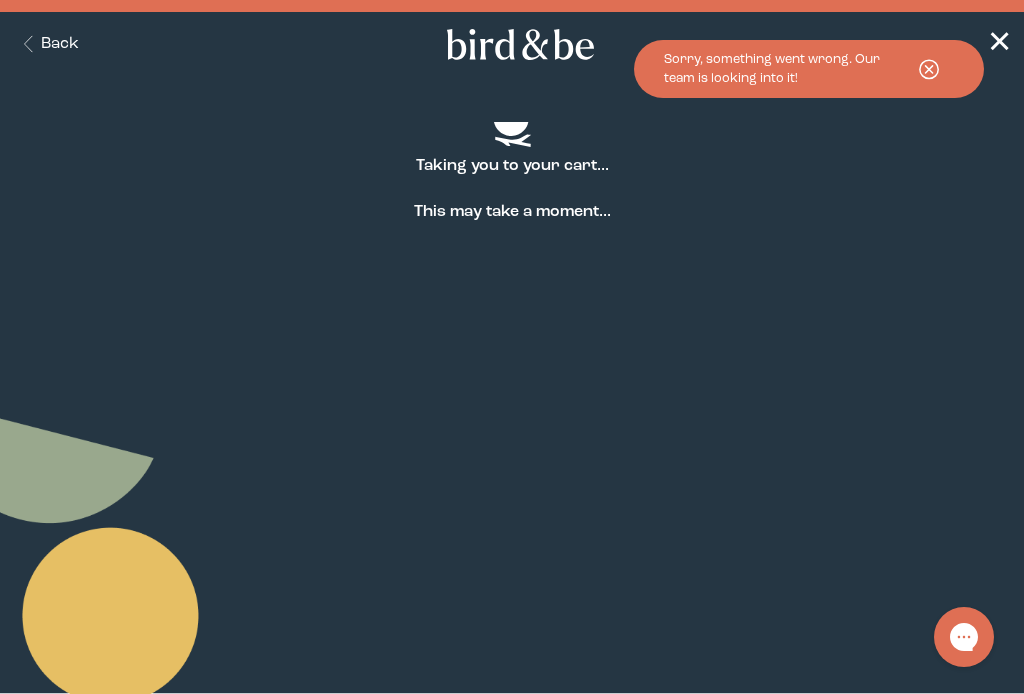 click 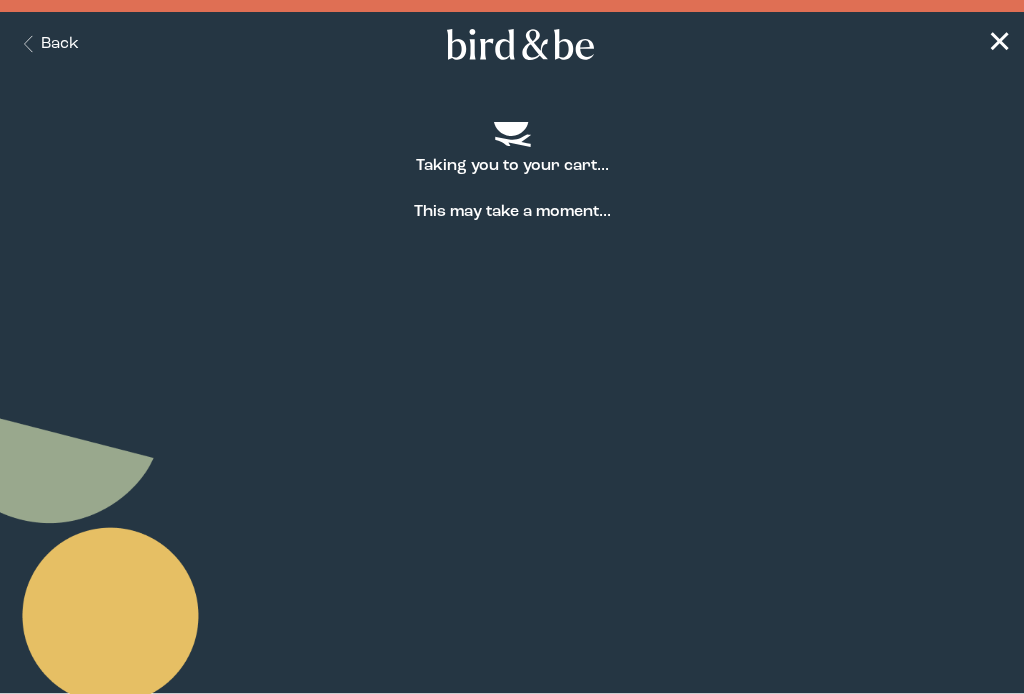 scroll, scrollTop: 0, scrollLeft: 0, axis: both 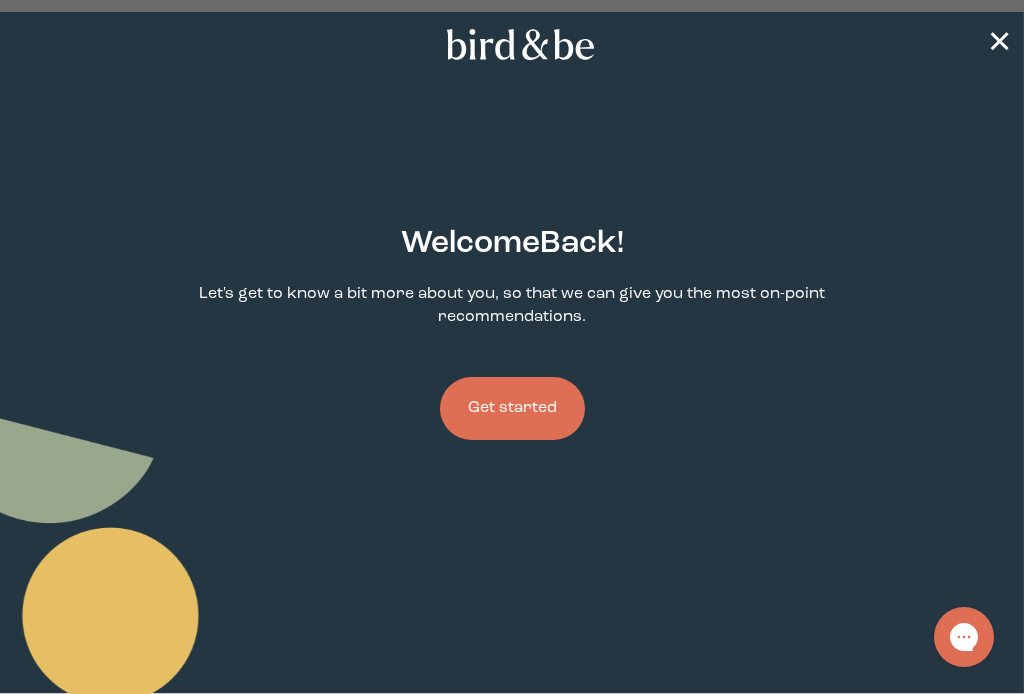 click on "Get started" at bounding box center [512, 408] 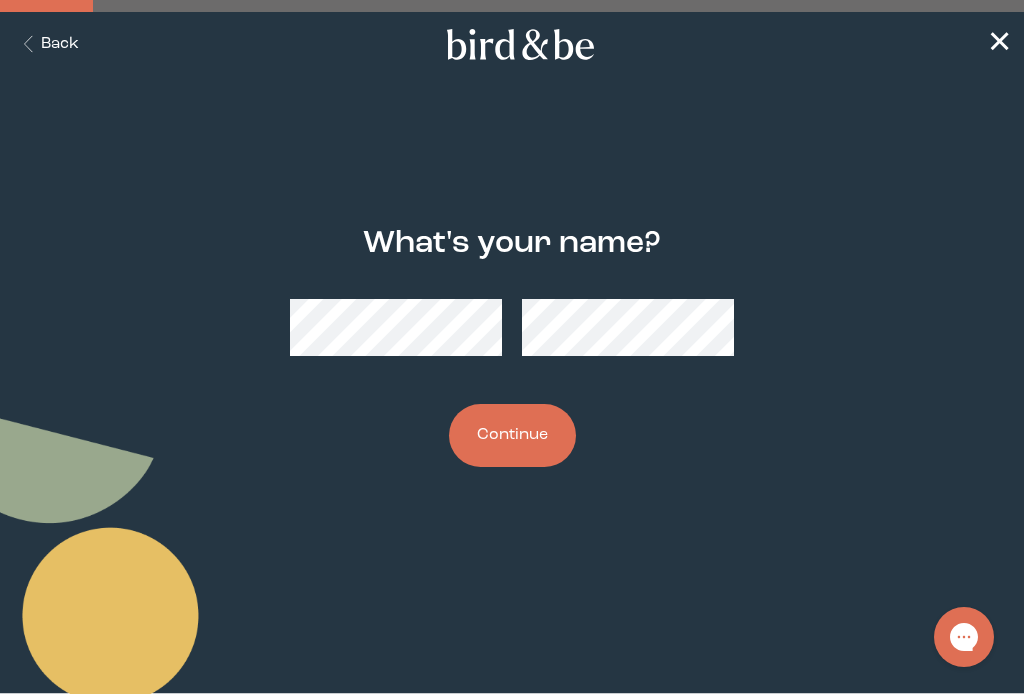 click on "Continue" at bounding box center [512, 435] 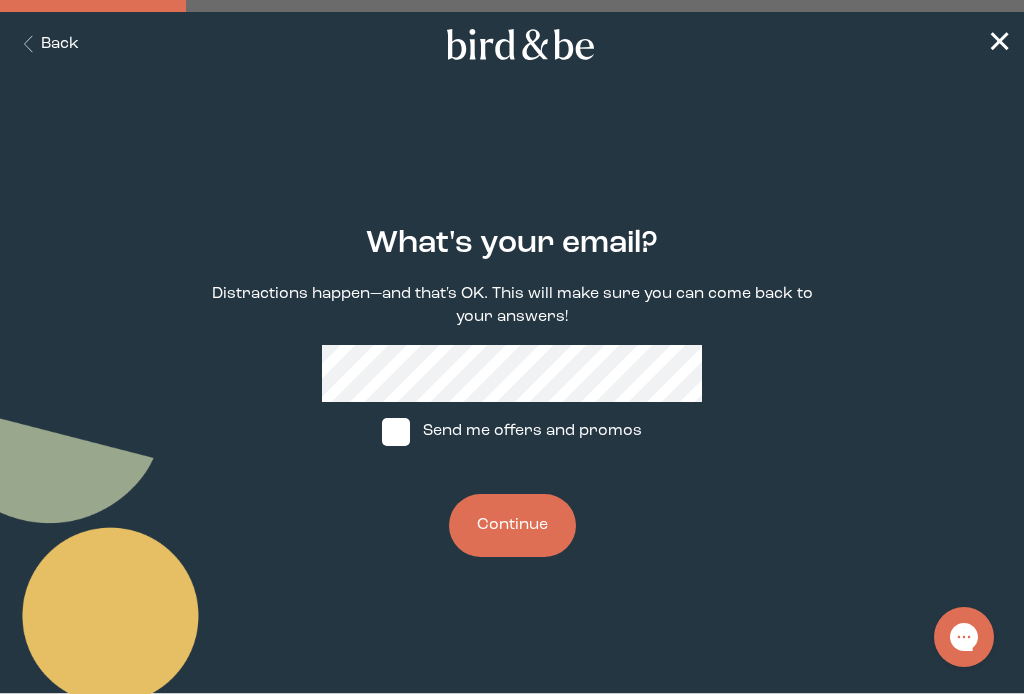 click on "Continue" at bounding box center (512, 525) 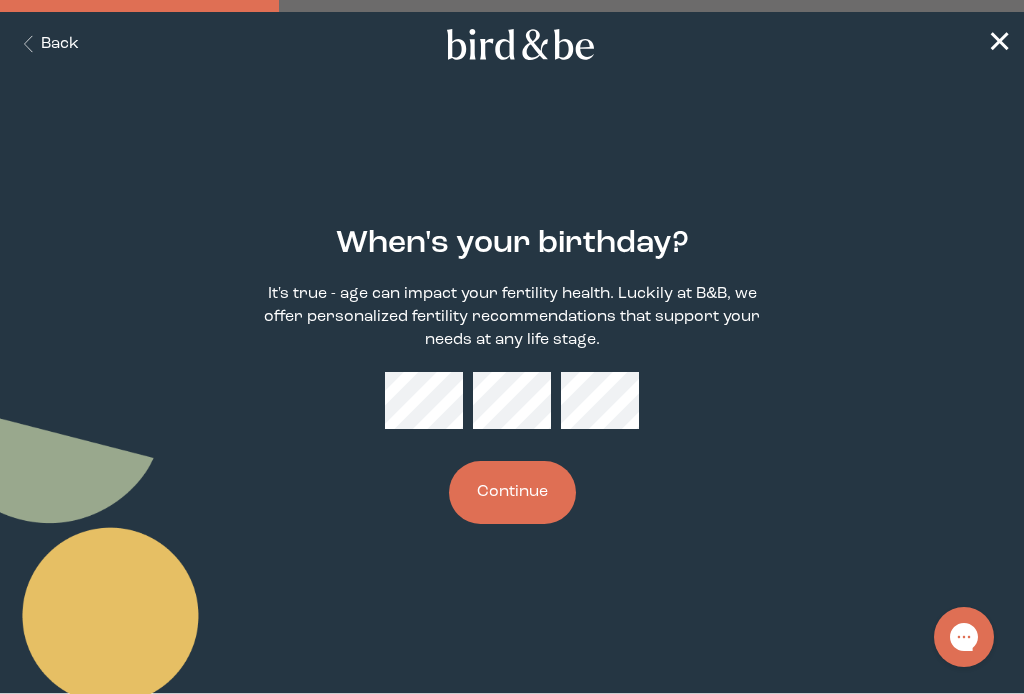 click on "Continue" at bounding box center (512, 492) 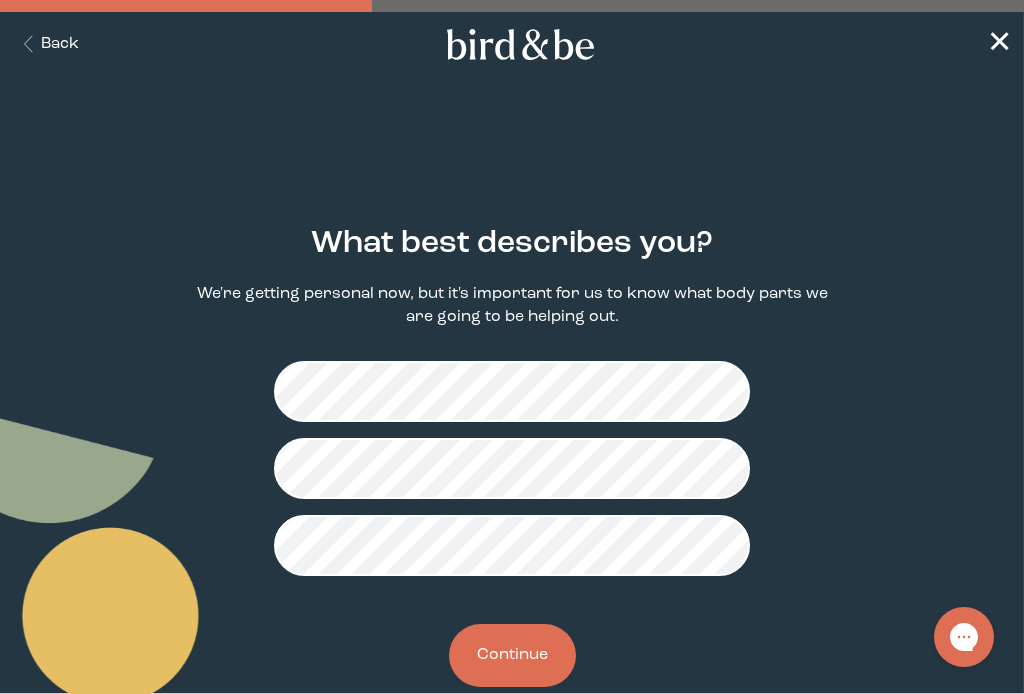 click on "Continue" at bounding box center (512, 655) 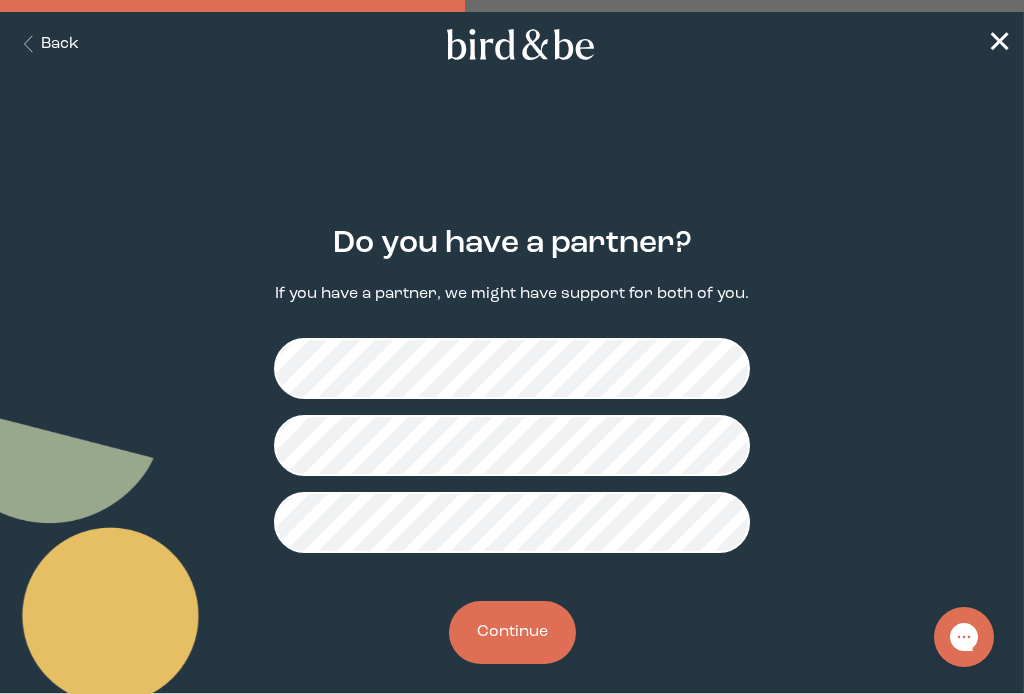 click on "Continue" at bounding box center (512, 632) 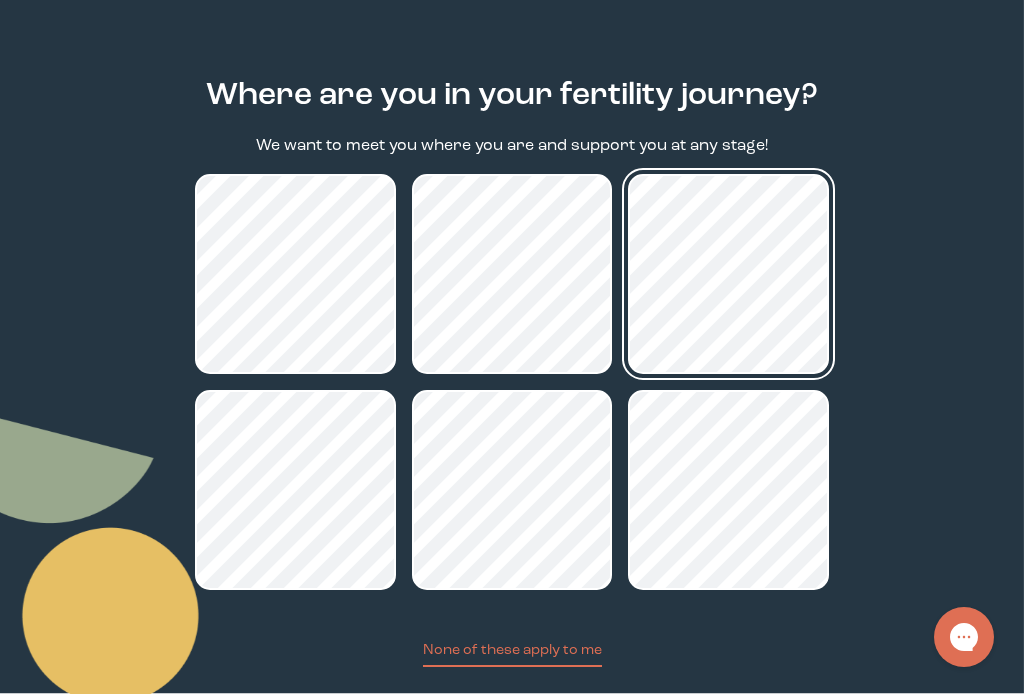 scroll, scrollTop: 241, scrollLeft: 0, axis: vertical 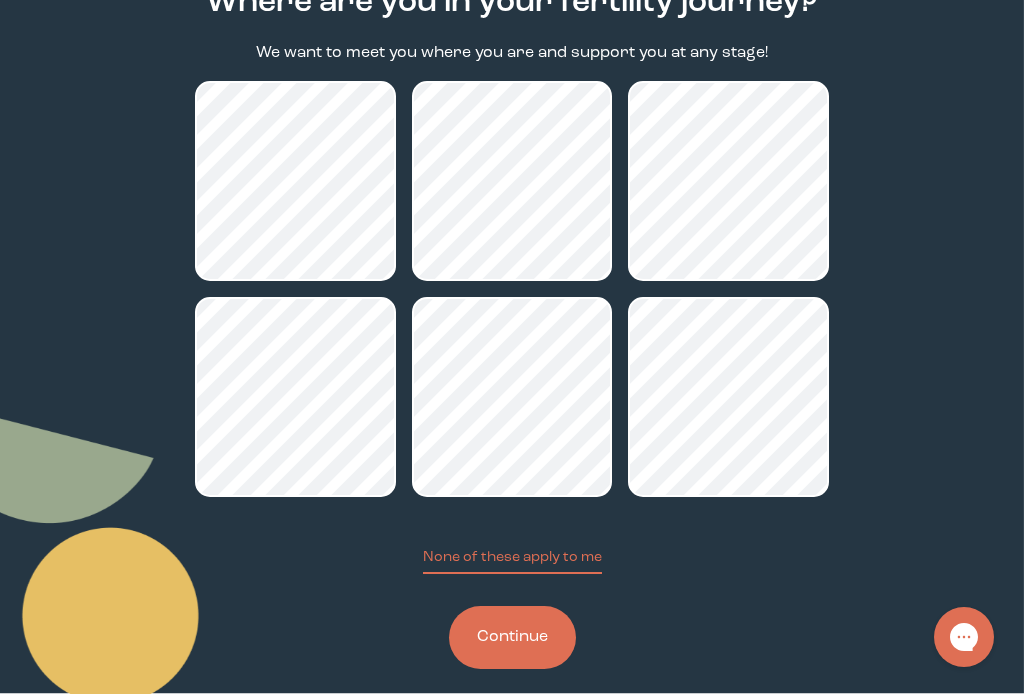 click on "Continue" at bounding box center [512, 637] 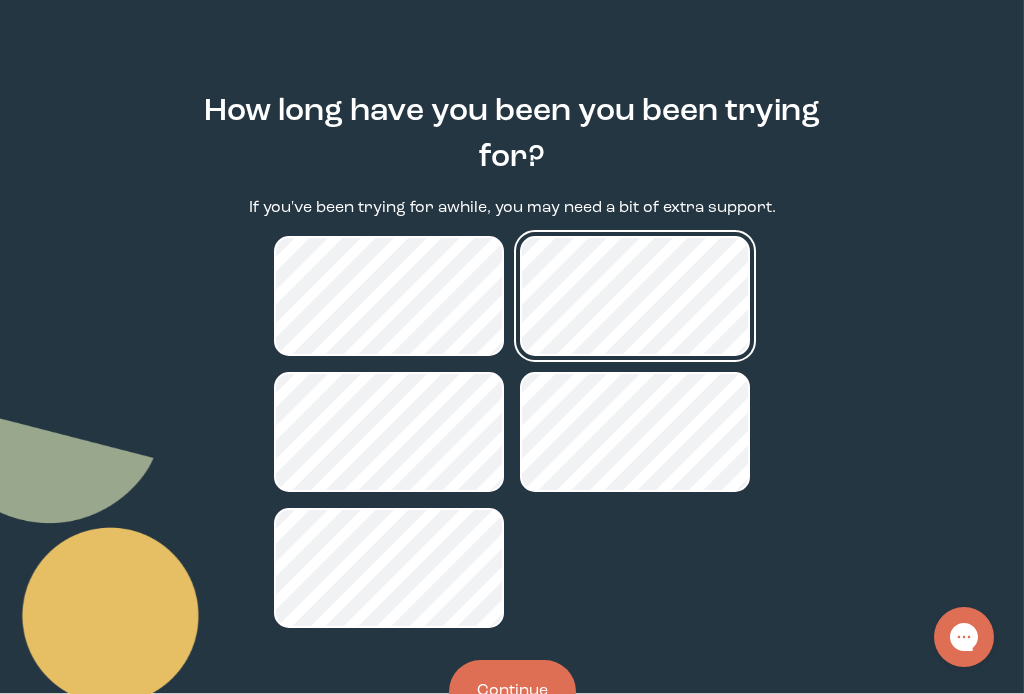 scroll, scrollTop: 186, scrollLeft: 0, axis: vertical 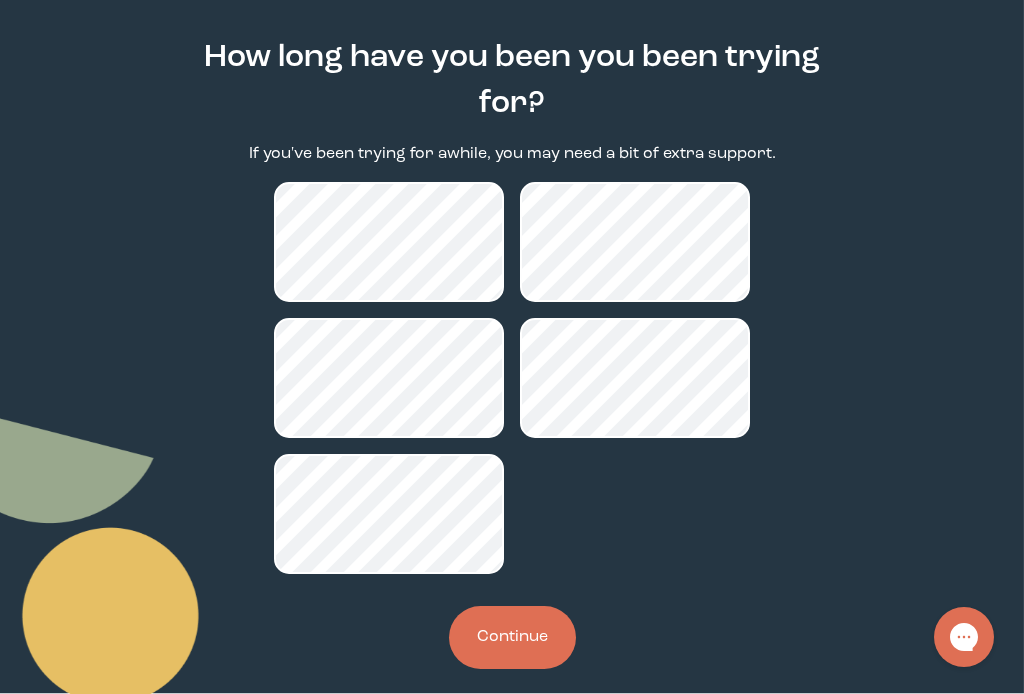 click on "Continue" at bounding box center [512, 637] 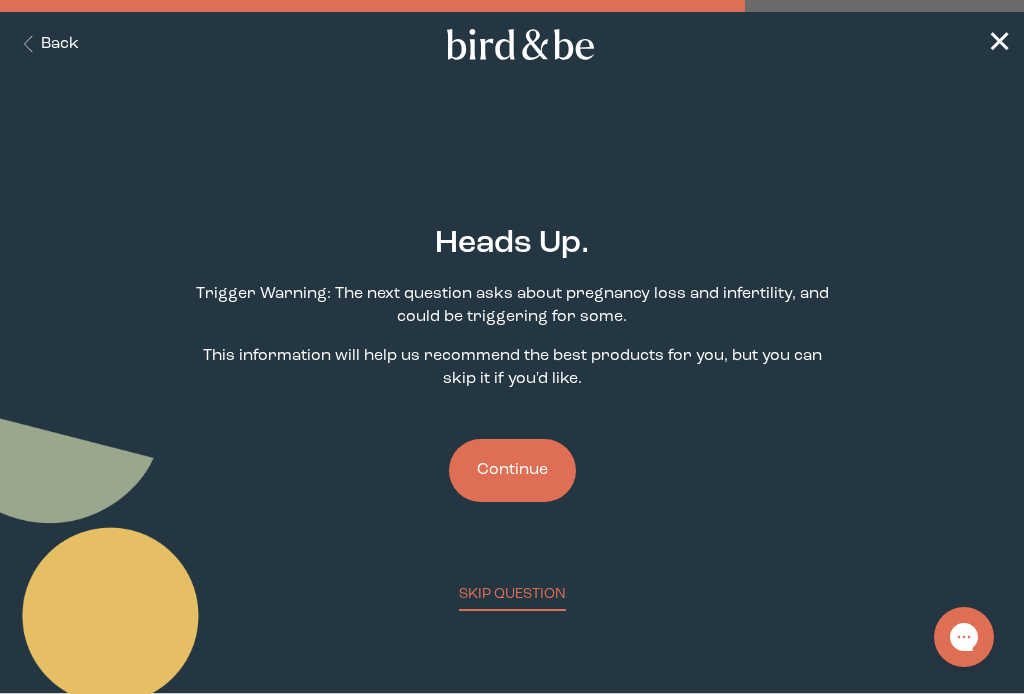 click on "Continue" at bounding box center [512, 470] 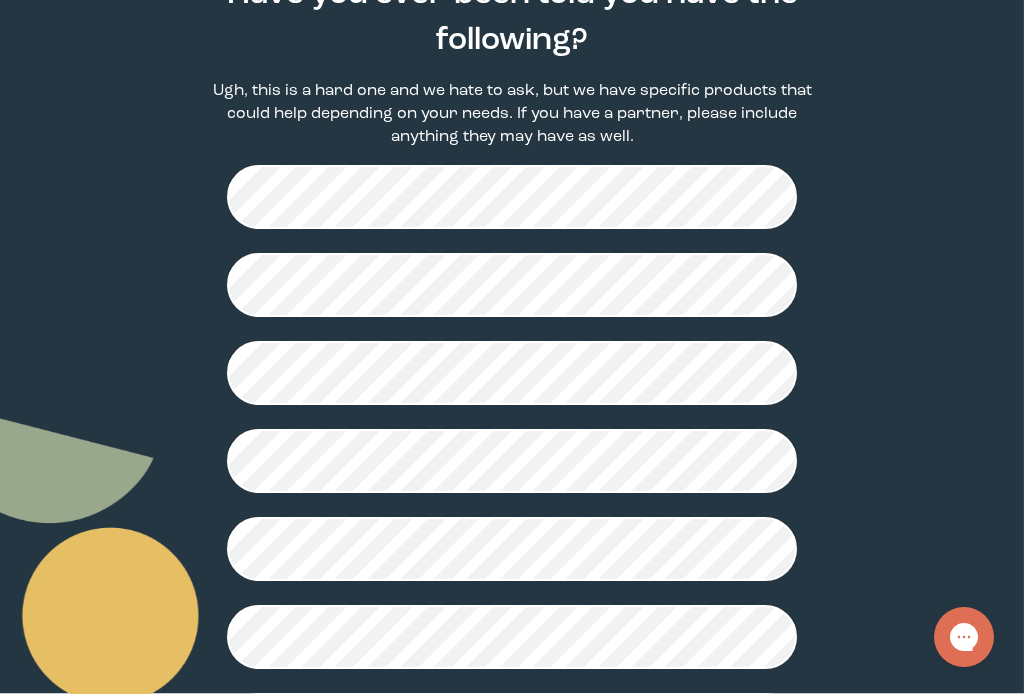 scroll, scrollTop: 612, scrollLeft: 0, axis: vertical 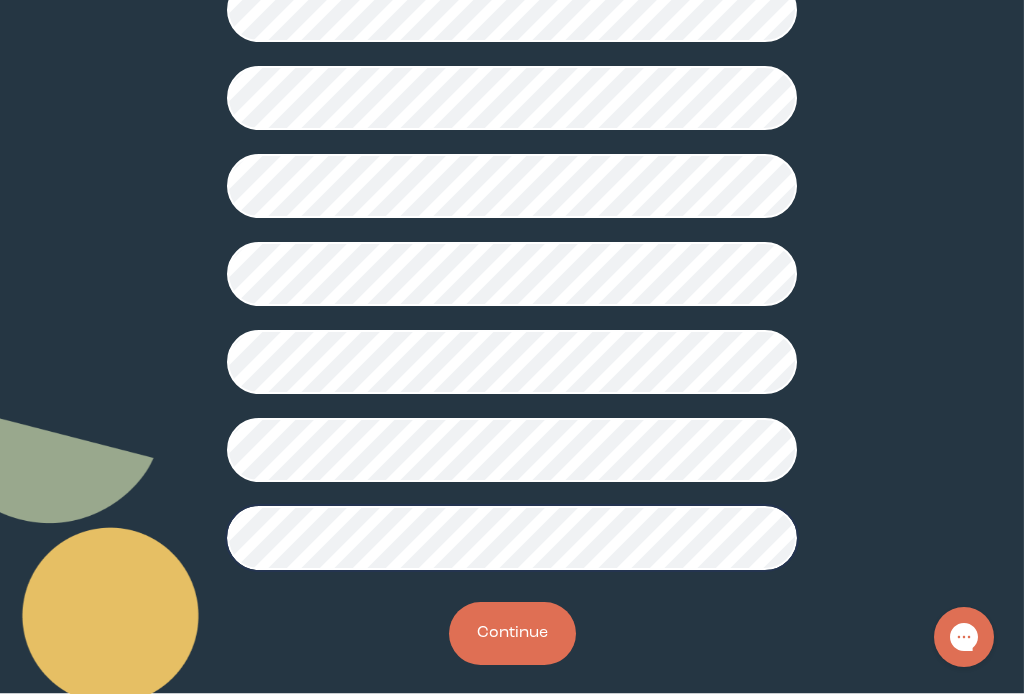 click on "Continue" at bounding box center [512, 633] 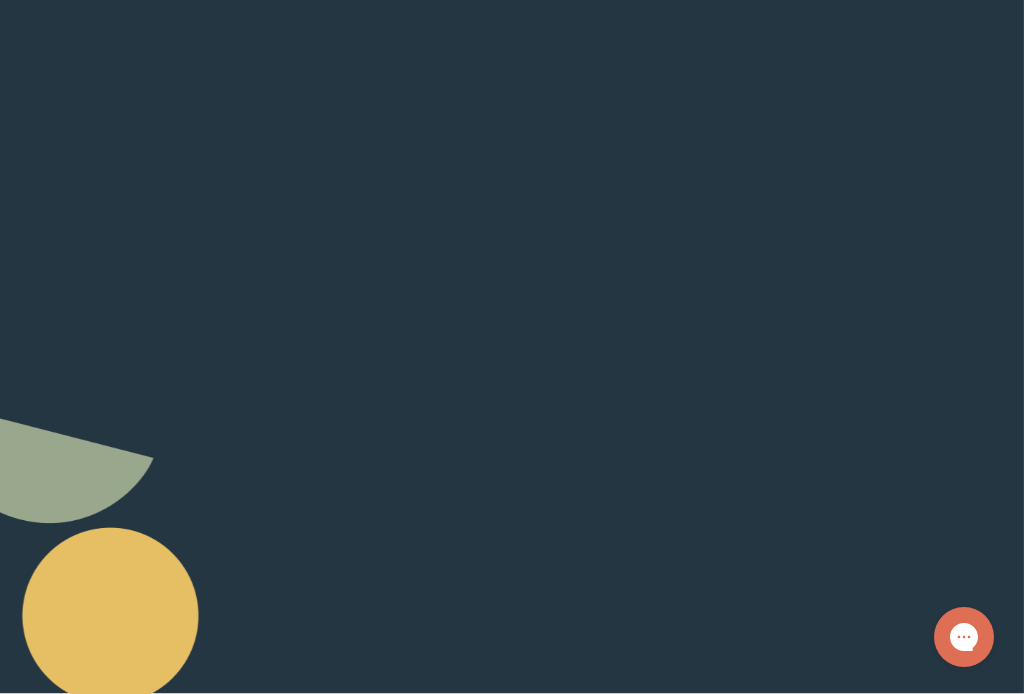 scroll, scrollTop: 0, scrollLeft: 0, axis: both 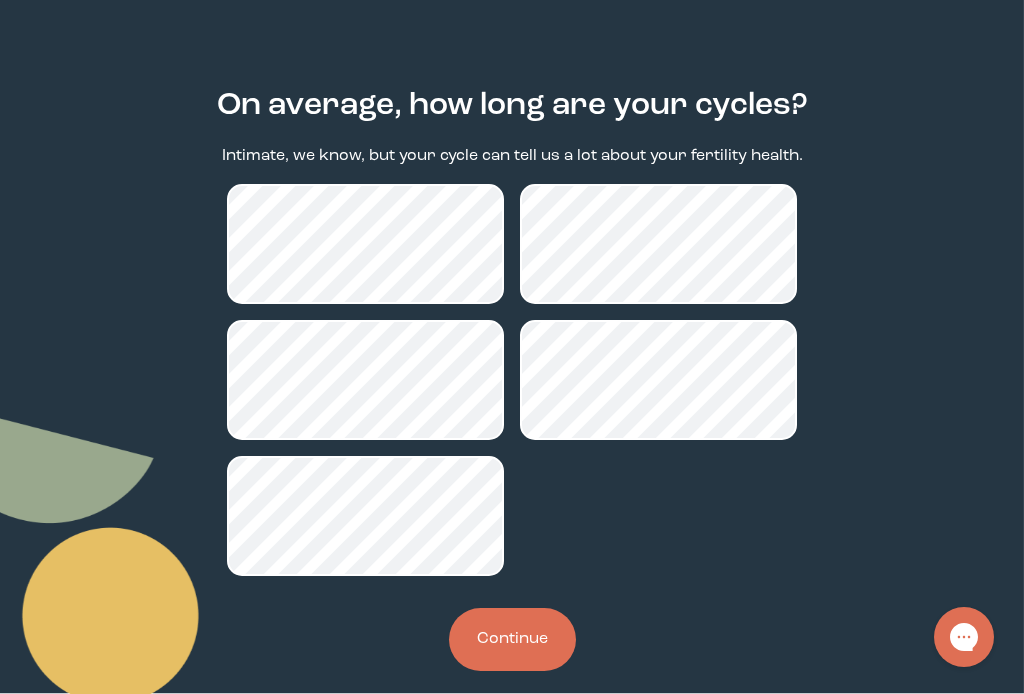 click on "Continue" at bounding box center (512, 639) 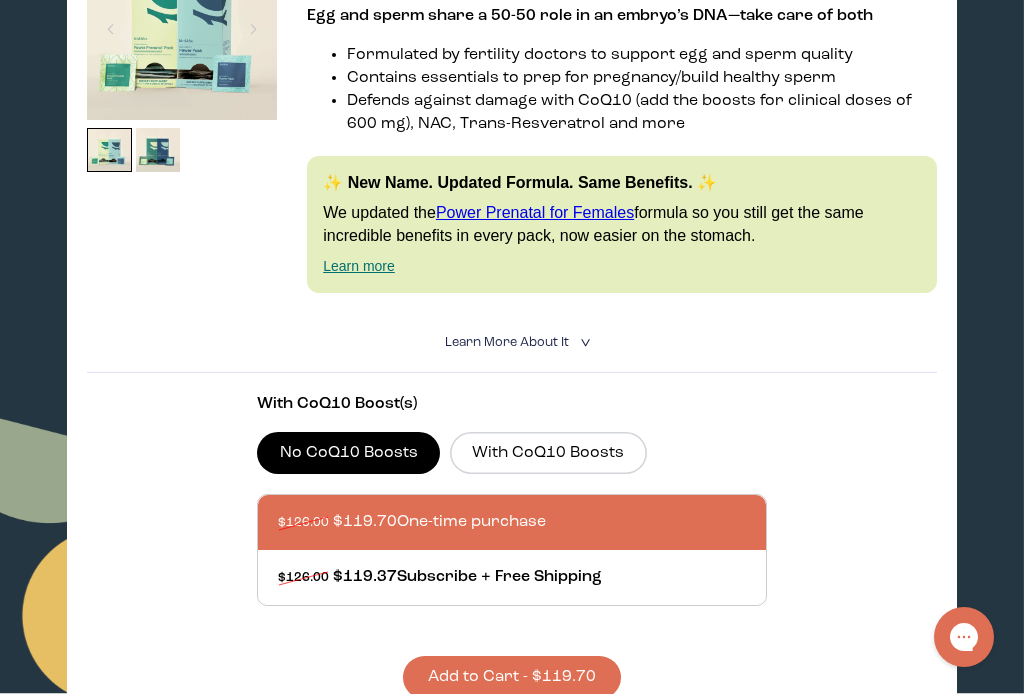 scroll, scrollTop: 445, scrollLeft: 0, axis: vertical 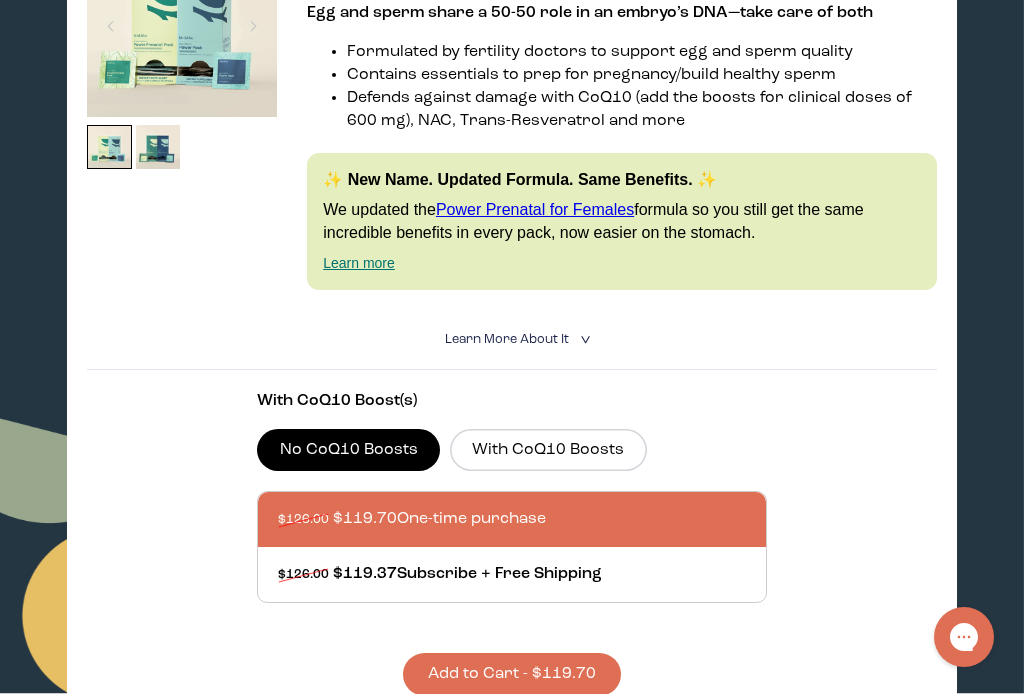 click on "With CoQ10 Boosts" at bounding box center [548, 450] 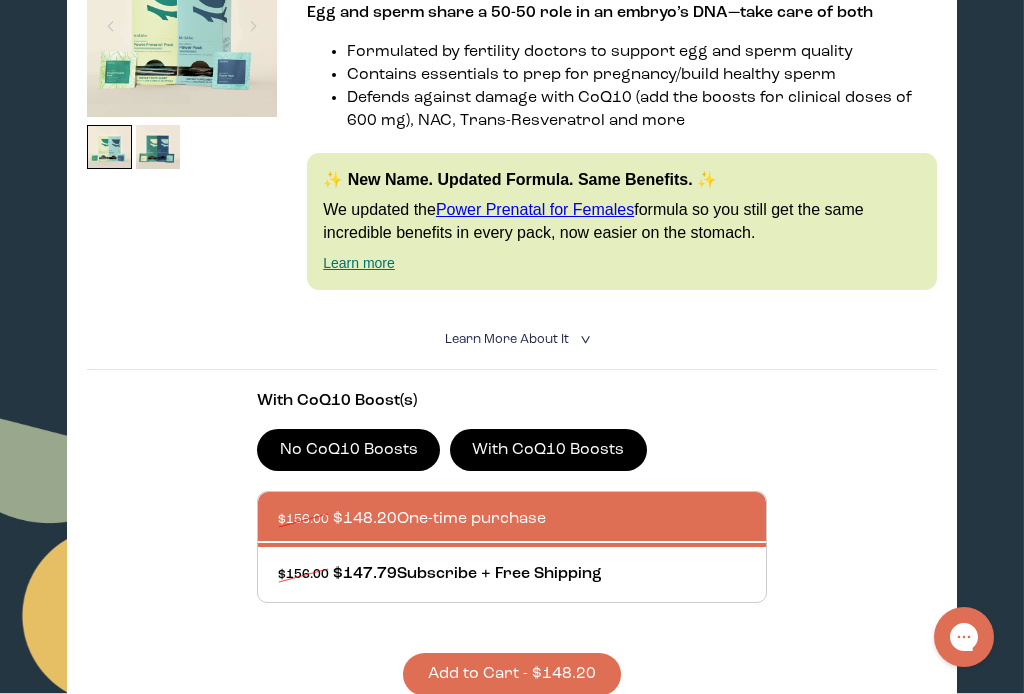 click at bounding box center [532, 574] 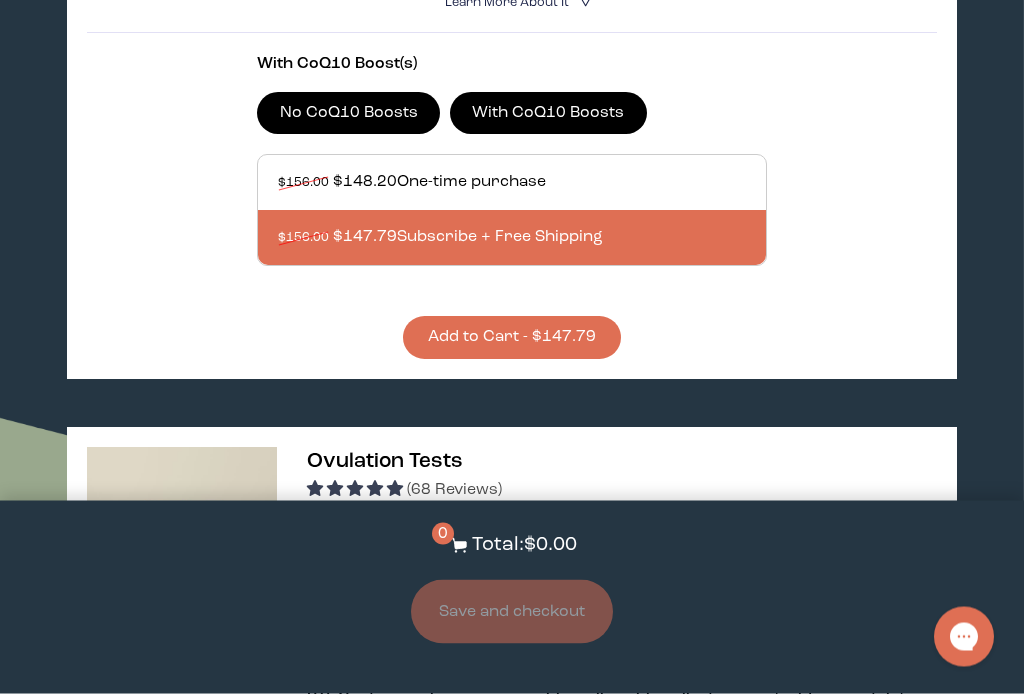 scroll, scrollTop: 782, scrollLeft: 0, axis: vertical 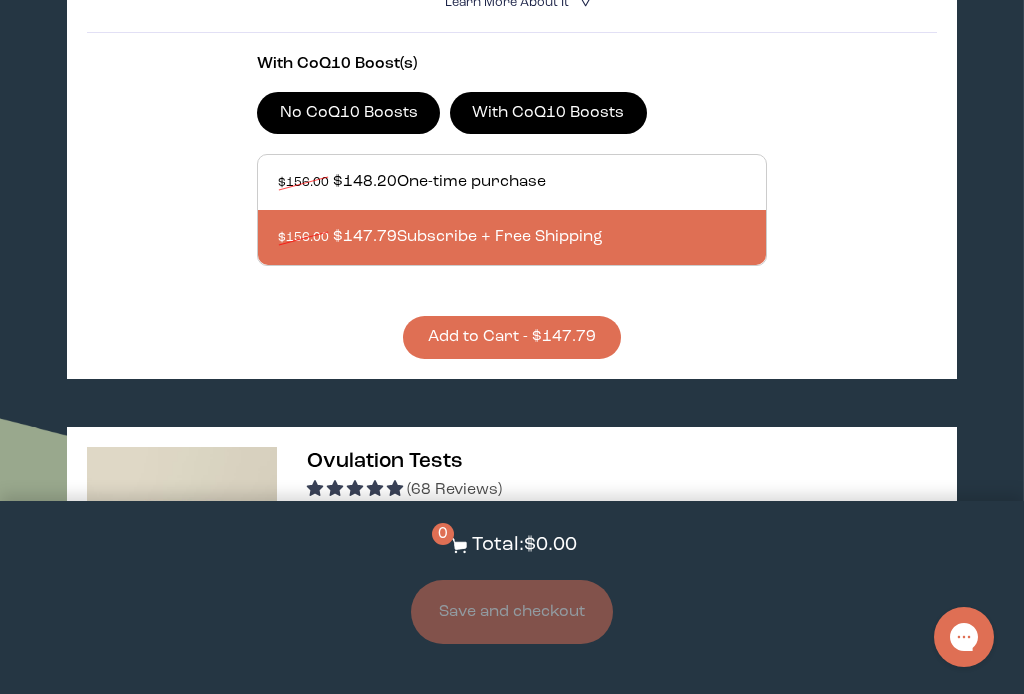 click on "Add to Cart - $147.79" at bounding box center (512, 337) 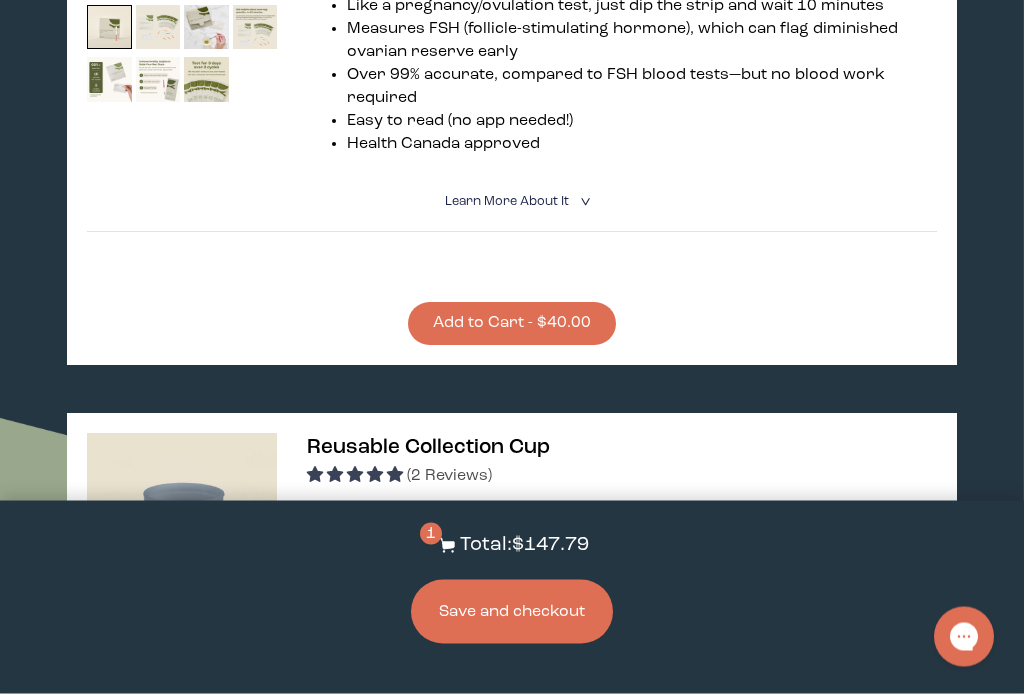 scroll, scrollTop: 3086, scrollLeft: 0, axis: vertical 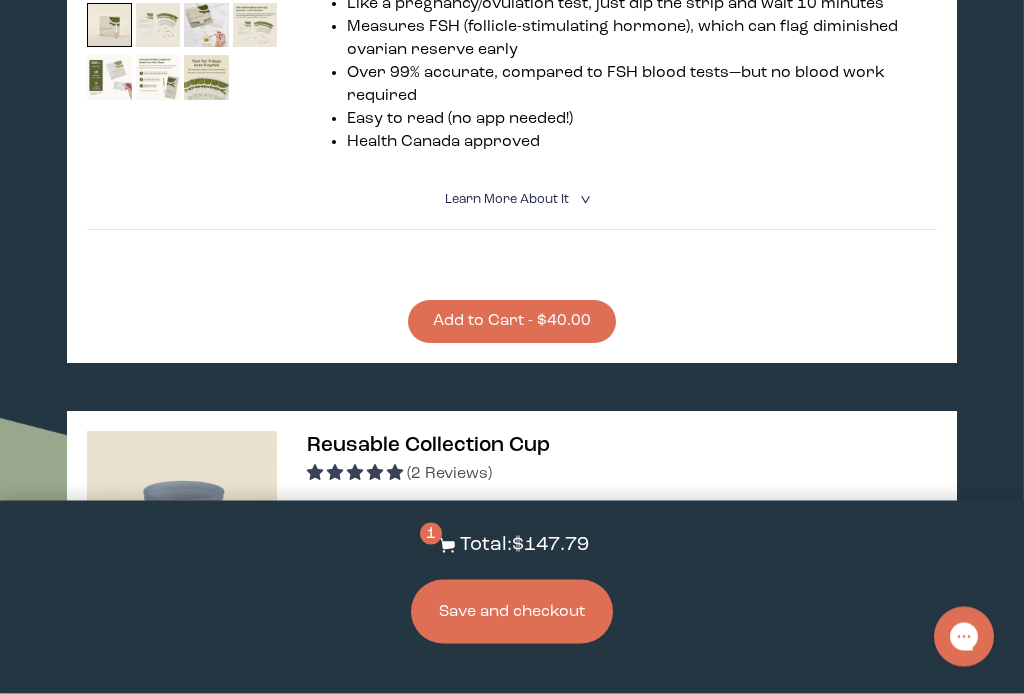 click on "Add to Cart - $40.00" at bounding box center [512, 322] 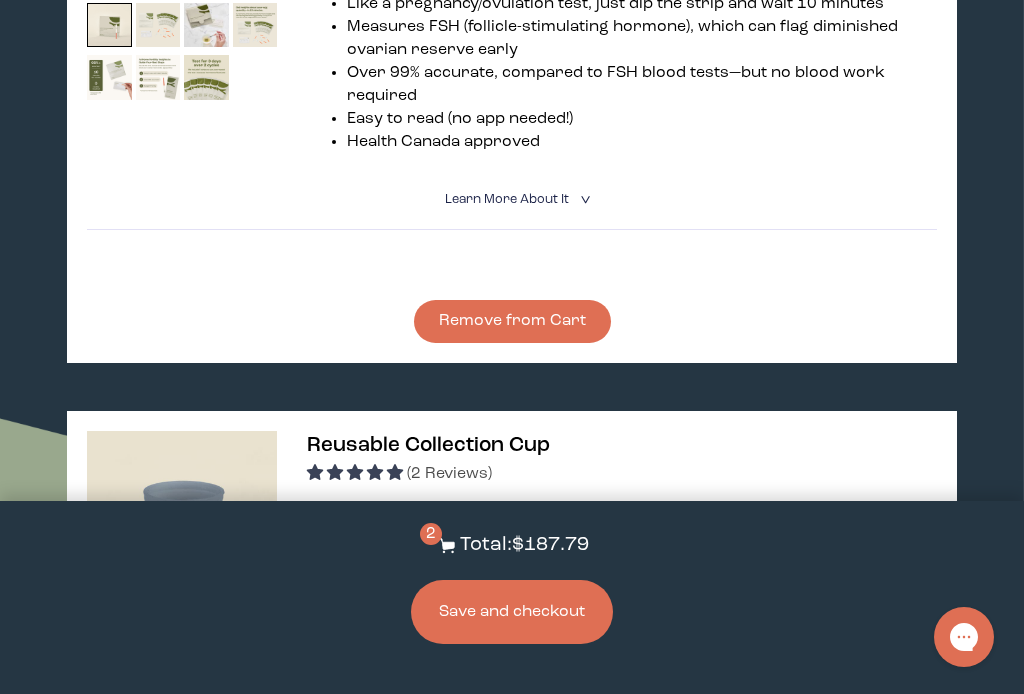 click on "Save and checkout" at bounding box center (512, 612) 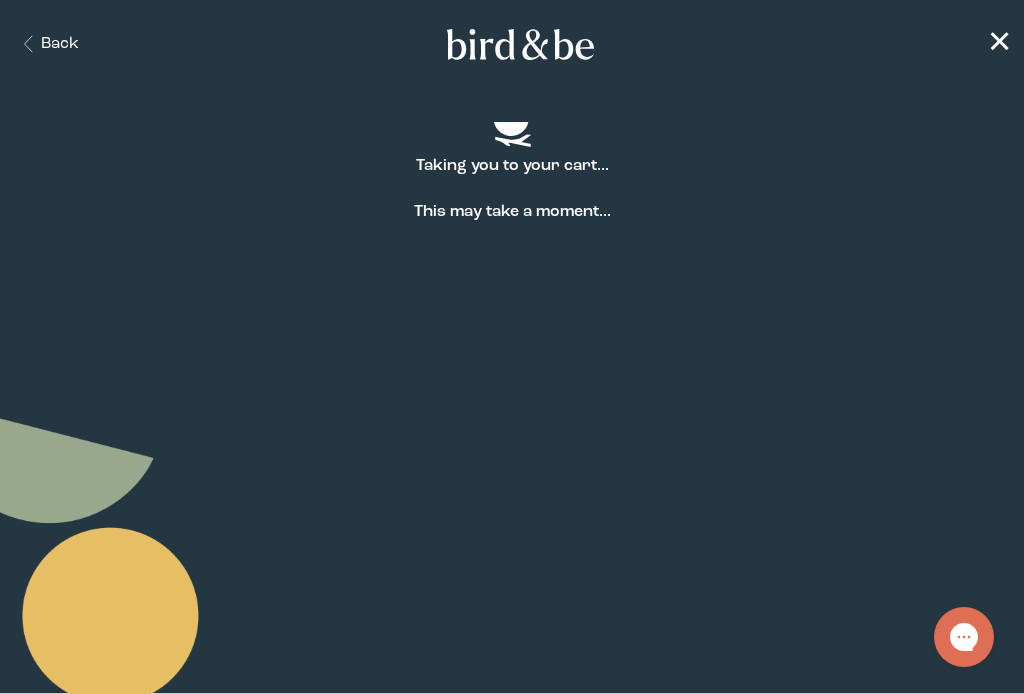 scroll, scrollTop: 0, scrollLeft: 0, axis: both 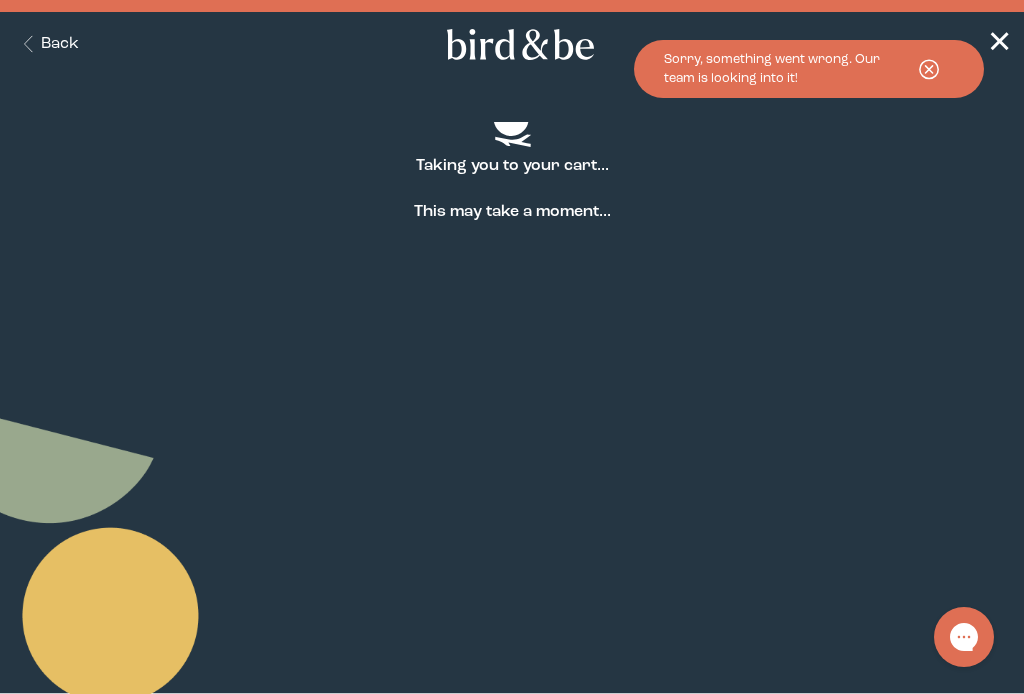 click 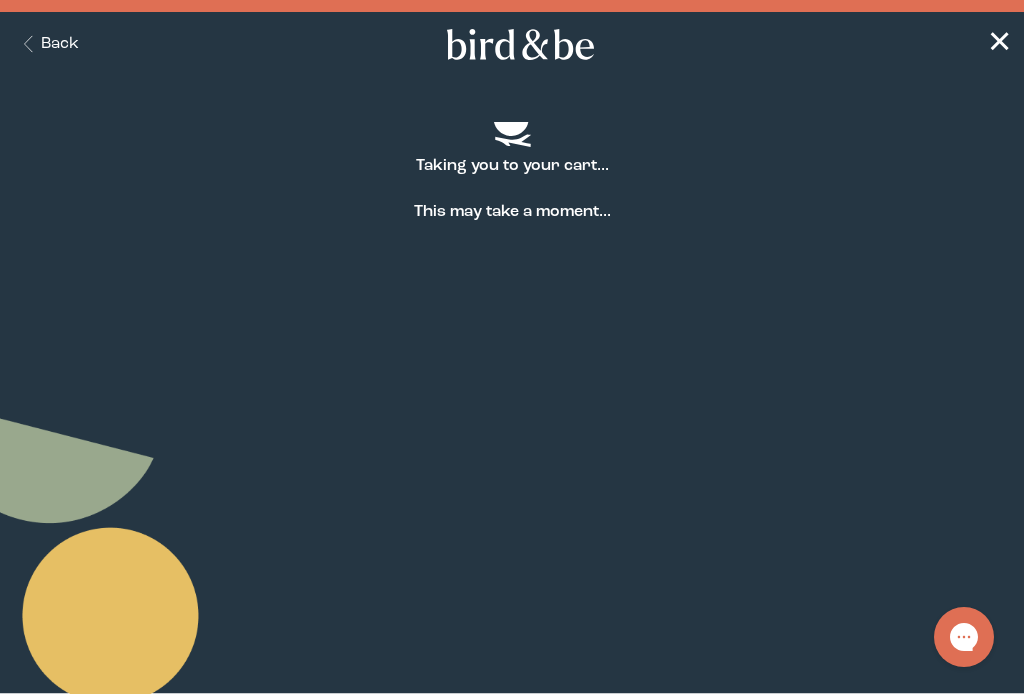 click on "✕" at bounding box center [999, 44] 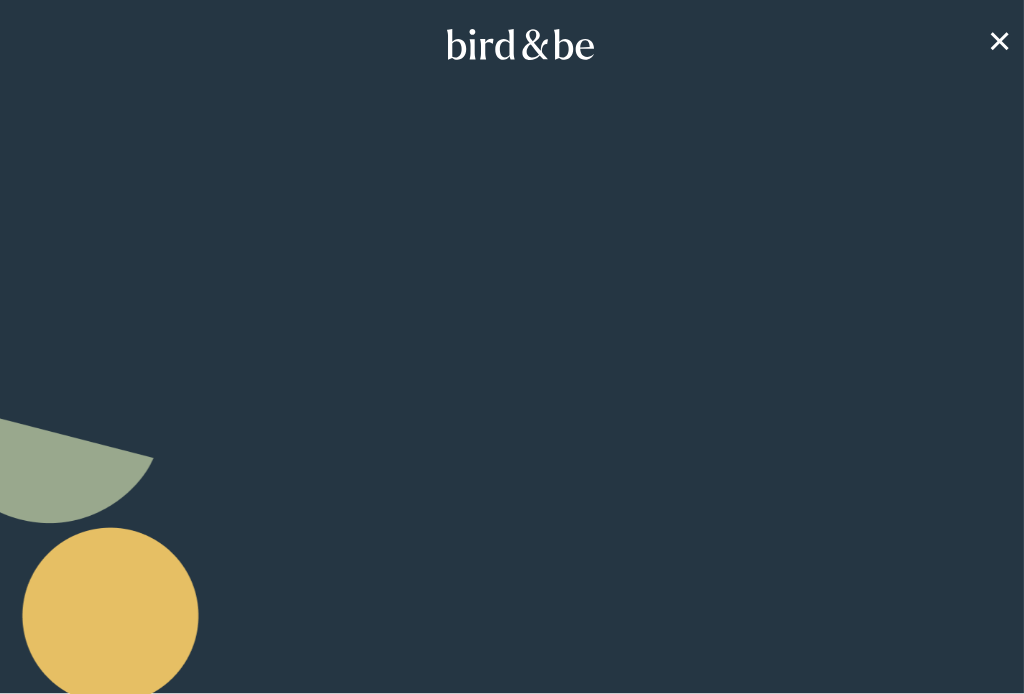 scroll, scrollTop: 0, scrollLeft: 0, axis: both 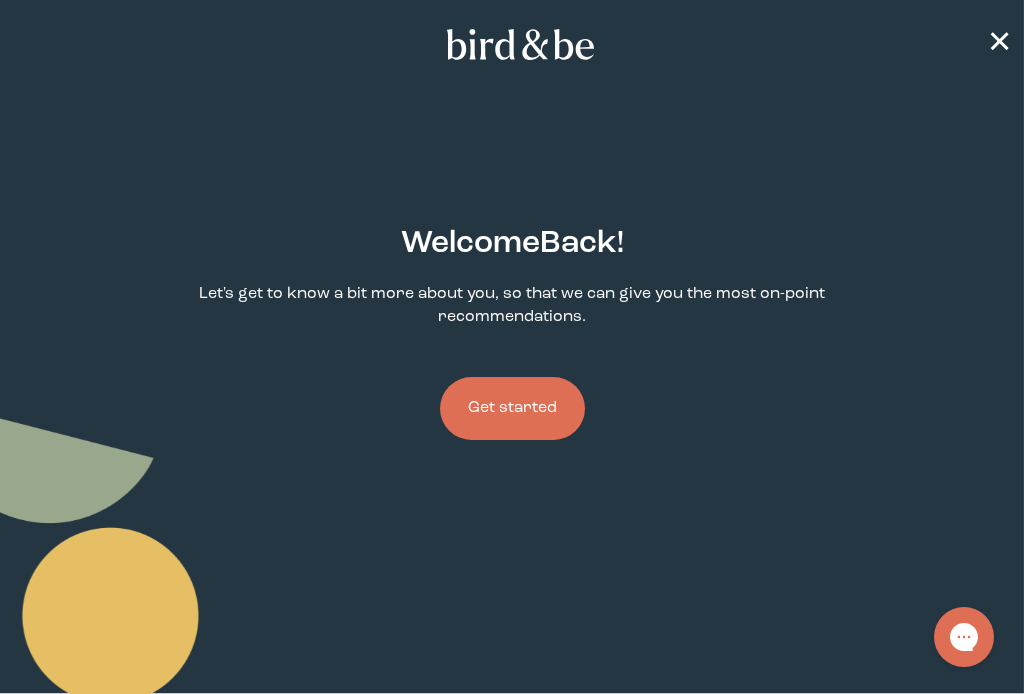 click on "Get started" at bounding box center (512, 408) 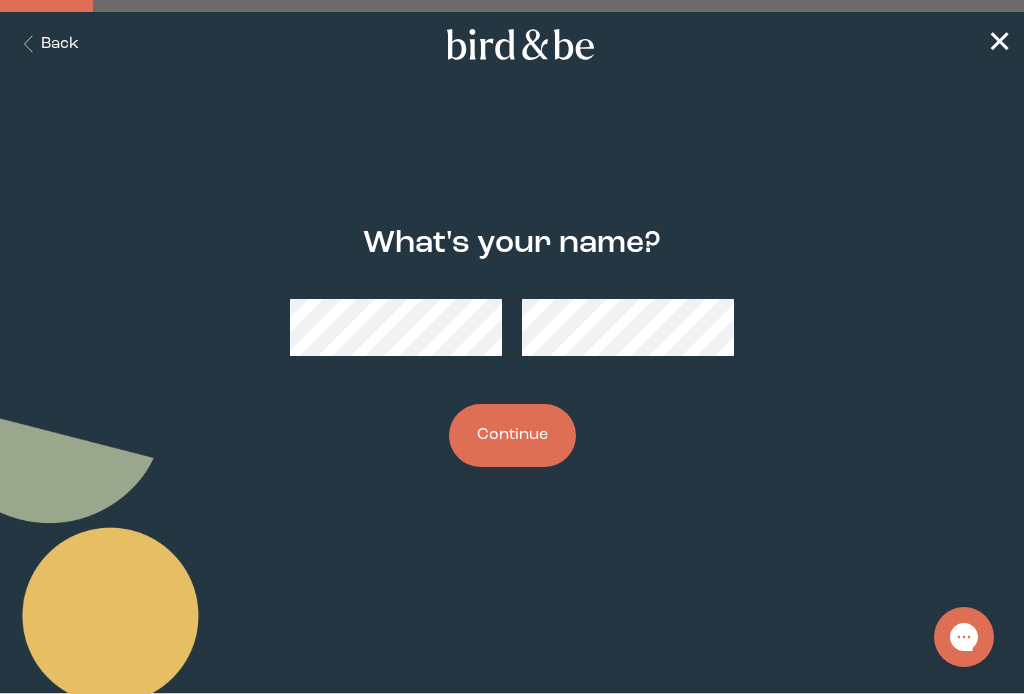 click on "Continue" at bounding box center (512, 435) 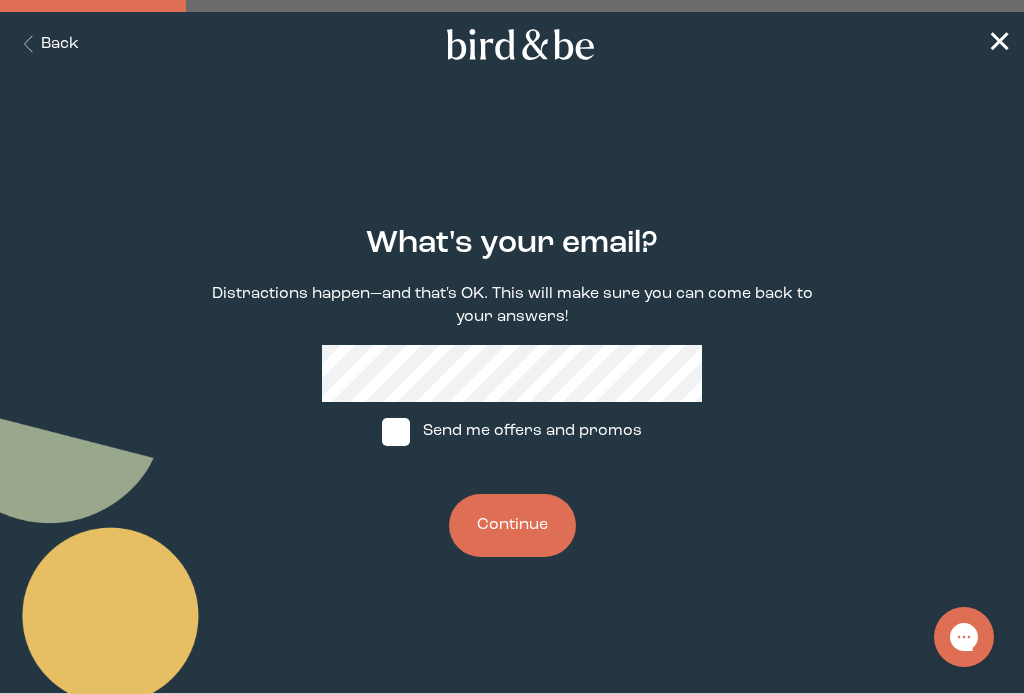 click on "Continue" at bounding box center (512, 525) 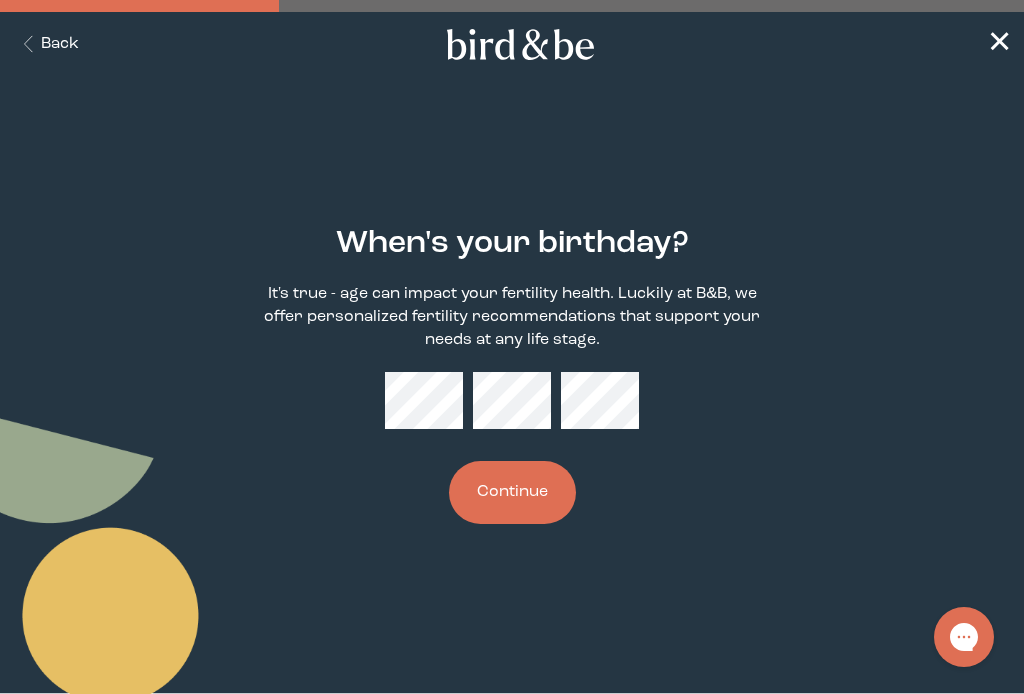 click on "Continue" at bounding box center [512, 492] 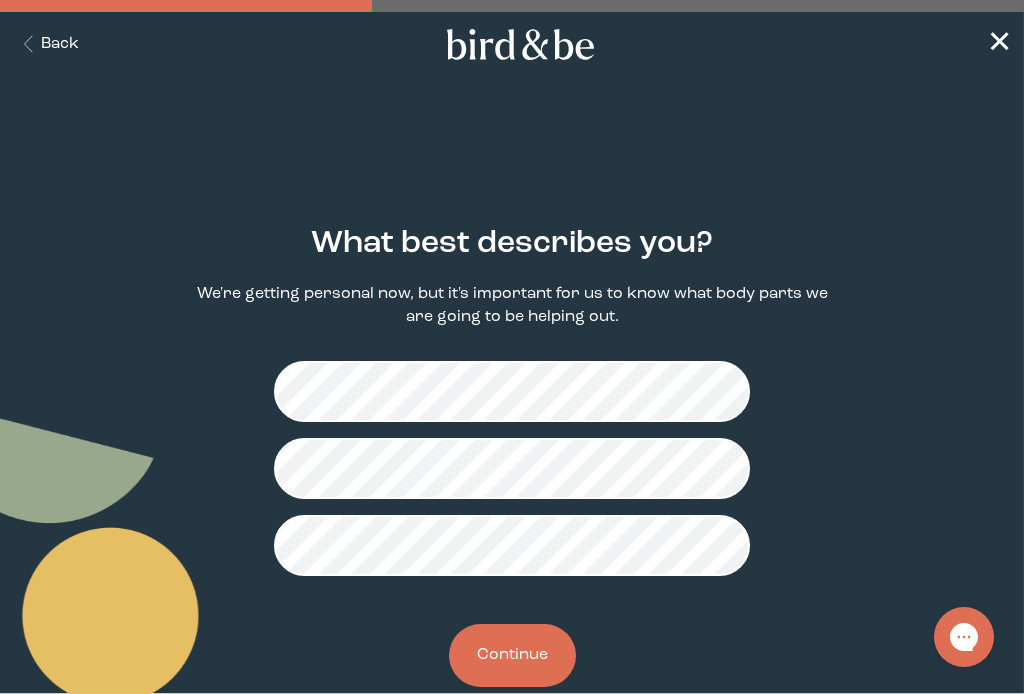 click on "Continue" at bounding box center (512, 655) 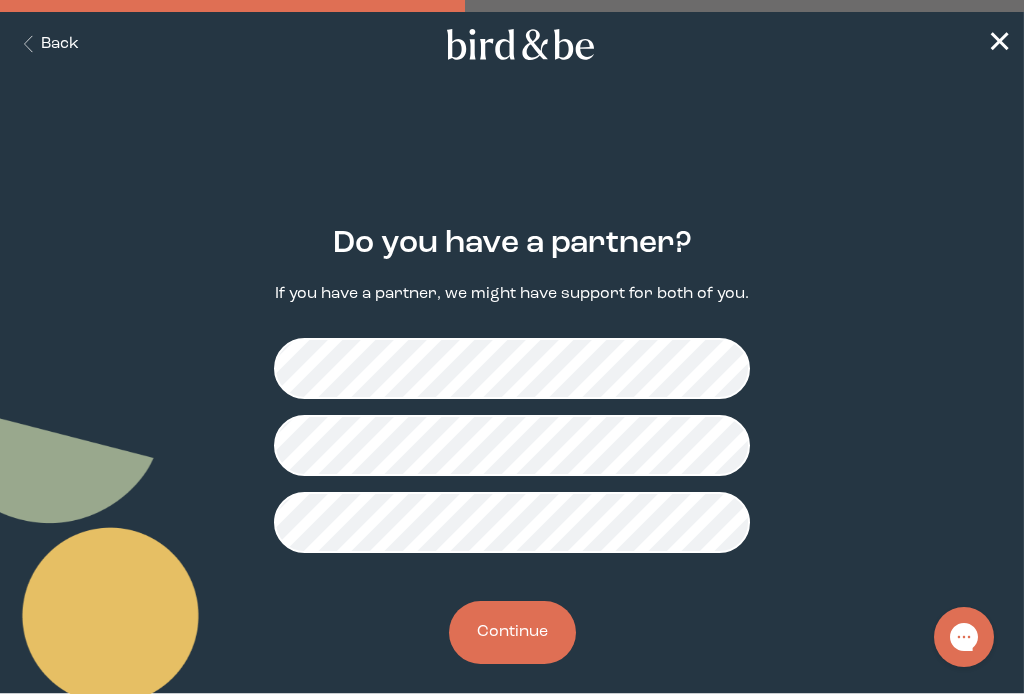 scroll, scrollTop: 24, scrollLeft: 0, axis: vertical 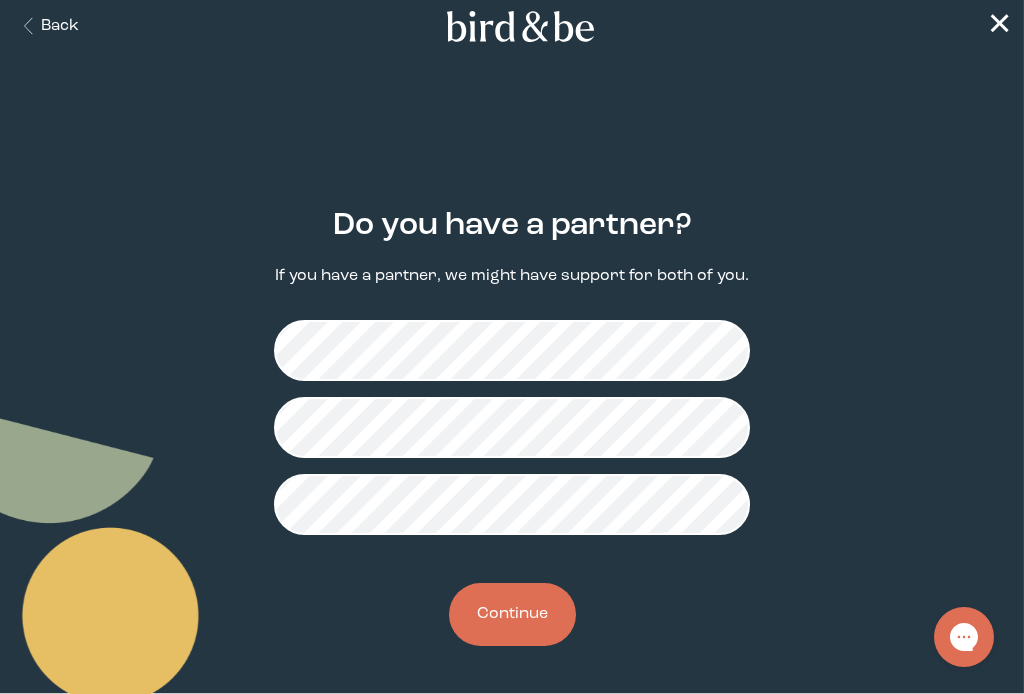 click on "Continue" at bounding box center (512, 614) 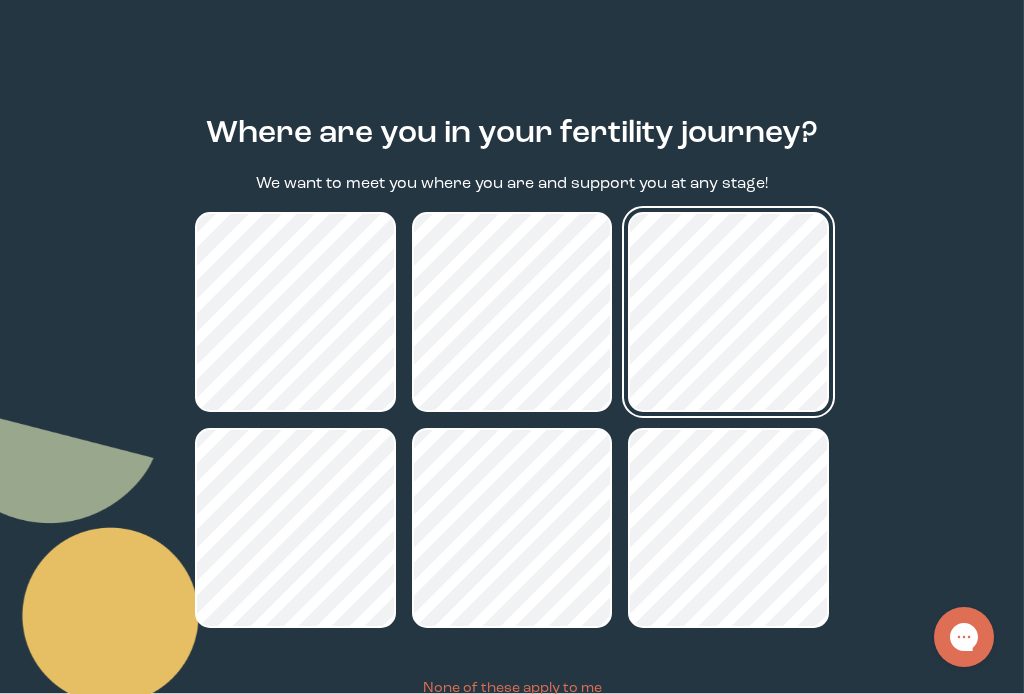 scroll, scrollTop: 241, scrollLeft: 0, axis: vertical 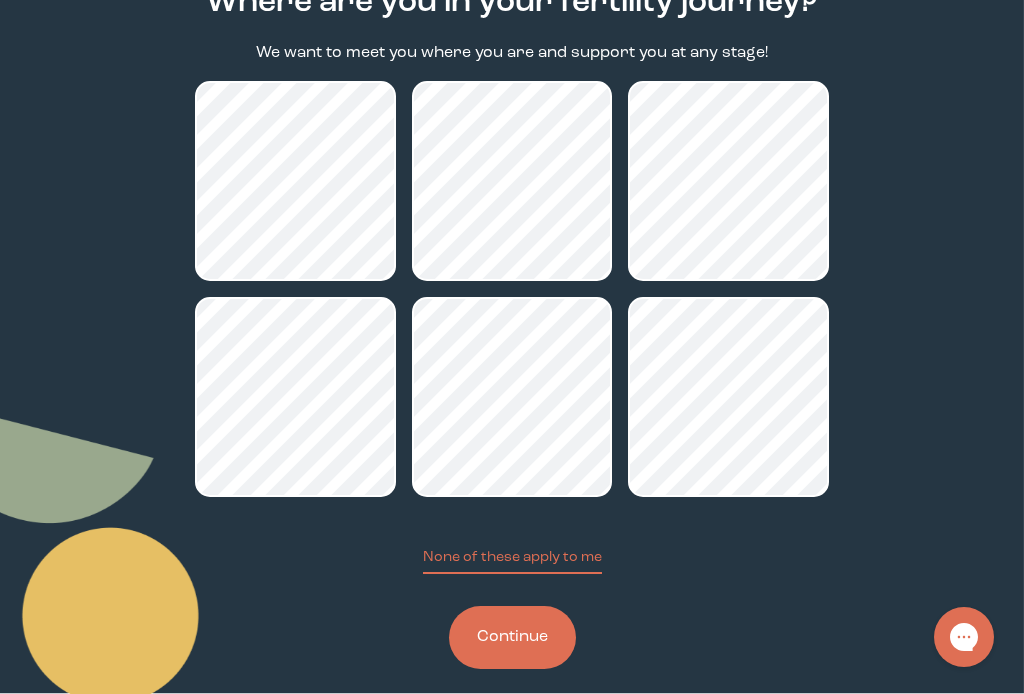 click on "Continue" at bounding box center [512, 637] 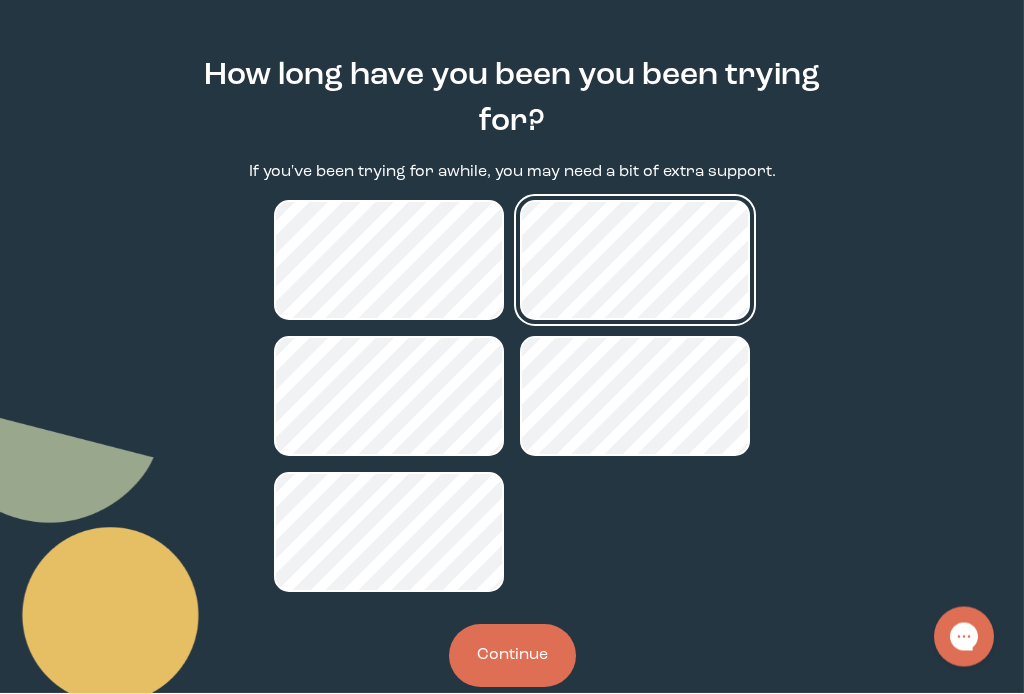 scroll, scrollTop: 186, scrollLeft: 0, axis: vertical 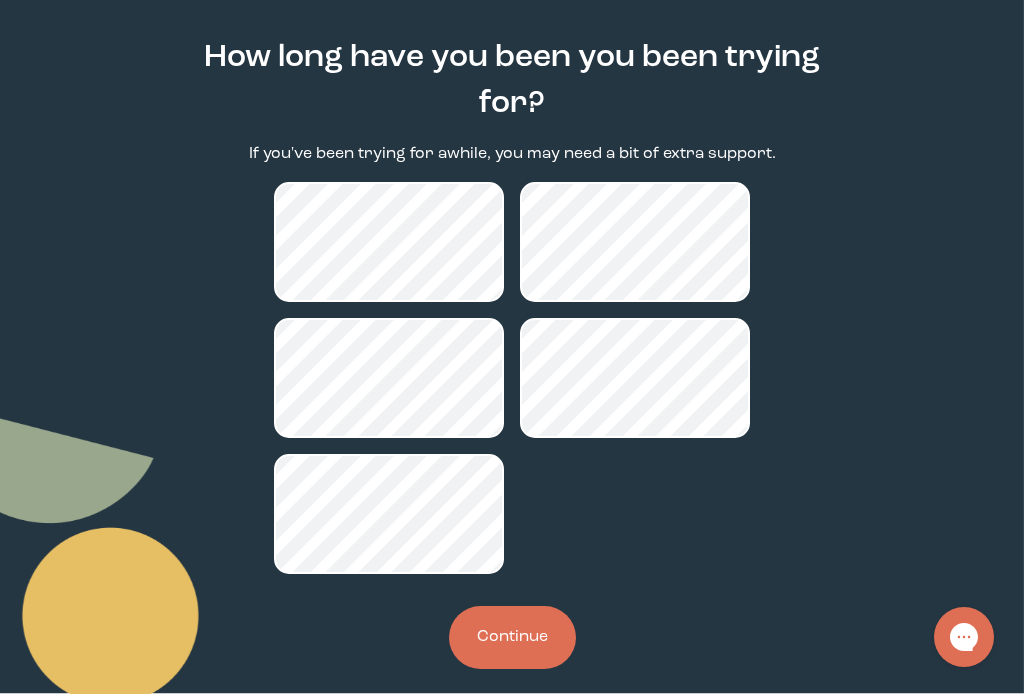 click on "Continue" at bounding box center [512, 637] 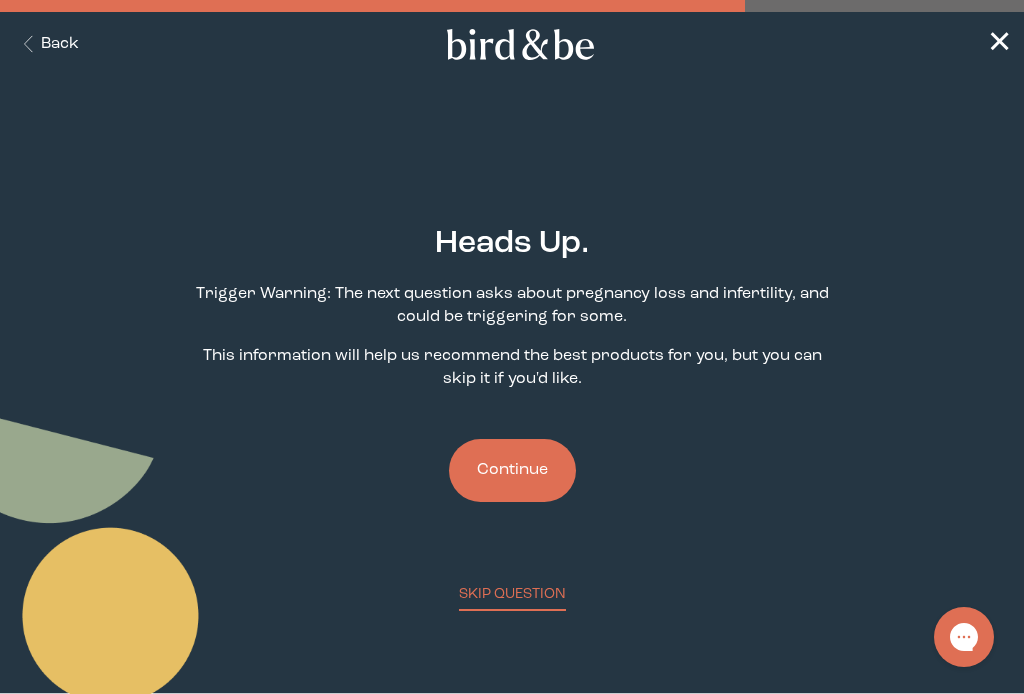 click on "Continue" at bounding box center [512, 470] 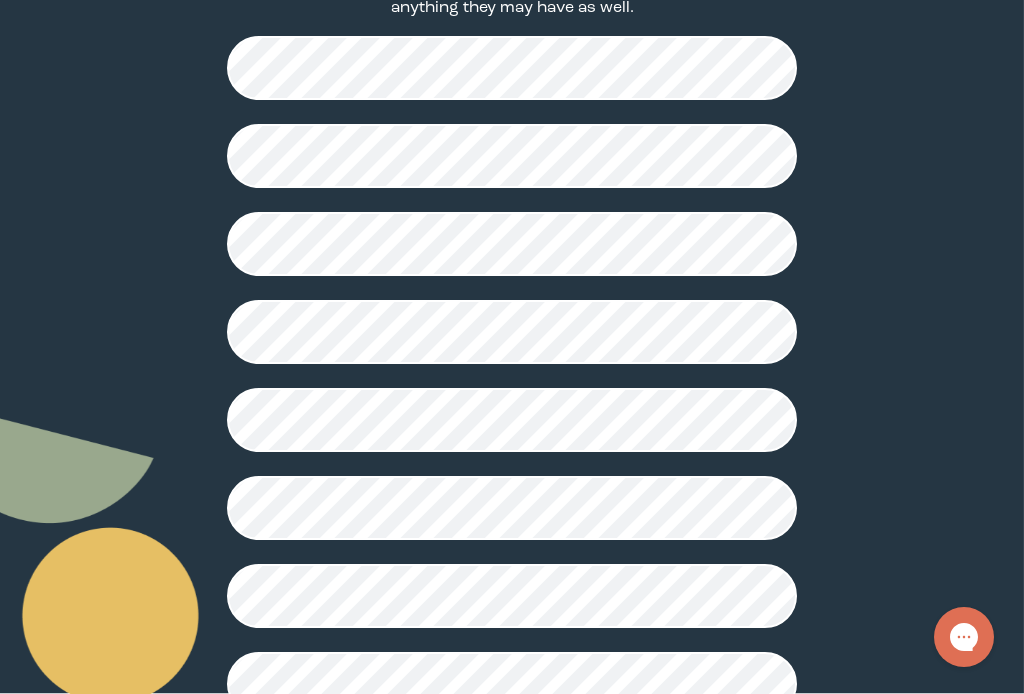 scroll, scrollTop: 612, scrollLeft: 0, axis: vertical 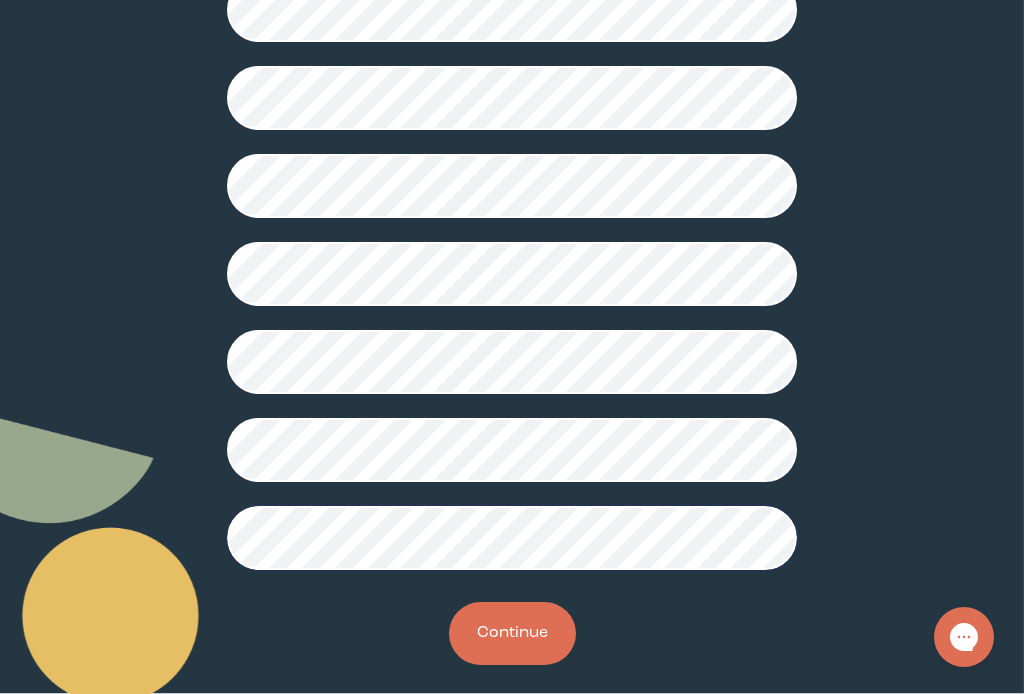 click on "Continue" at bounding box center [512, 633] 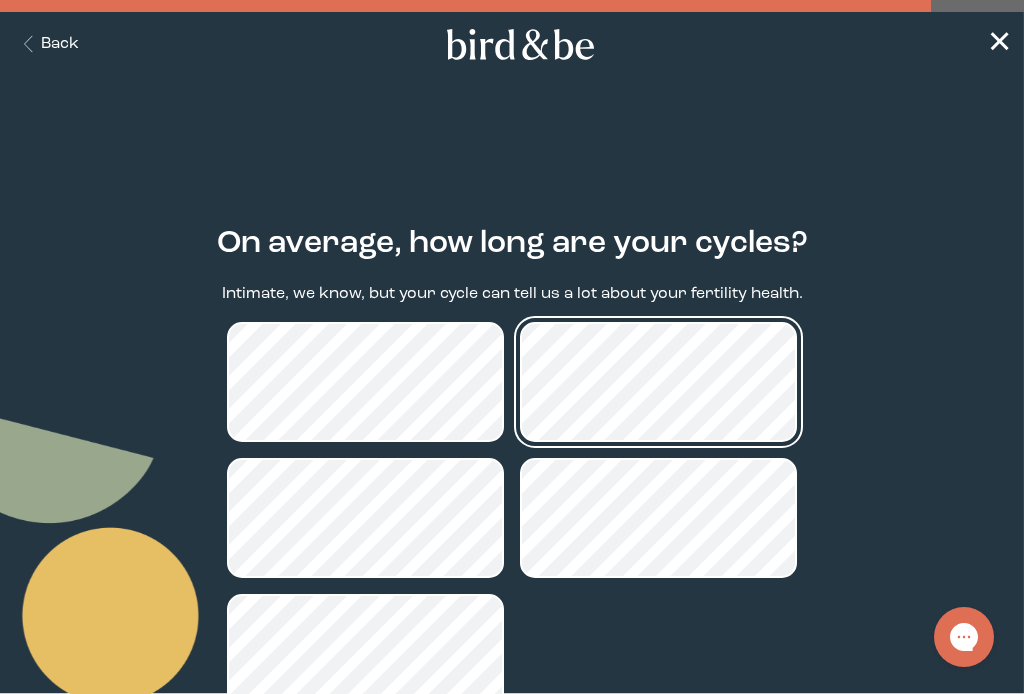 scroll, scrollTop: 138, scrollLeft: 0, axis: vertical 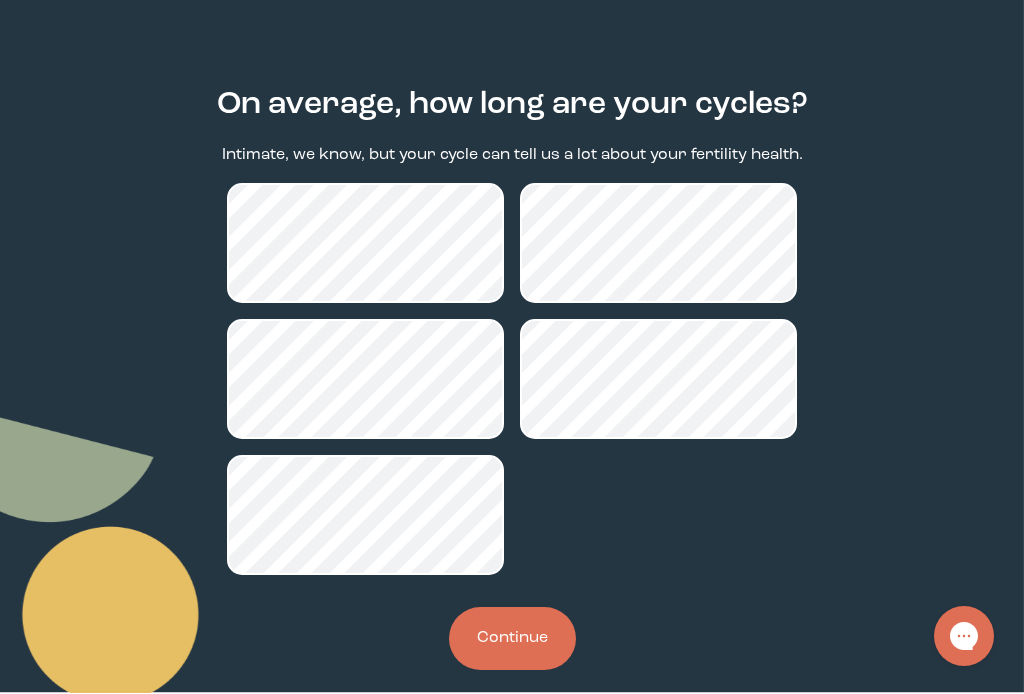 click on "Continue" at bounding box center [512, 639] 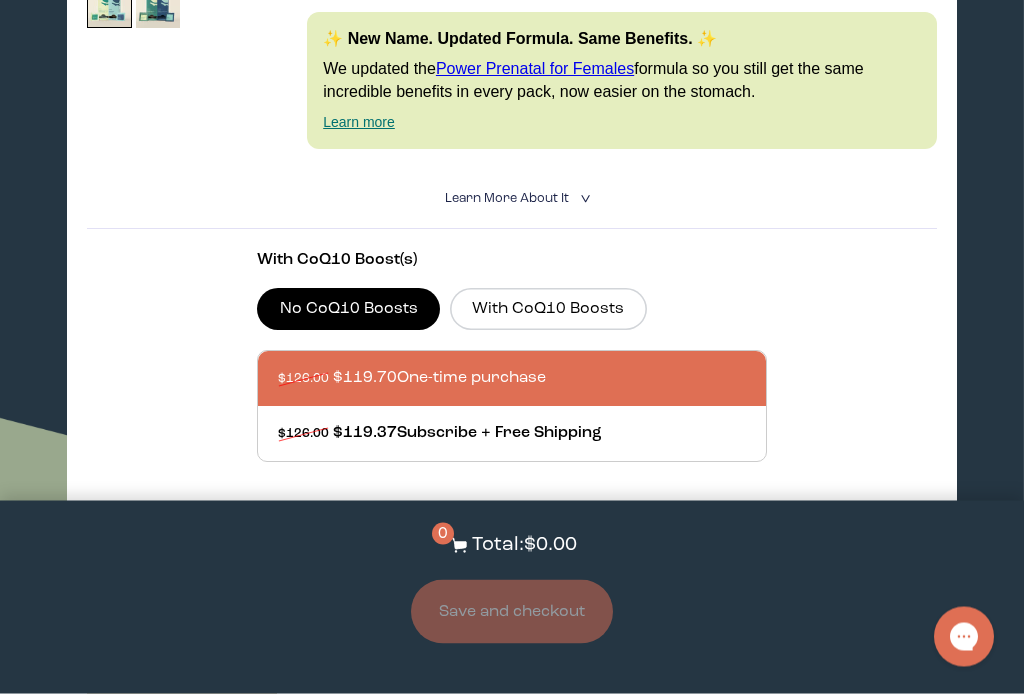 scroll, scrollTop: 586, scrollLeft: 0, axis: vertical 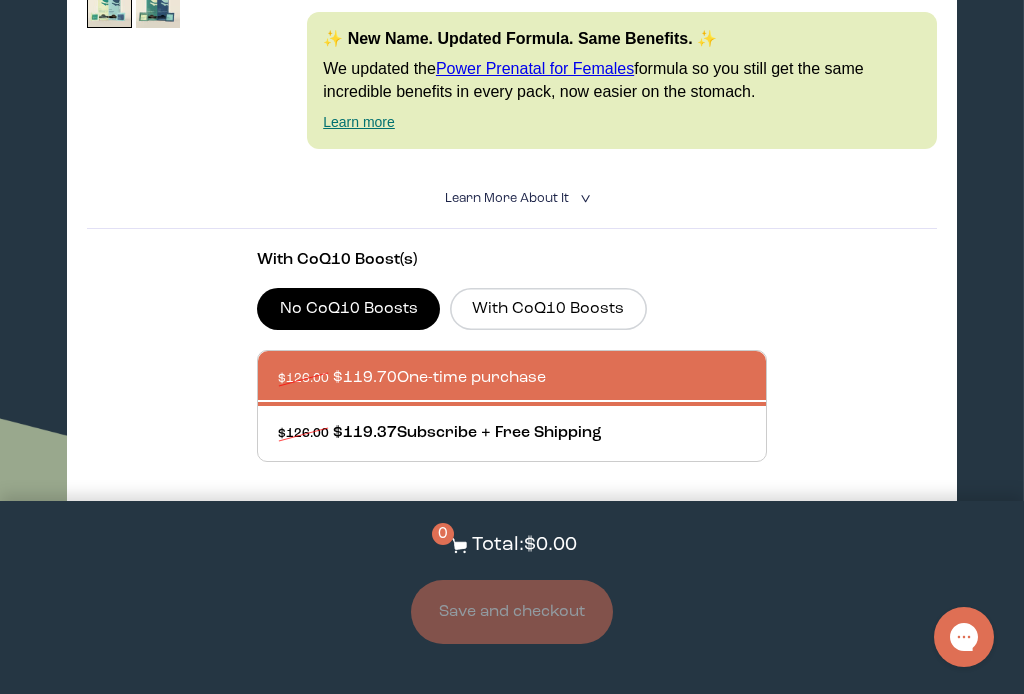 click at bounding box center [532, 433] 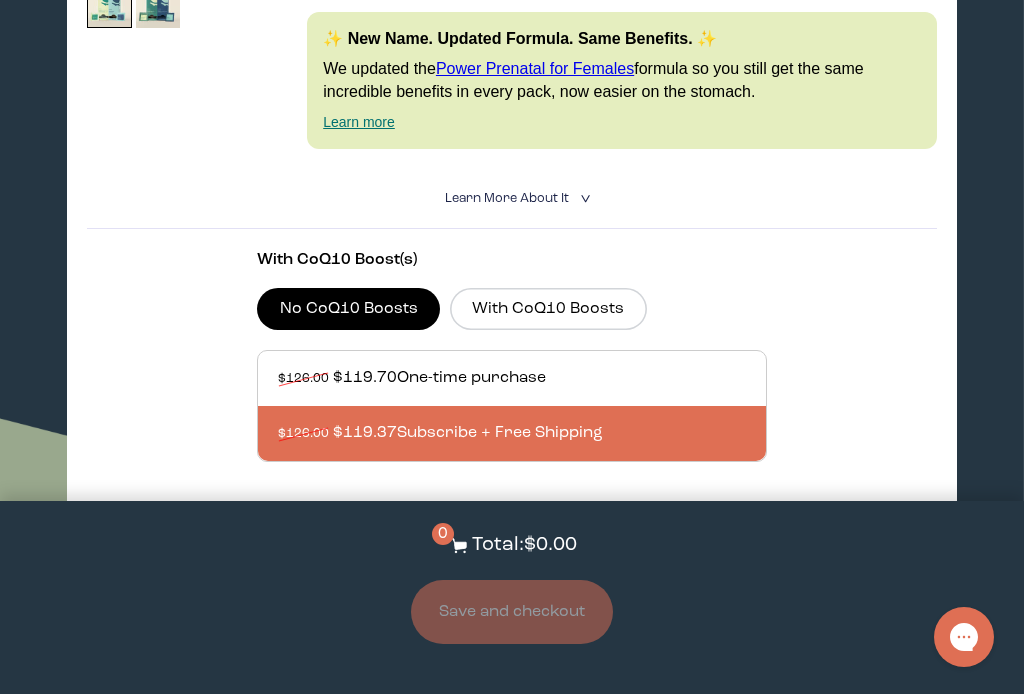 click on "With CoQ10 Boosts" at bounding box center (548, 309) 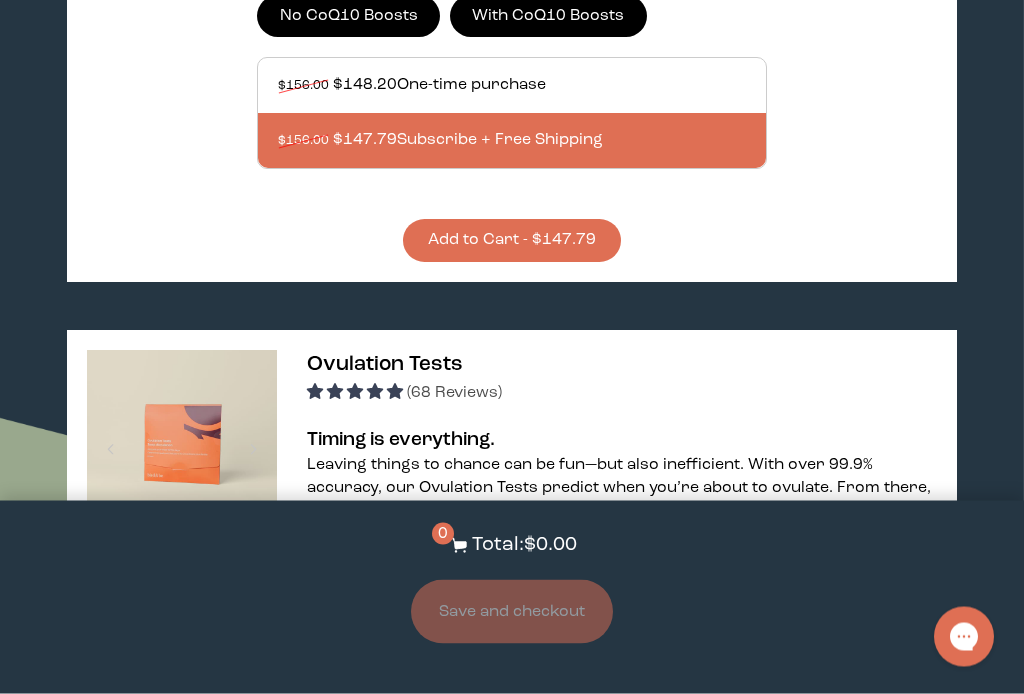scroll, scrollTop: 879, scrollLeft: 0, axis: vertical 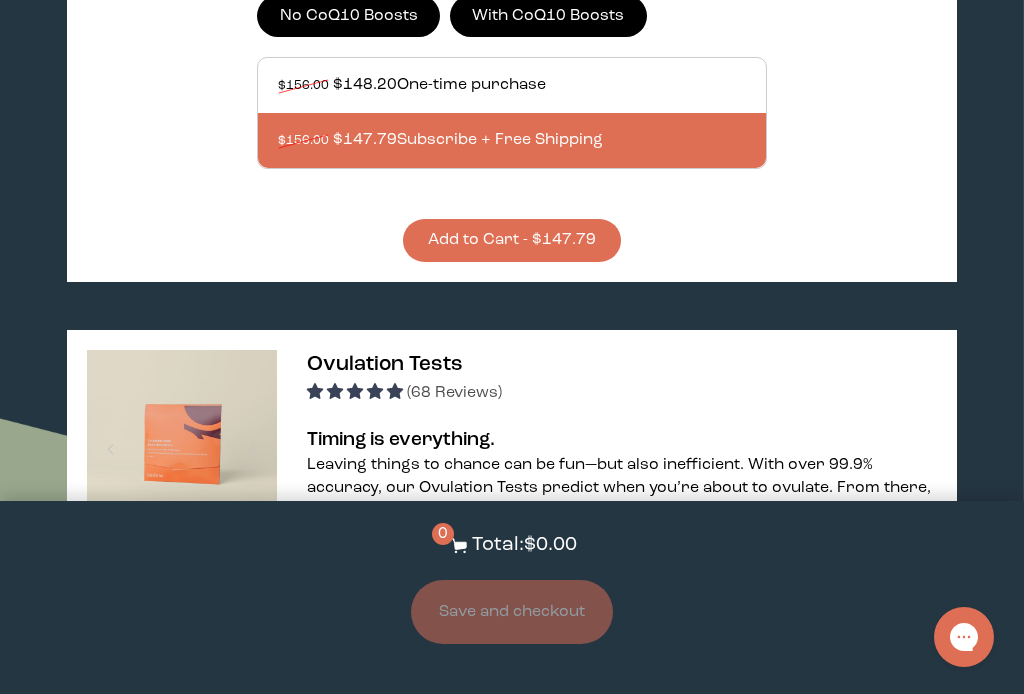 click on "Add to Cart - $147.79" at bounding box center [512, 240] 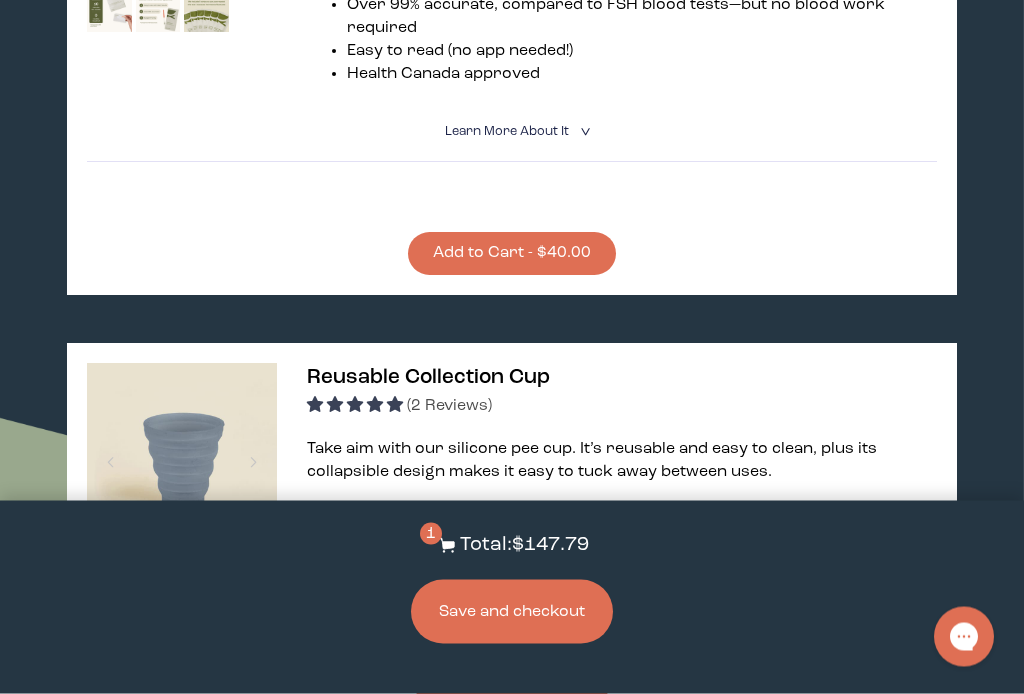 click on "Add to Cart - $40.00" at bounding box center (512, 254) 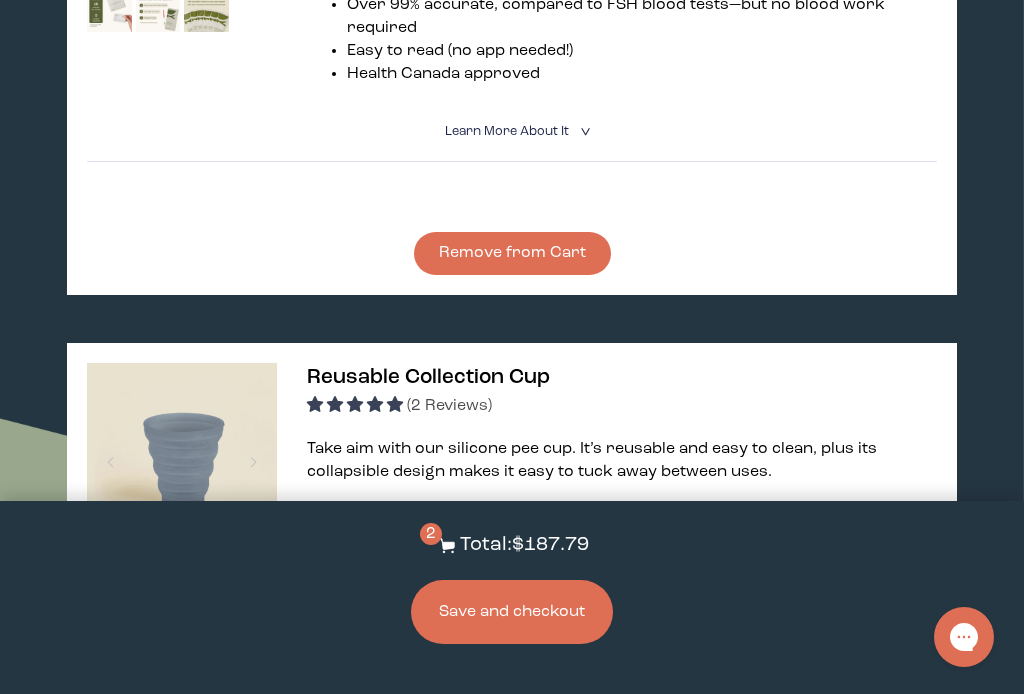 click on "Save and checkout" at bounding box center (512, 612) 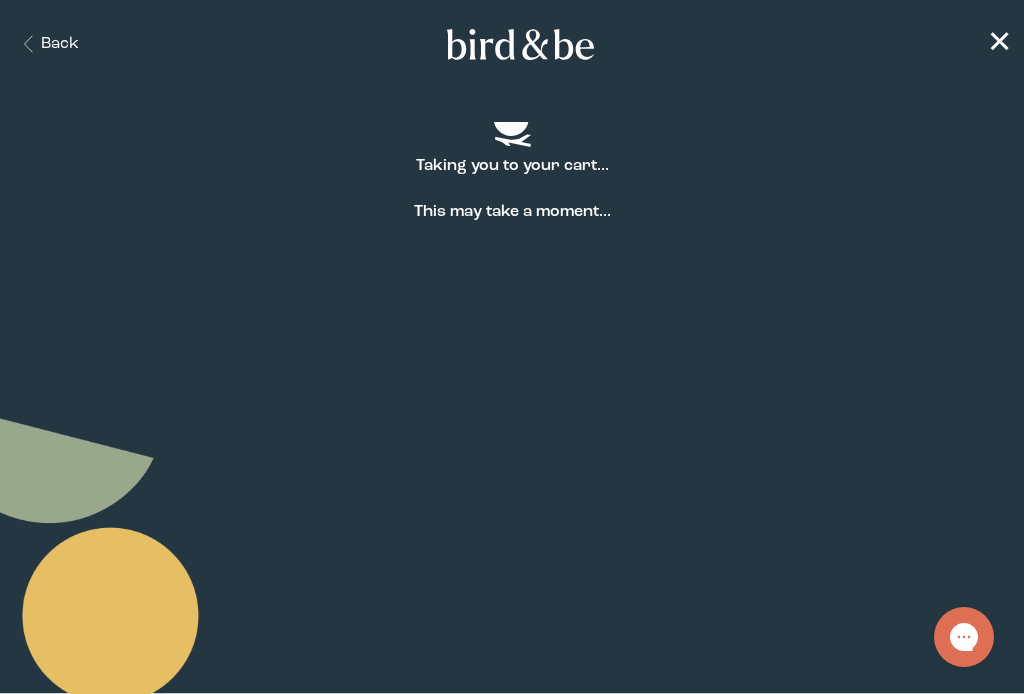 scroll, scrollTop: 0, scrollLeft: 0, axis: both 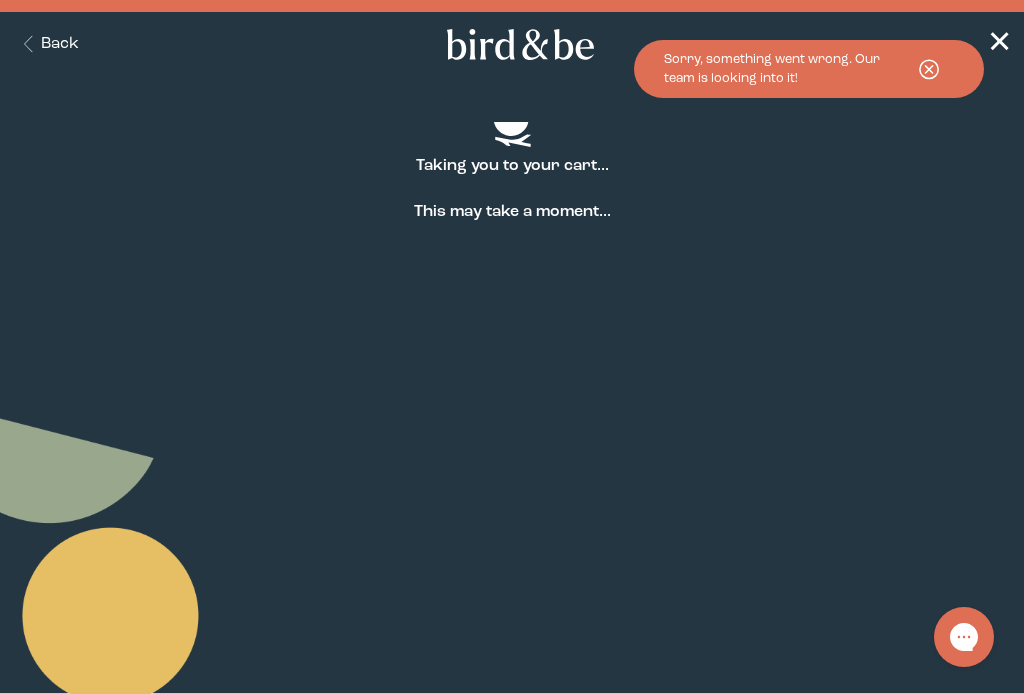 click 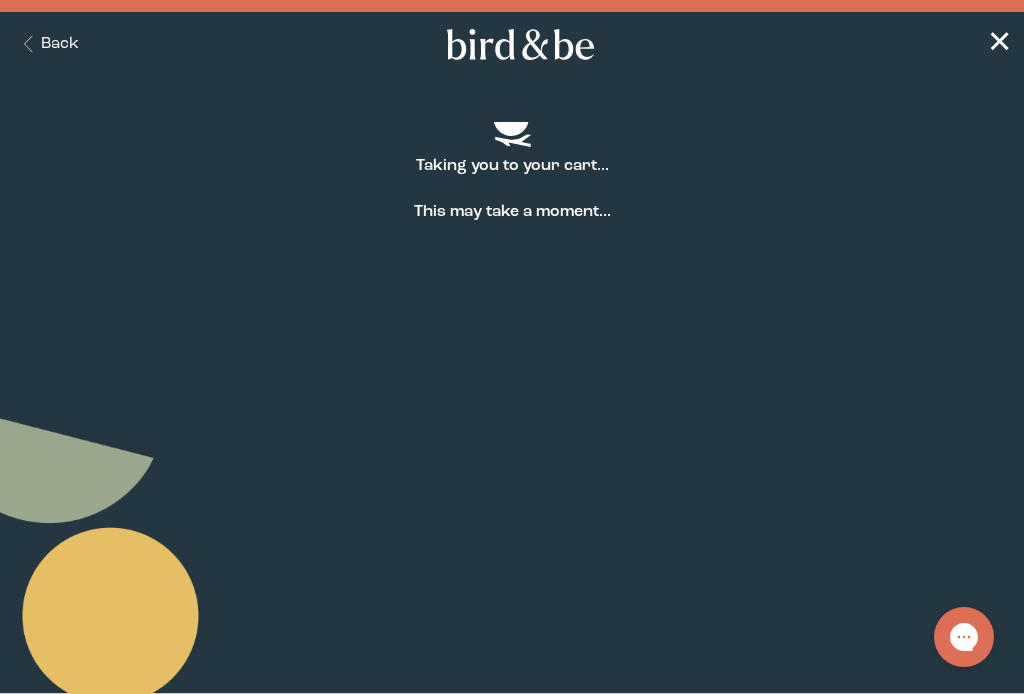click on "✕" at bounding box center [999, 44] 